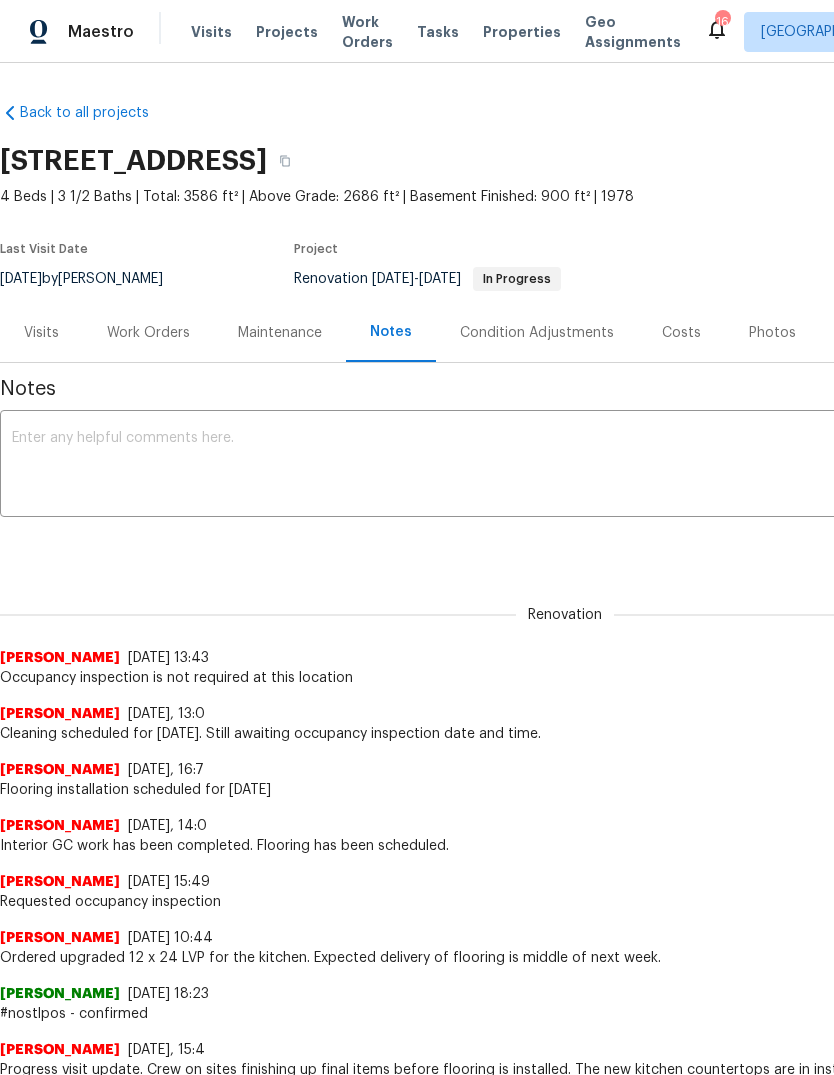 scroll, scrollTop: 0, scrollLeft: 0, axis: both 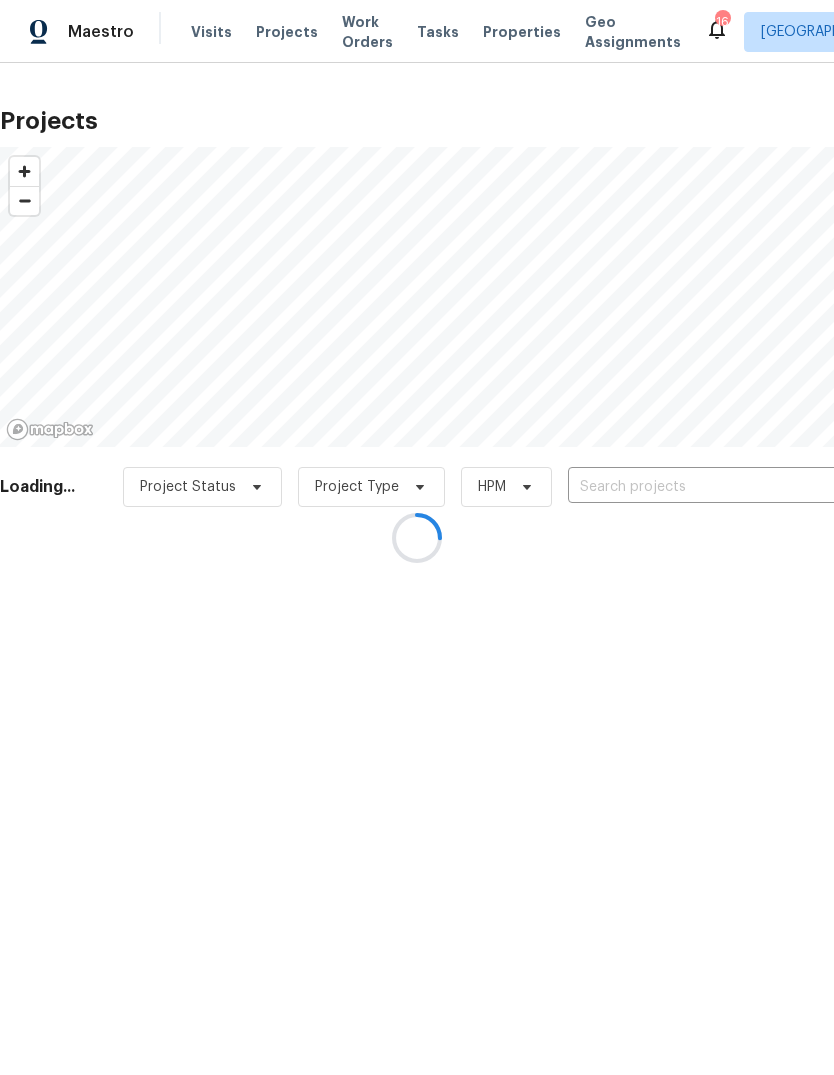 click at bounding box center (417, 537) 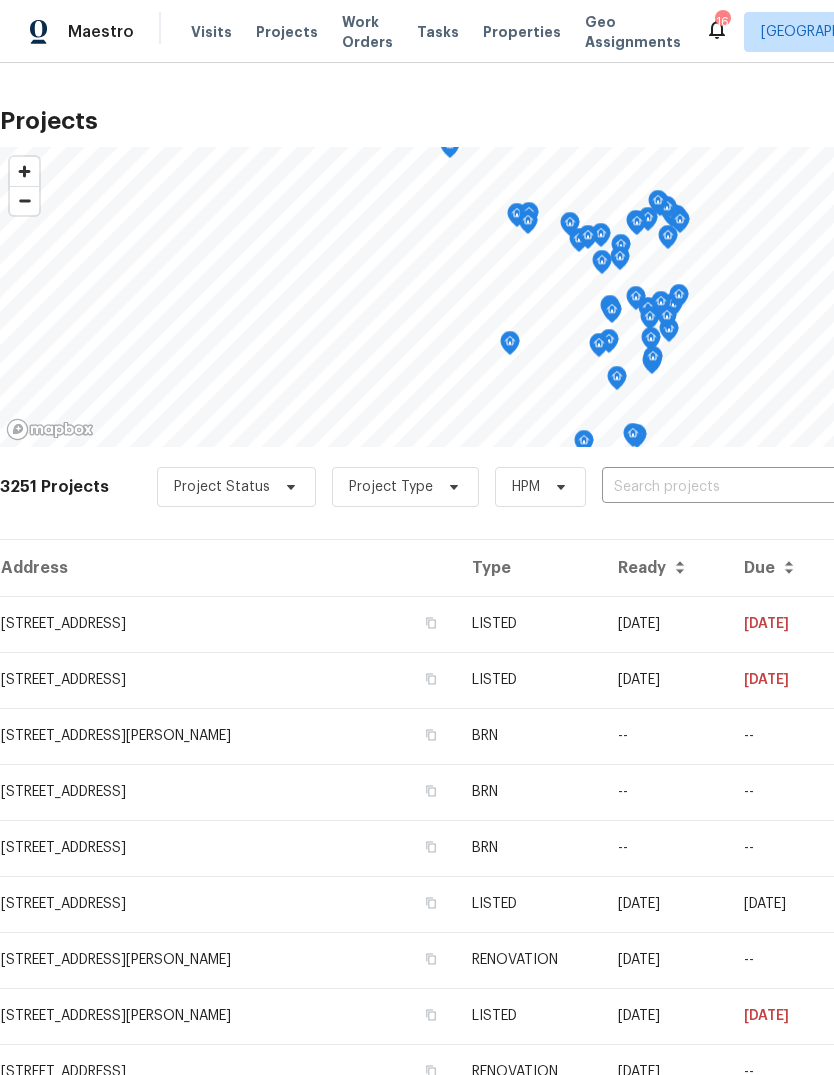 click at bounding box center [716, 487] 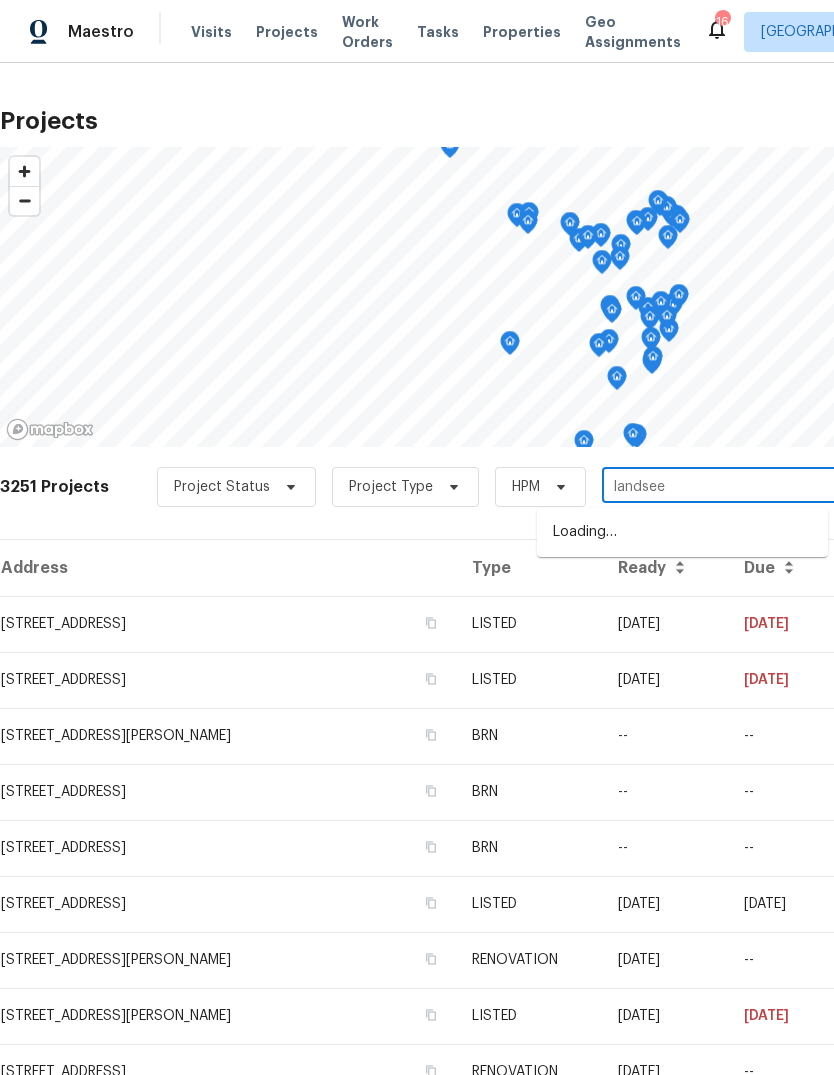 type on "landseer" 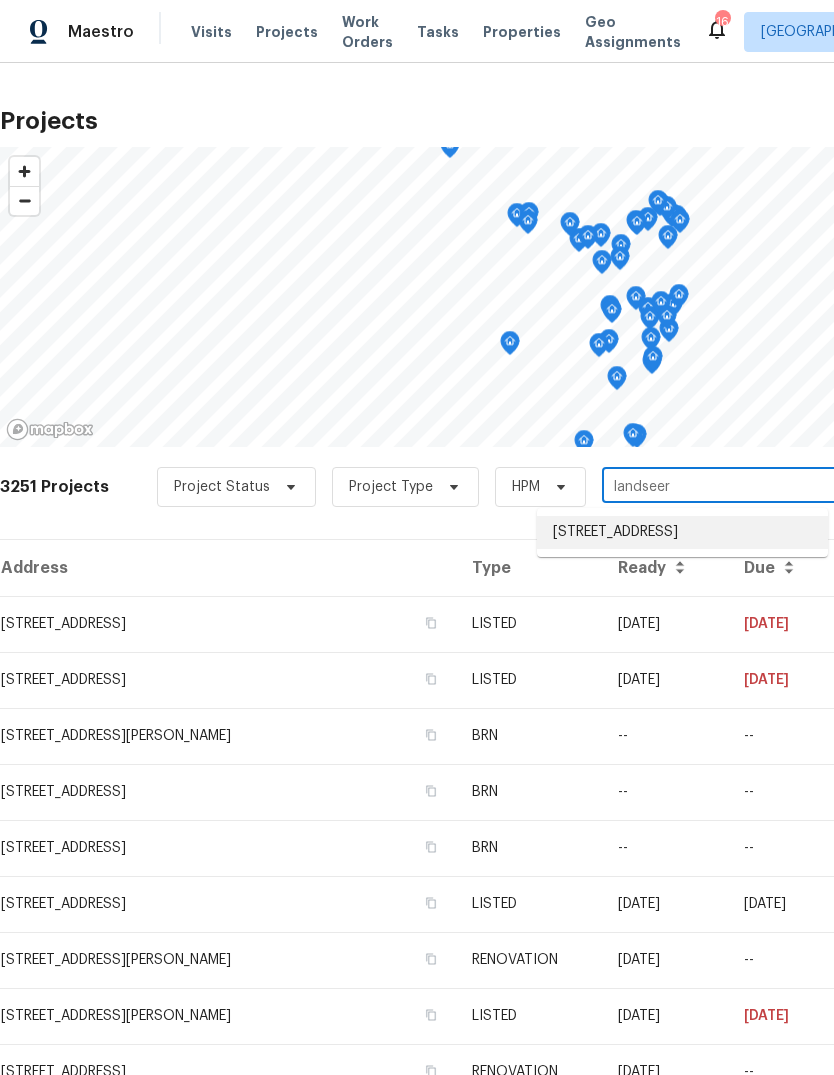 click on "11100 Landseer Dr, Saint Louis, MO 63136" at bounding box center (682, 532) 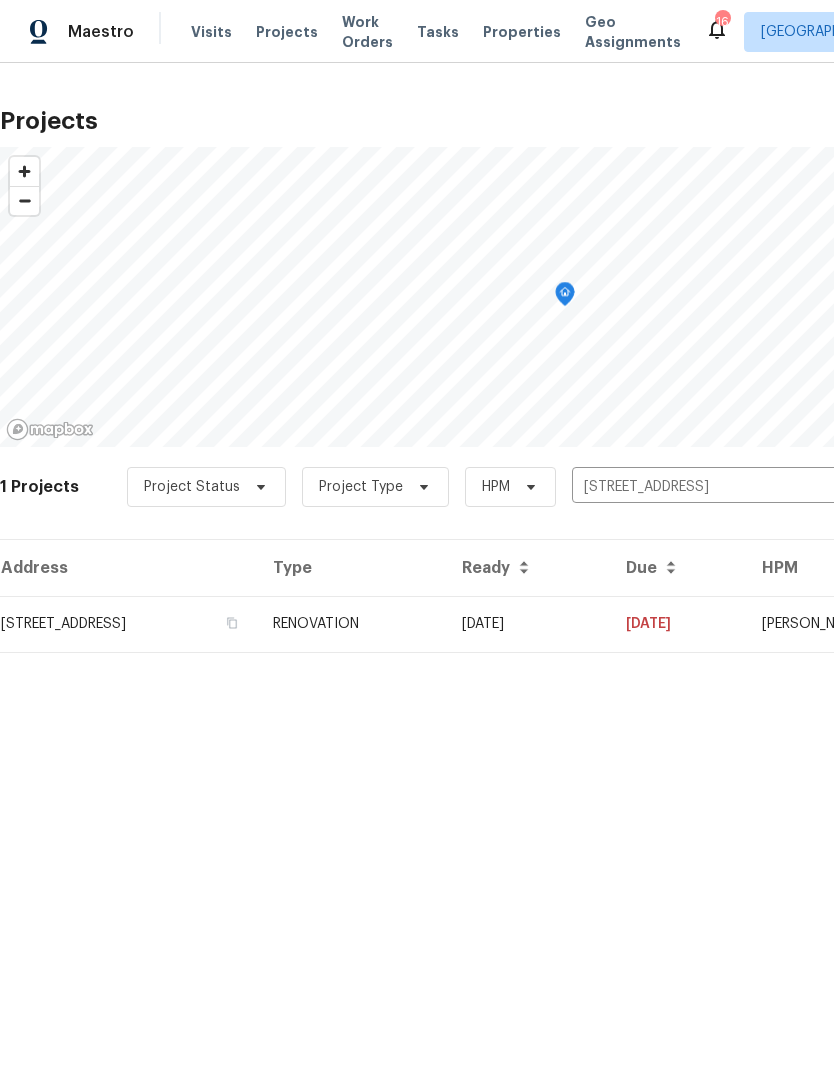 click on "06/03/25" at bounding box center (528, 624) 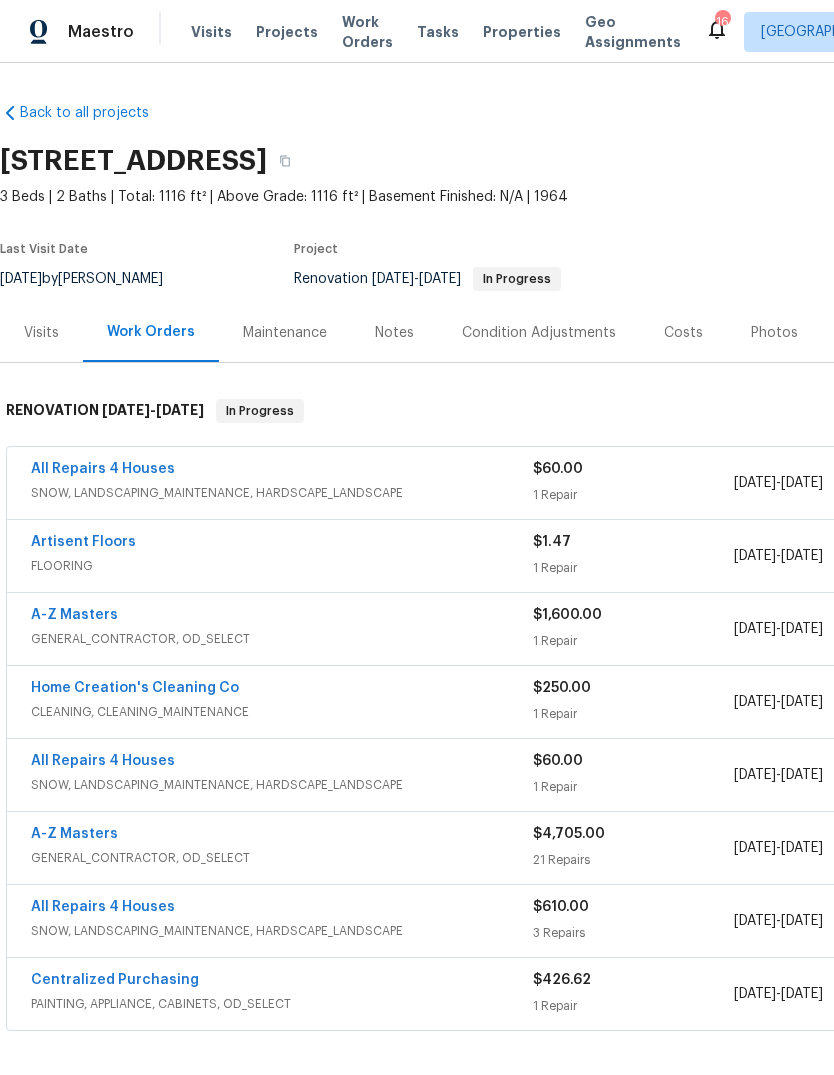 scroll, scrollTop: 0, scrollLeft: 0, axis: both 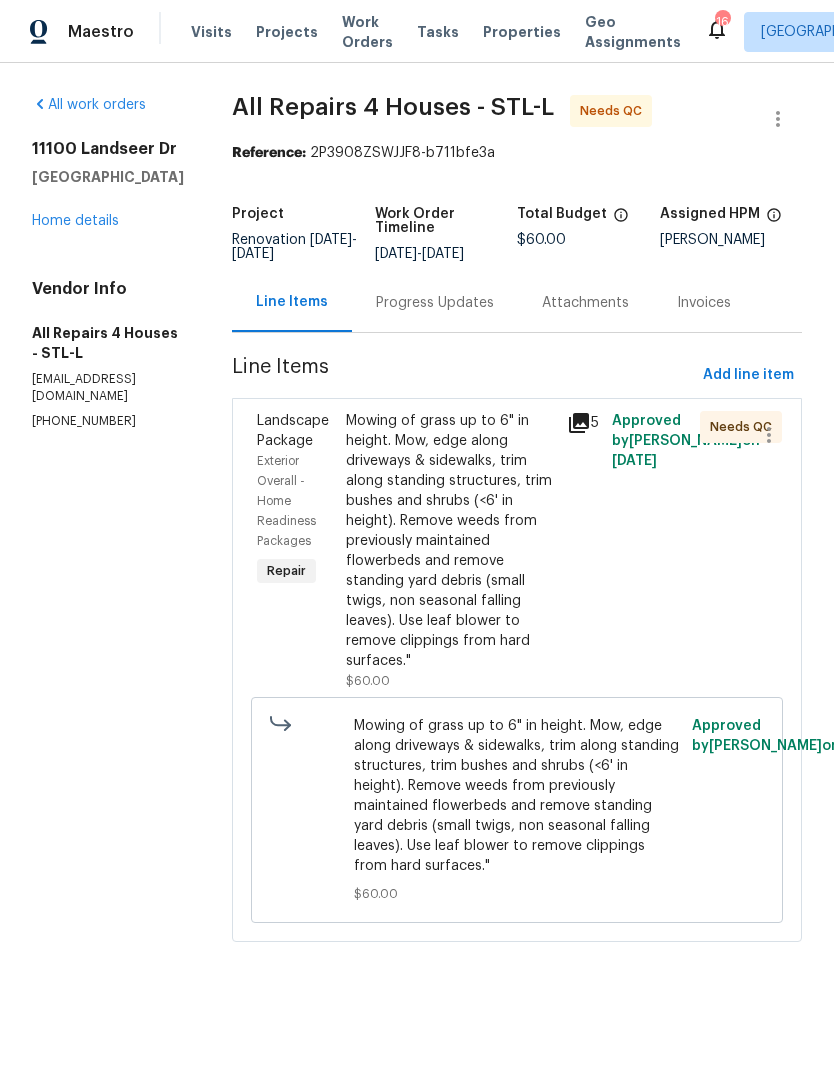 click 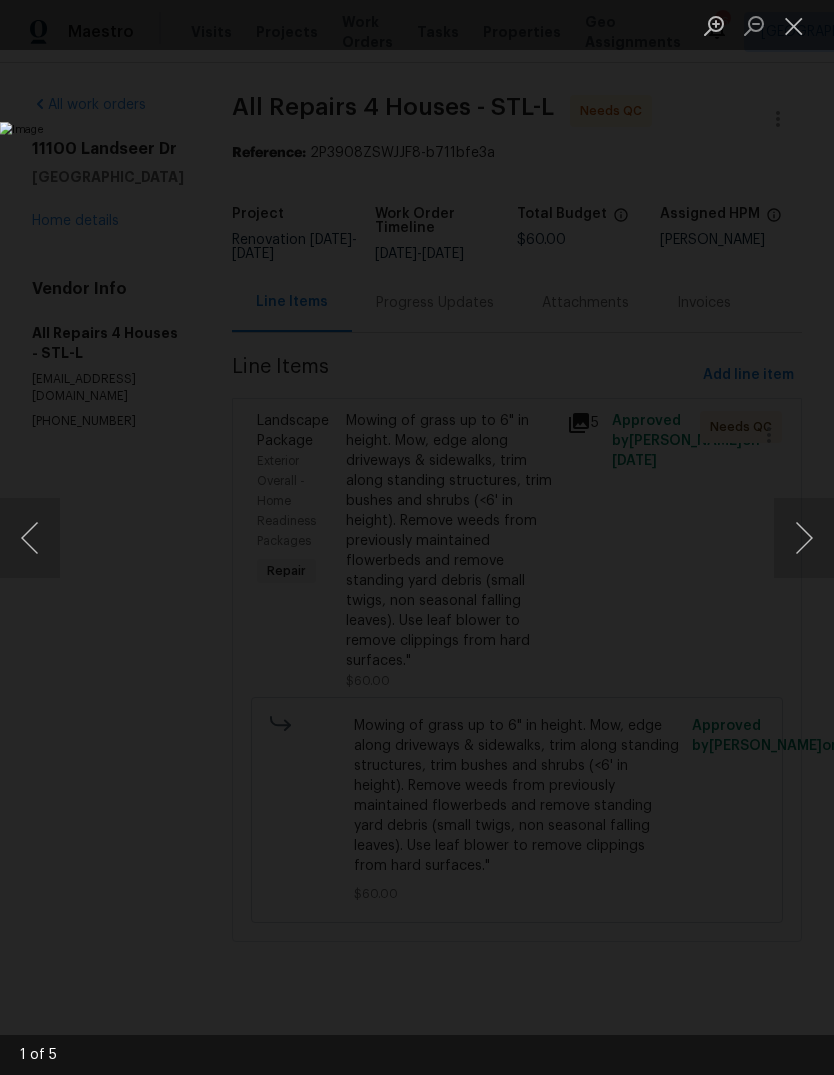 click at bounding box center (804, 538) 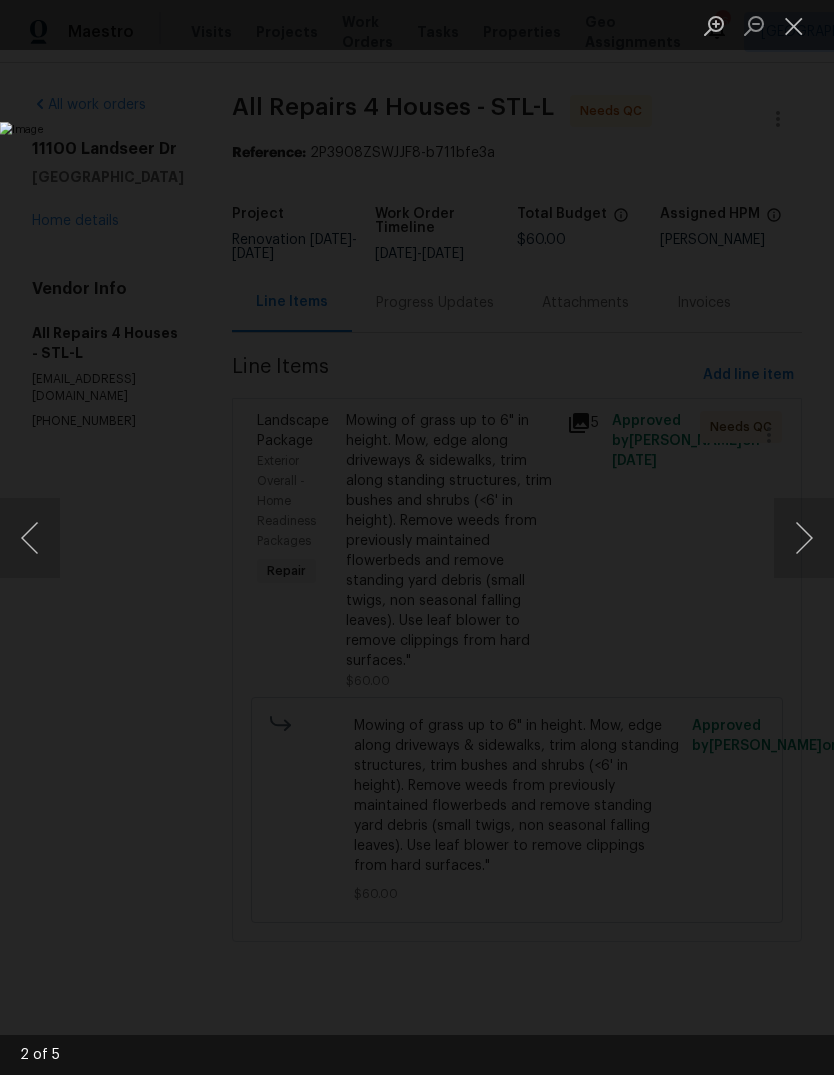click at bounding box center (804, 538) 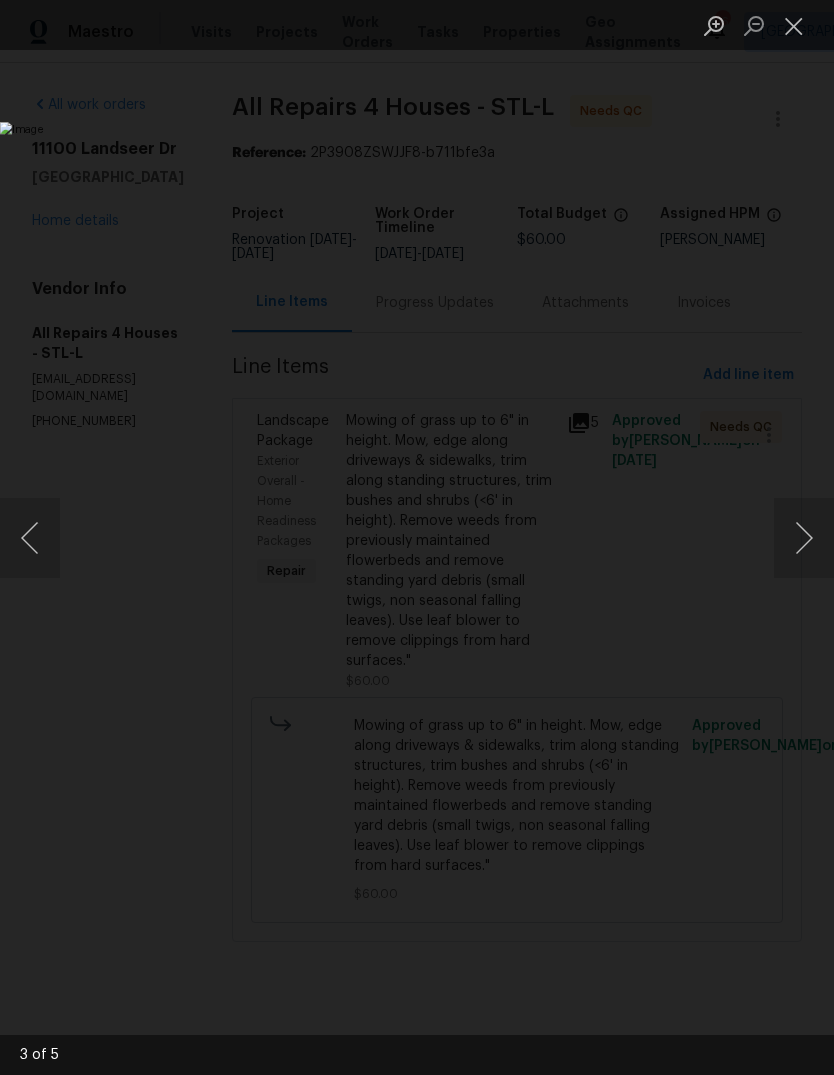 click at bounding box center (804, 538) 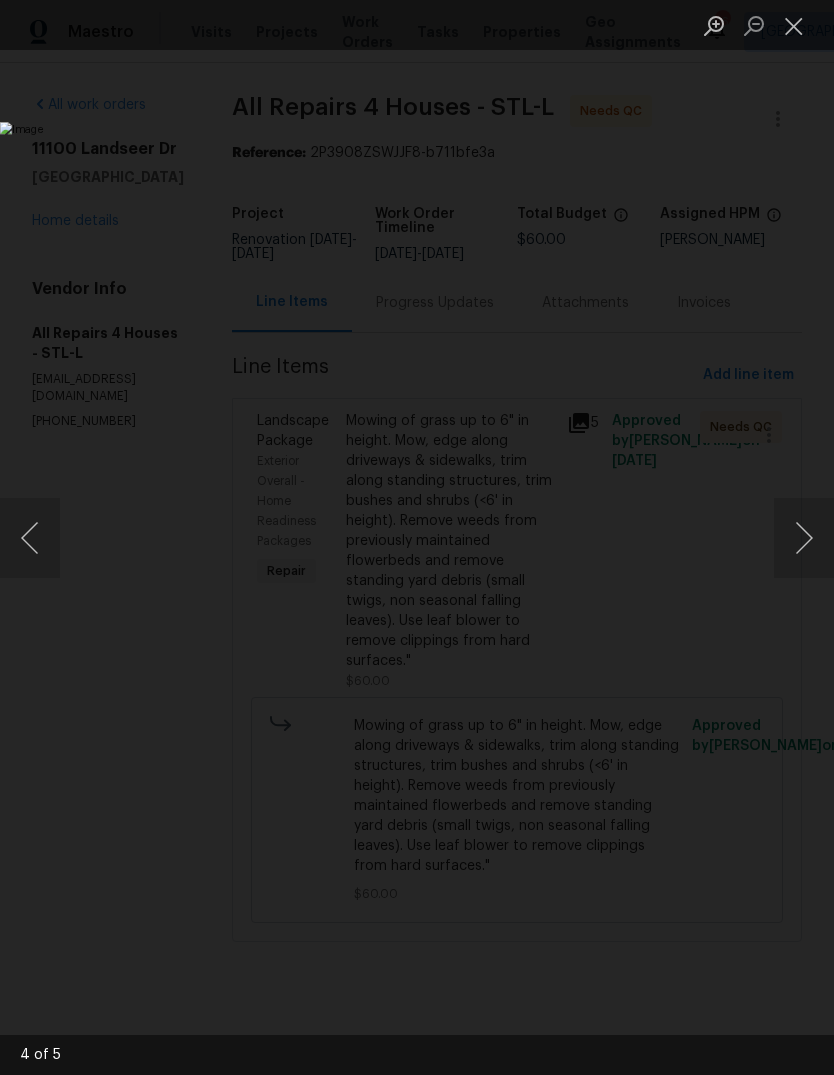 click at bounding box center (804, 538) 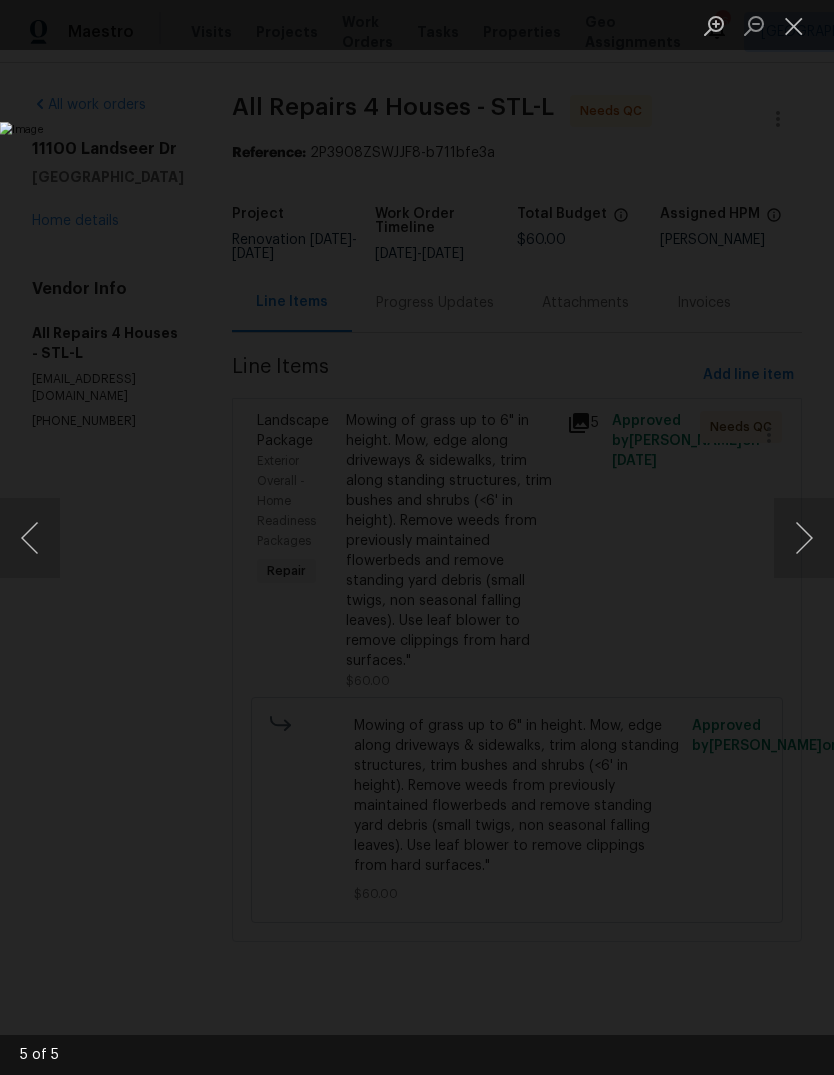 click at bounding box center [804, 538] 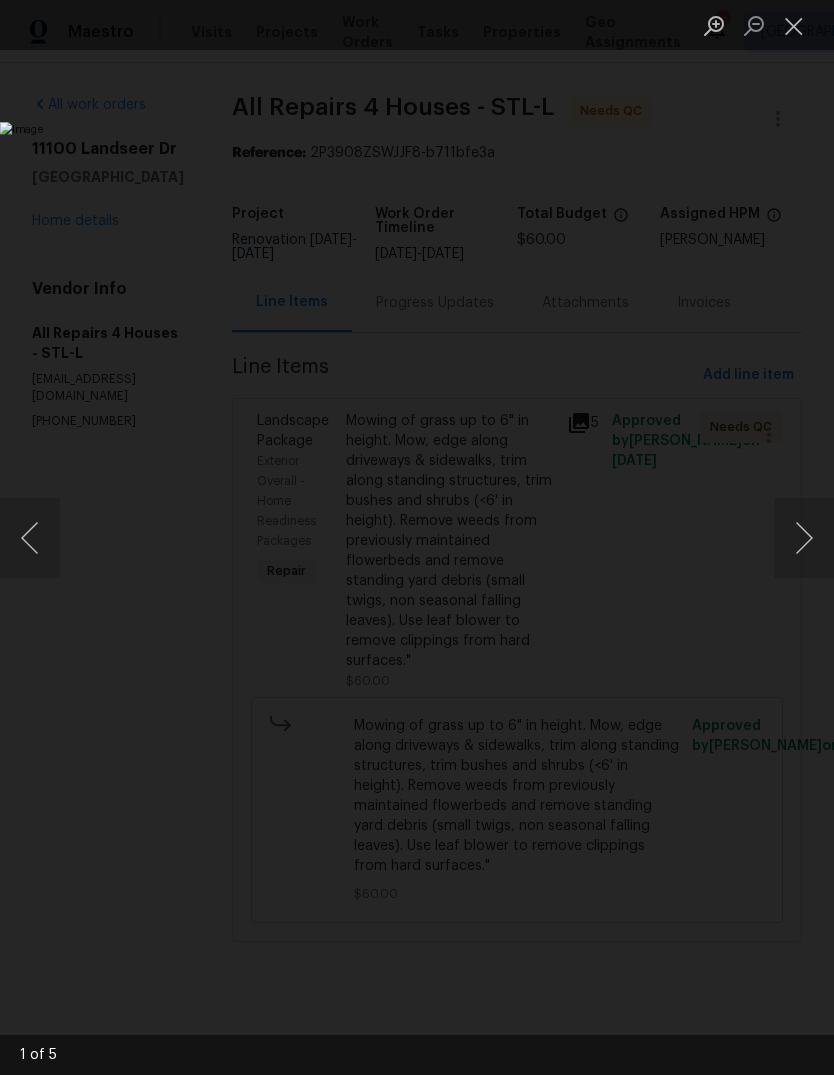 click at bounding box center [794, 25] 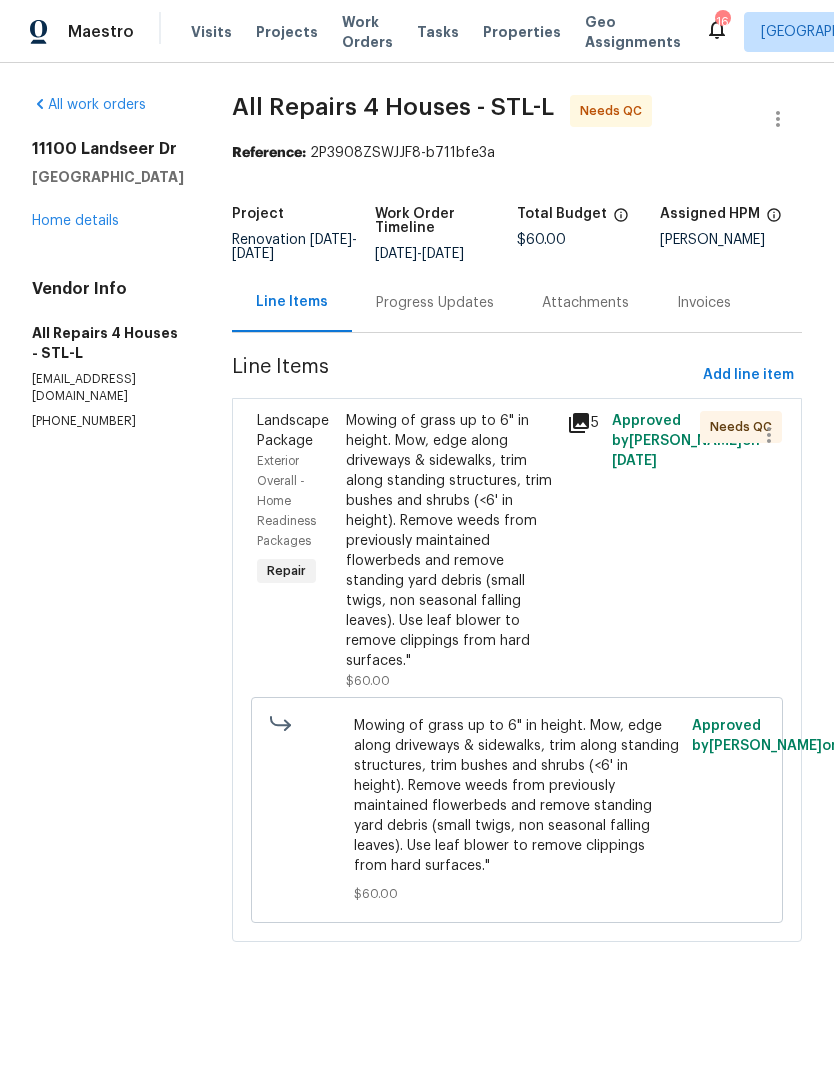 click on "Home details" at bounding box center (75, 221) 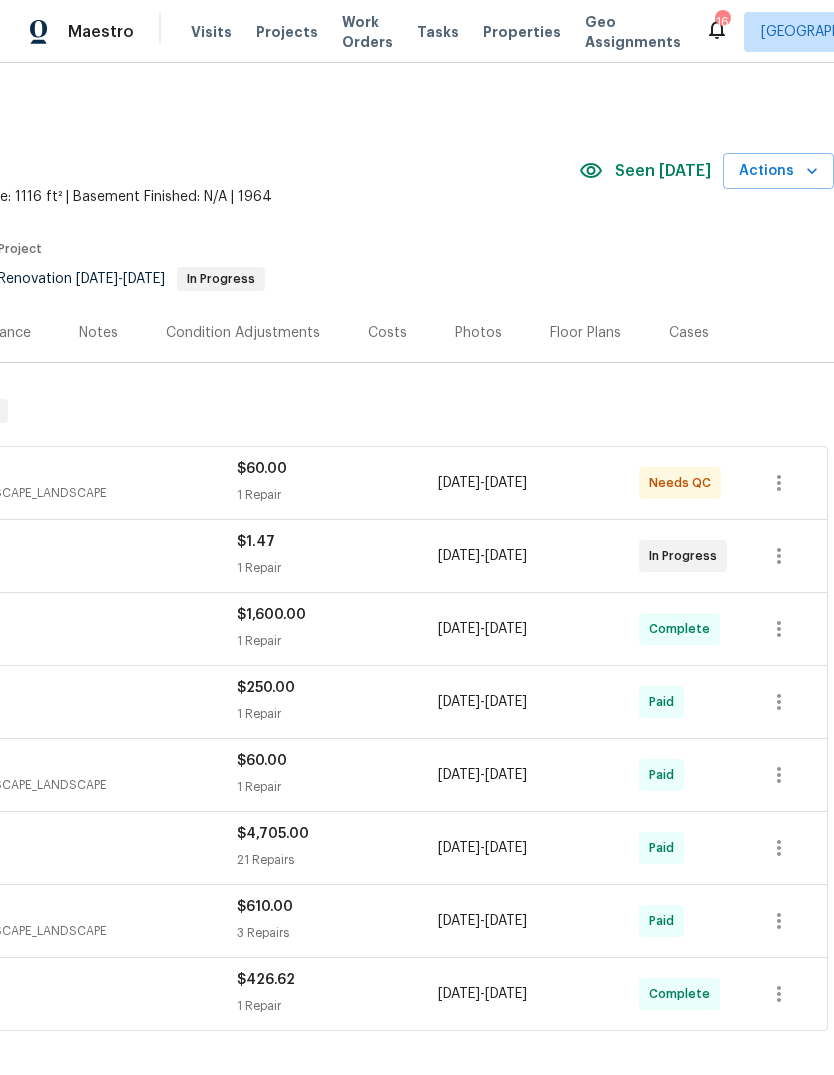 scroll, scrollTop: 0, scrollLeft: 296, axis: horizontal 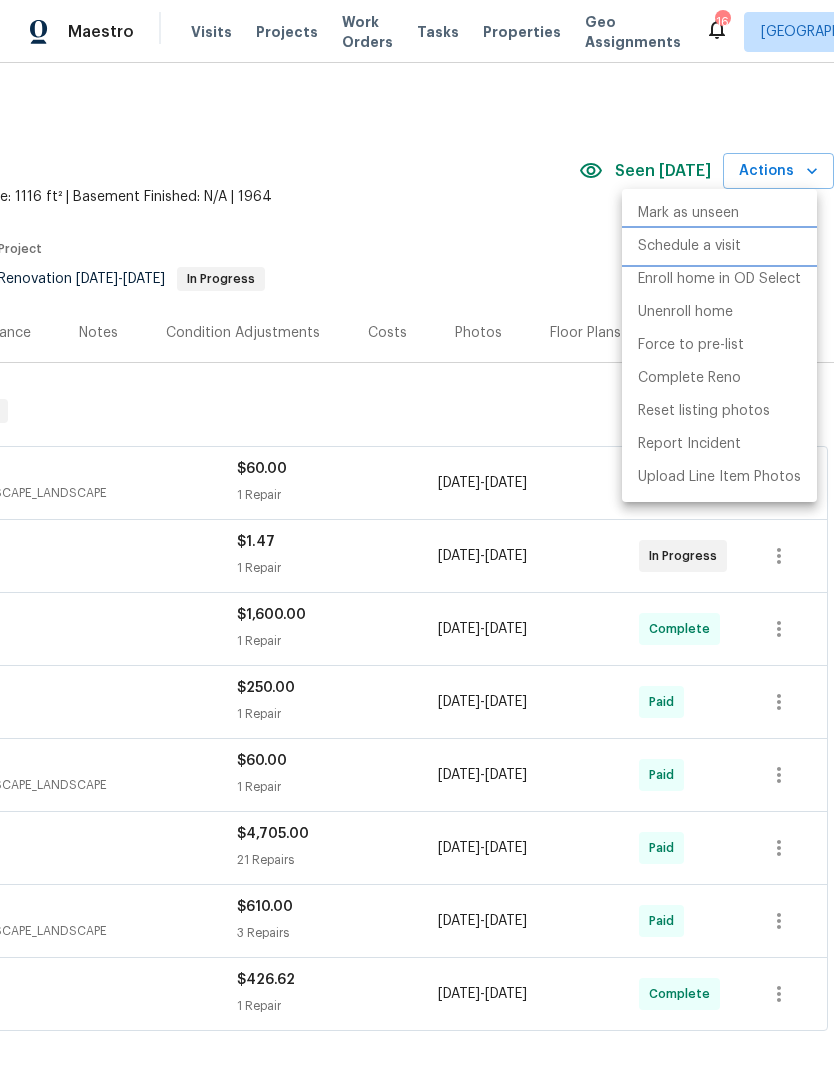 click on "Schedule a visit" at bounding box center (719, 246) 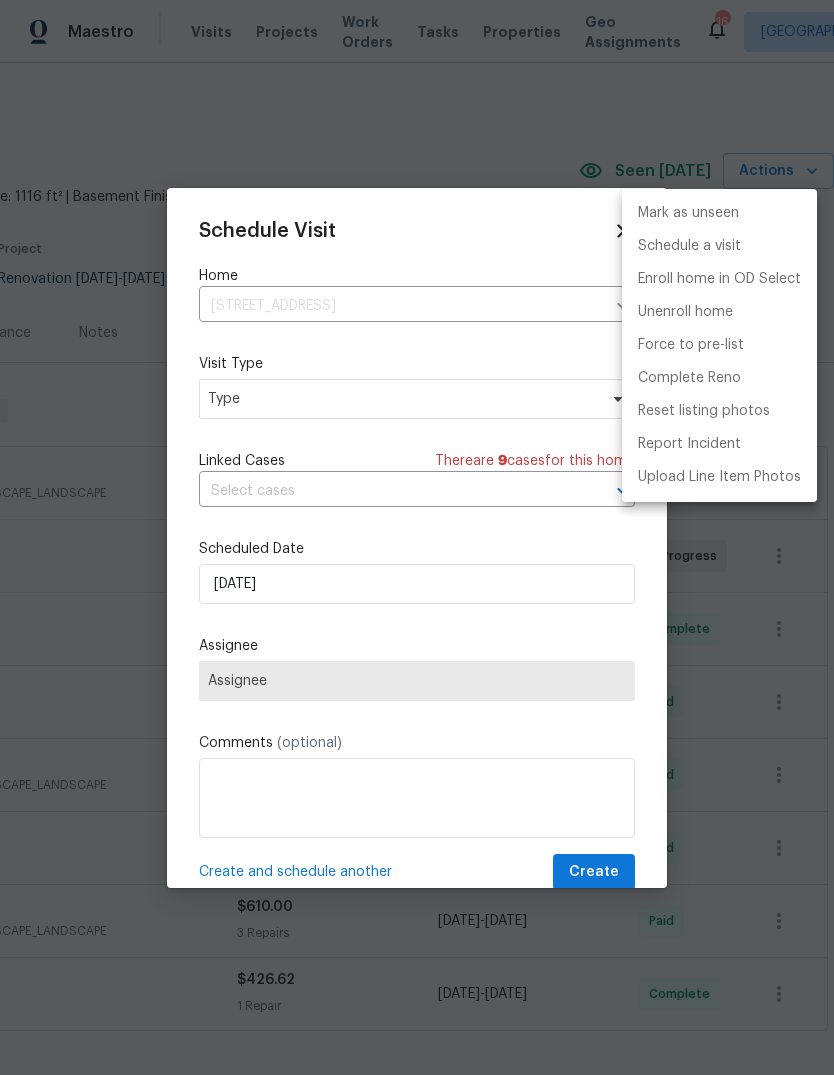 click at bounding box center [417, 537] 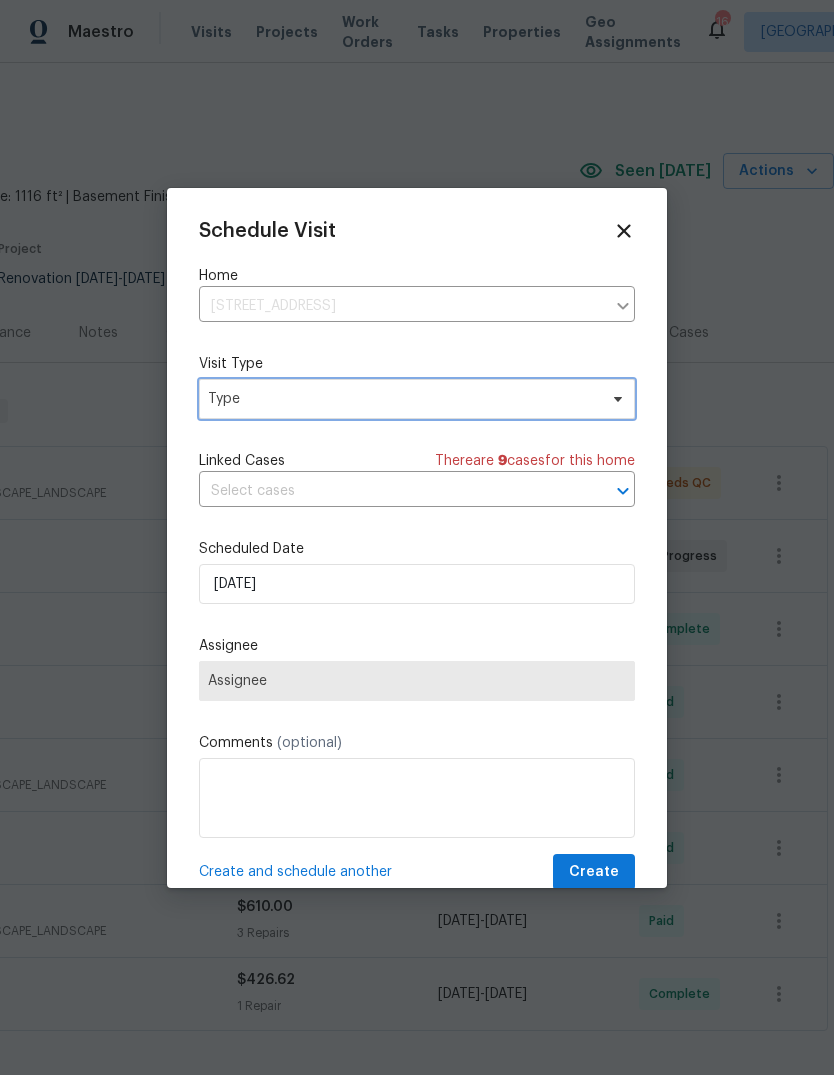 click on "Type" at bounding box center [402, 399] 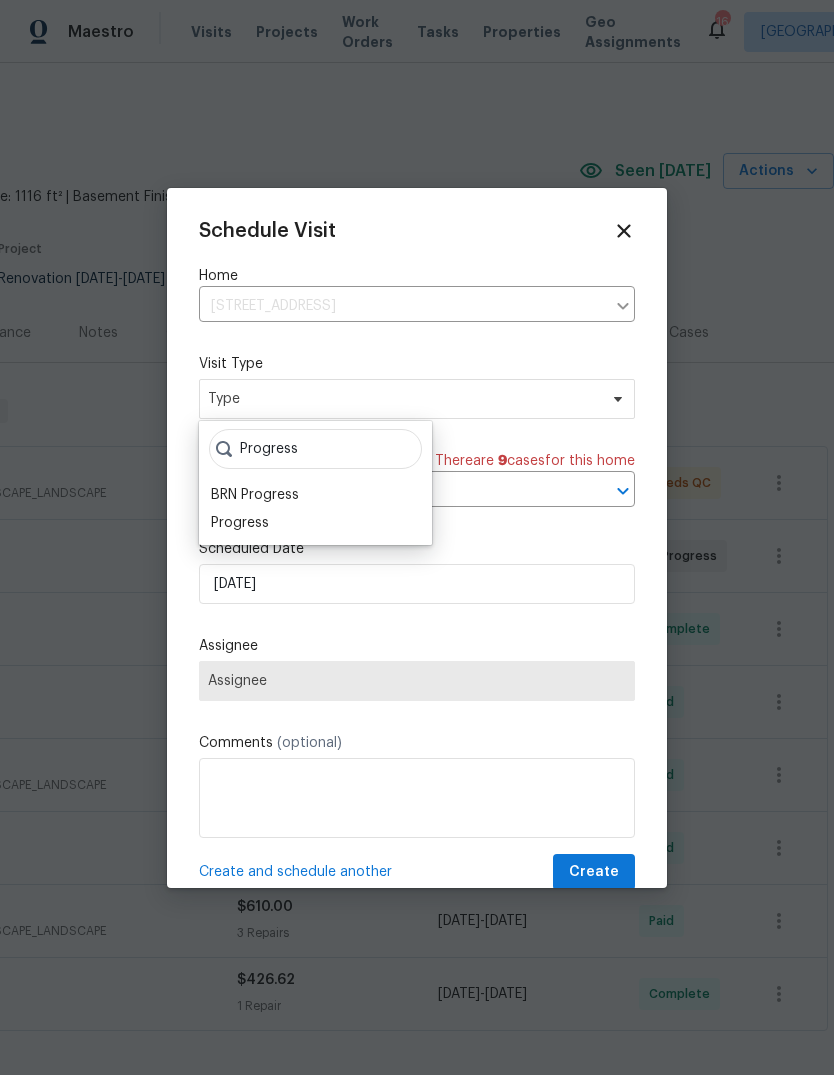 type on "Progress" 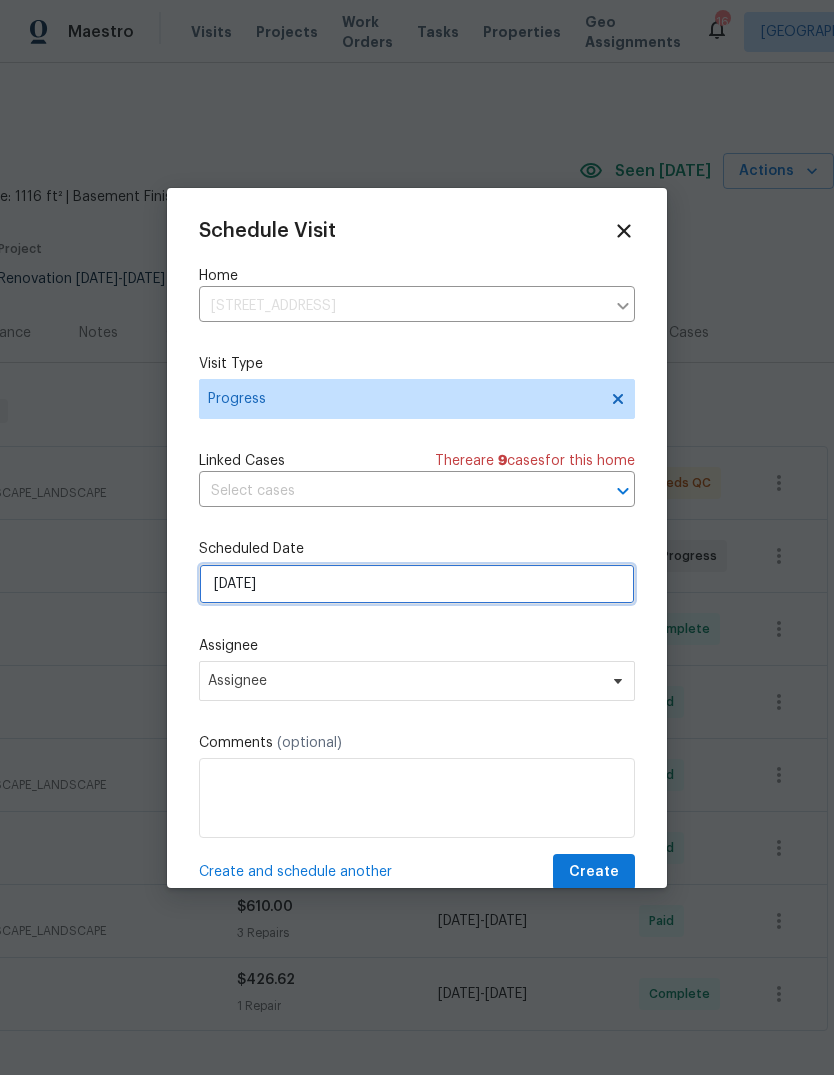 click on "[DATE]" at bounding box center [417, 584] 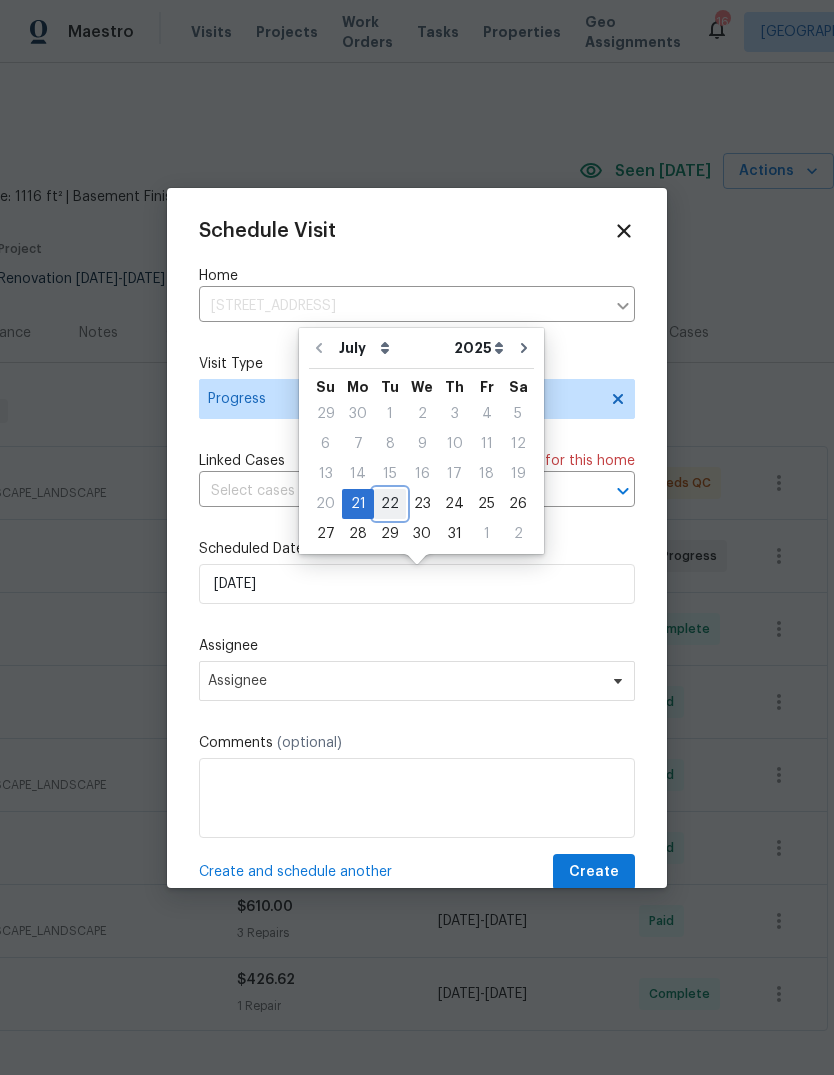 click on "22" at bounding box center [390, 504] 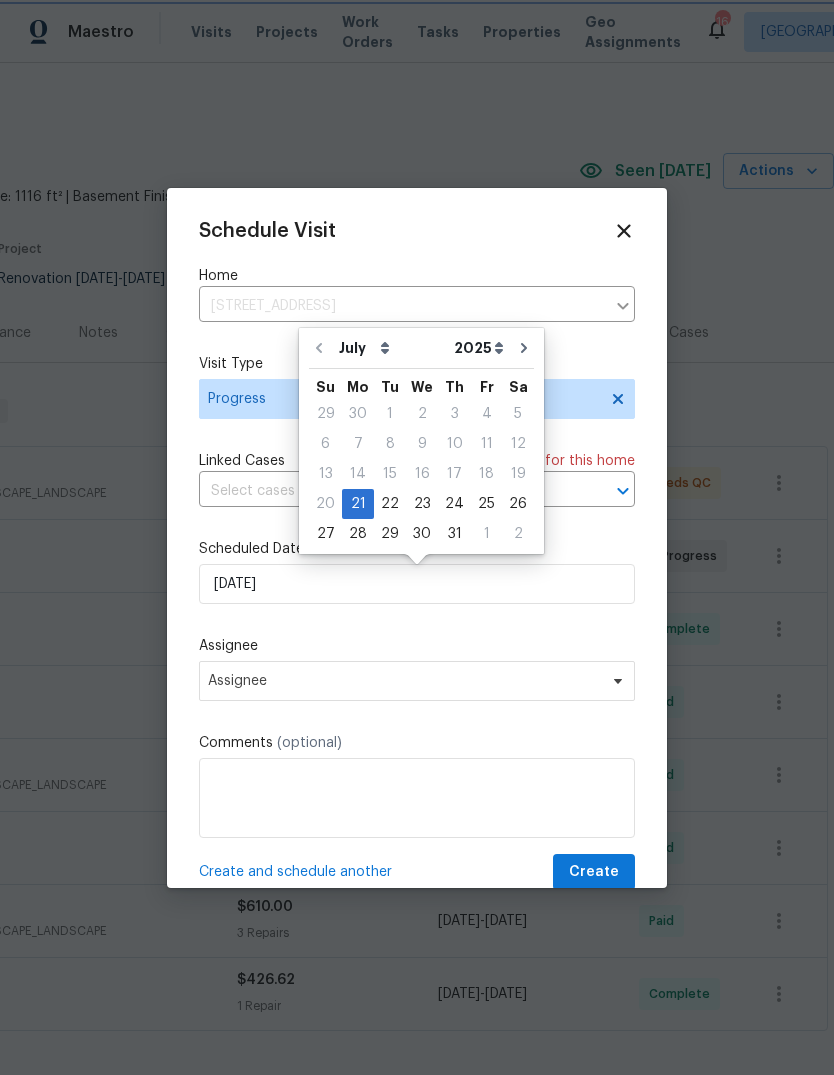 type on "[DATE]" 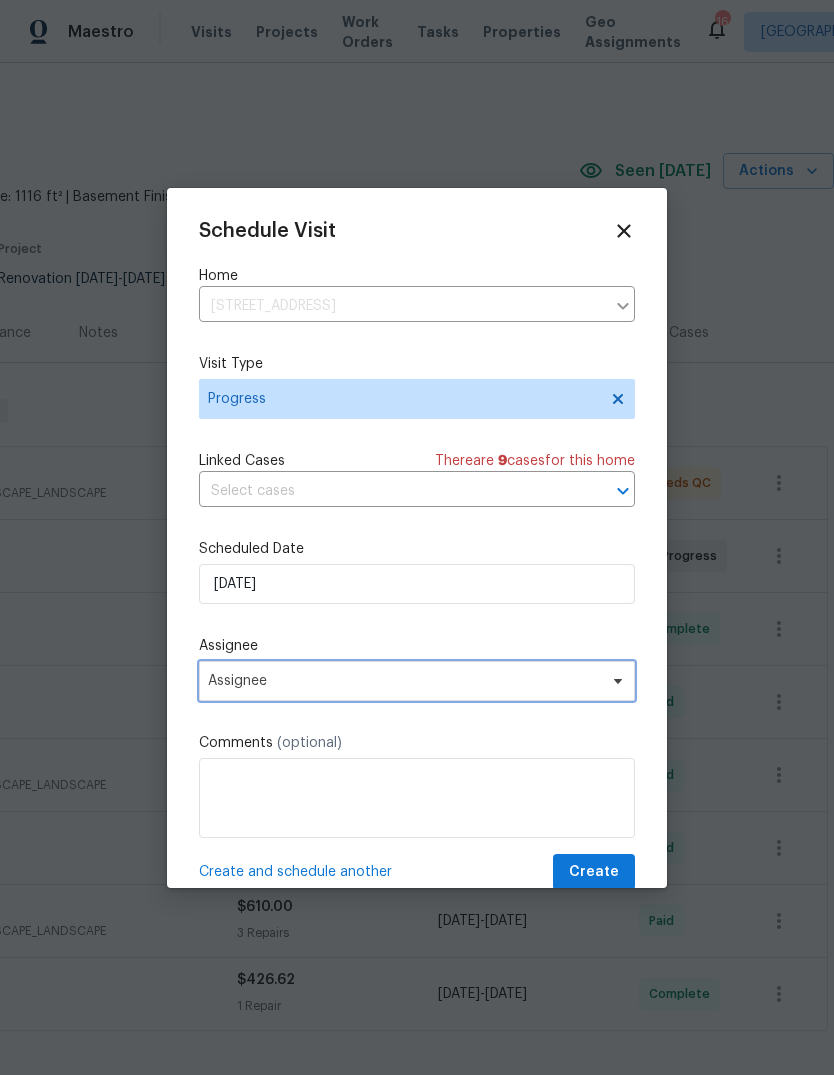 click on "Assignee" at bounding box center (404, 681) 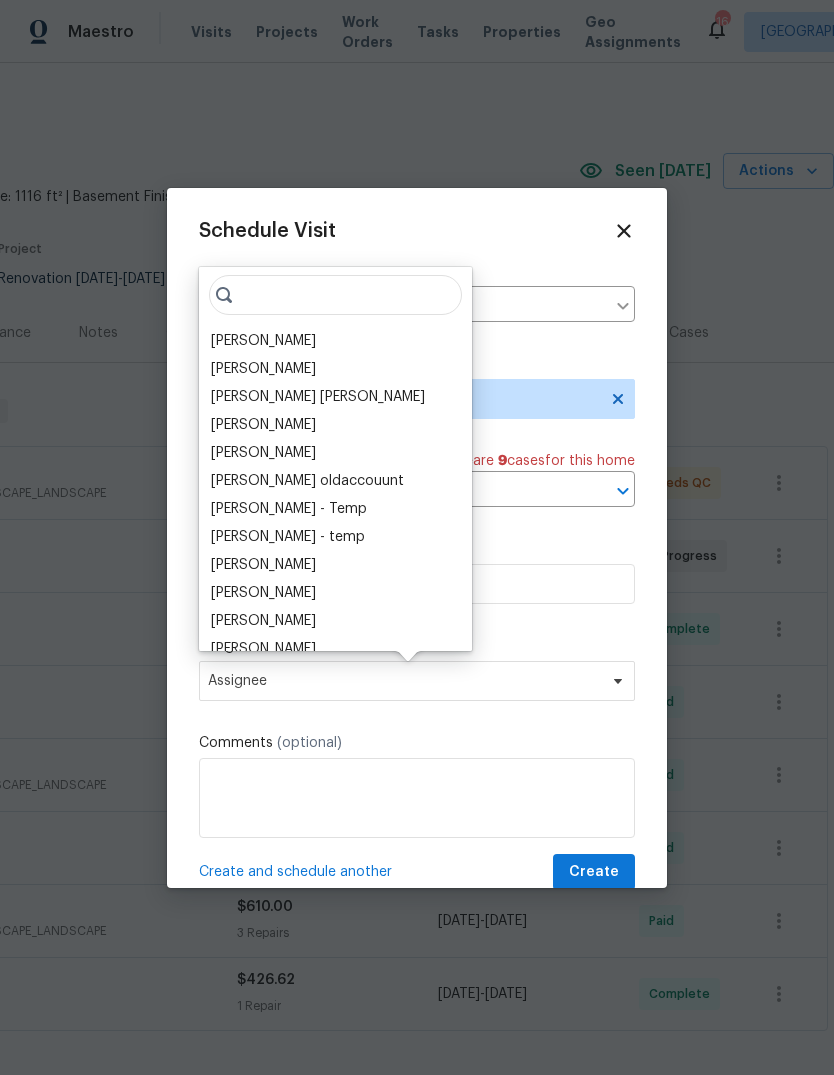 click on "[PERSON_NAME]" at bounding box center [335, 341] 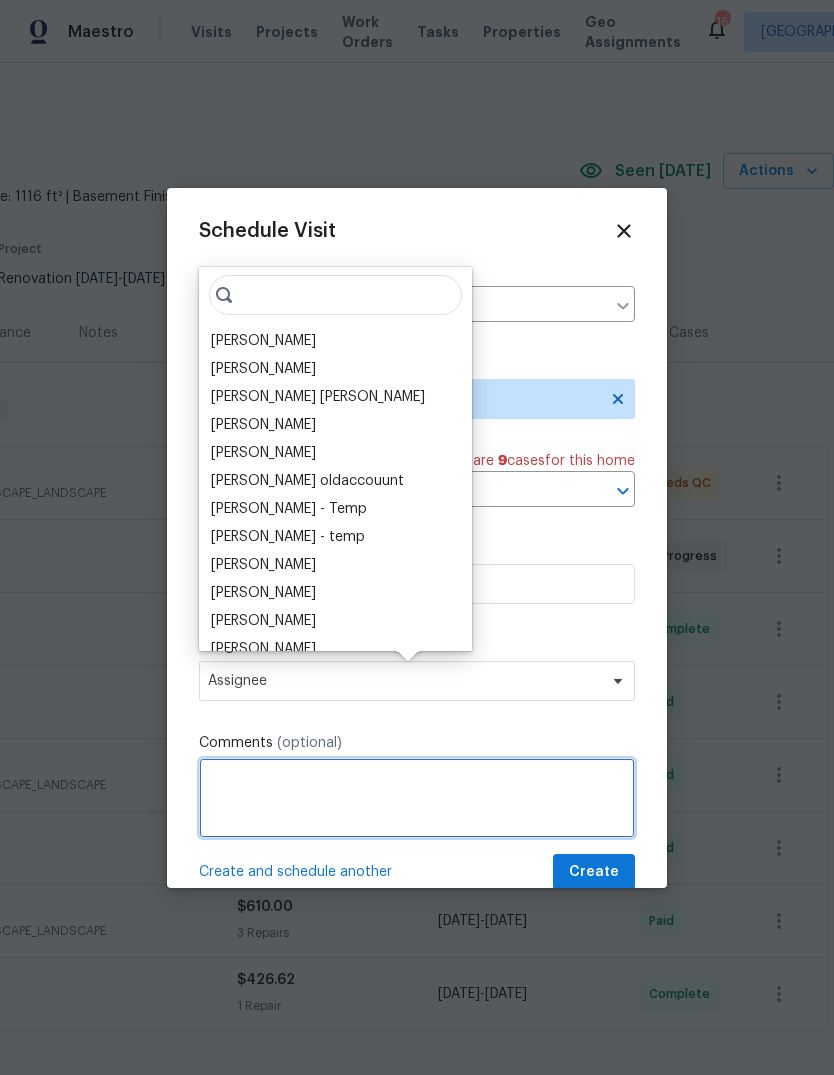 click at bounding box center (417, 798) 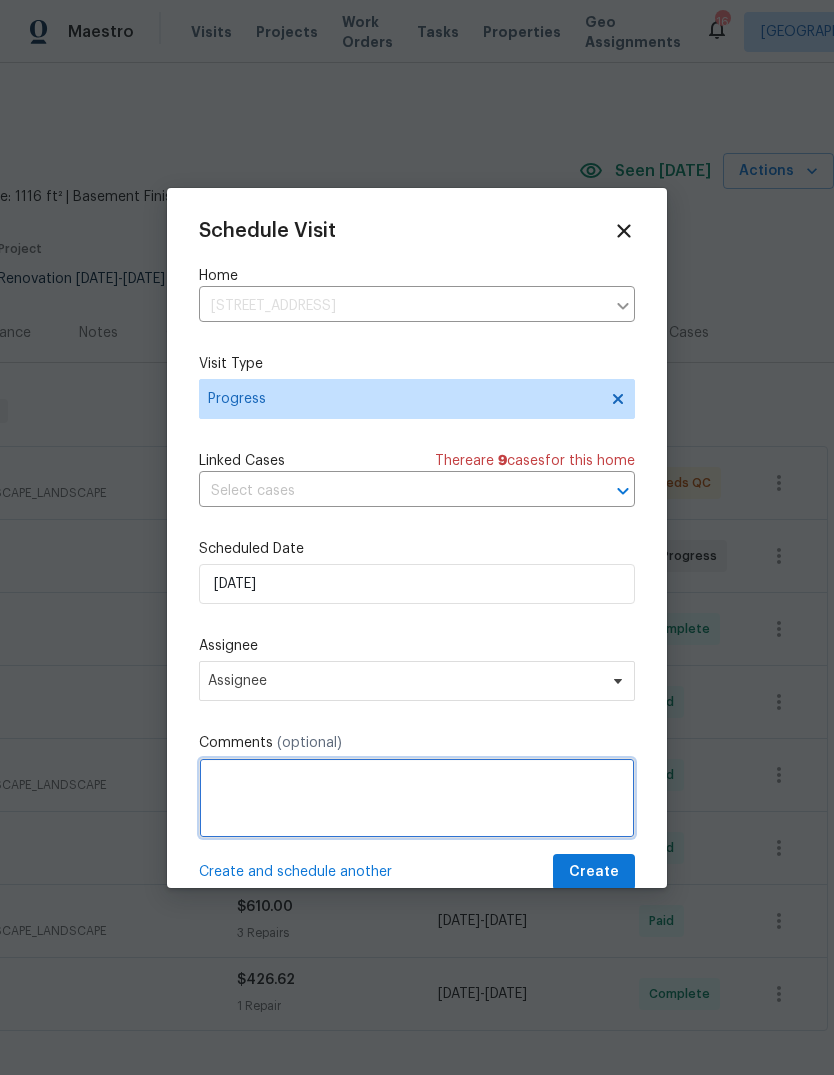 scroll, scrollTop: 73, scrollLeft: 0, axis: vertical 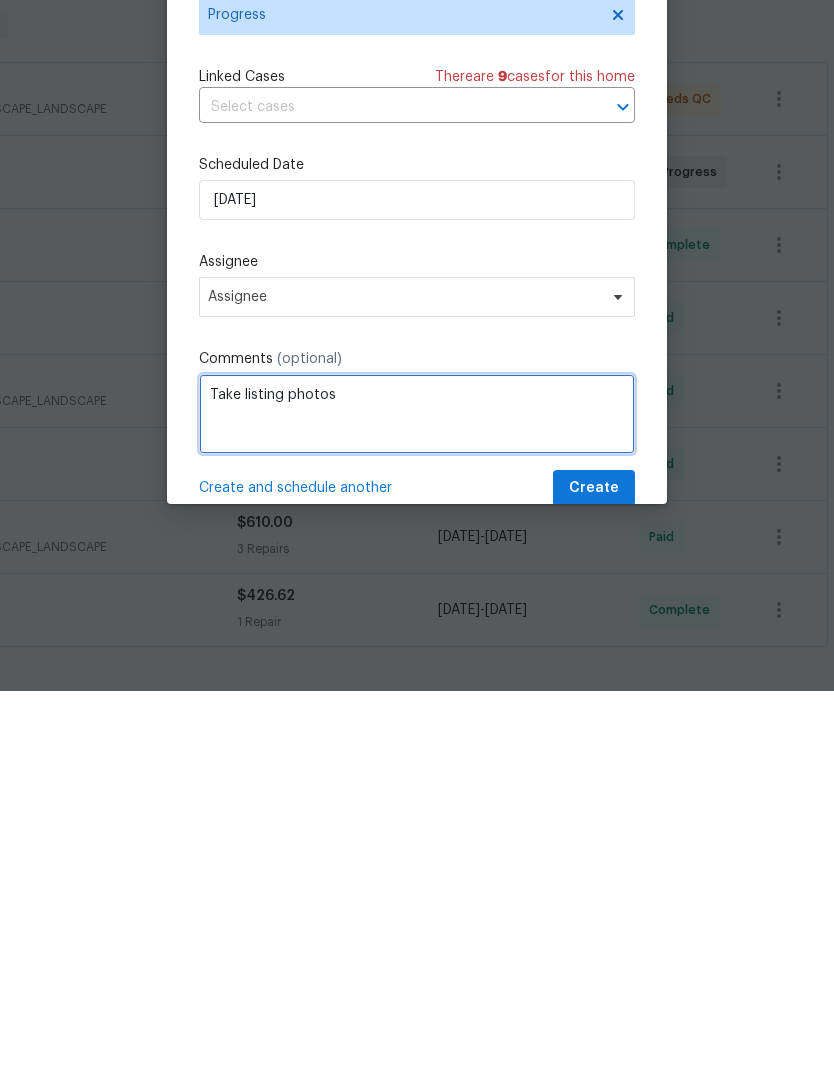 type on "Take listing photos" 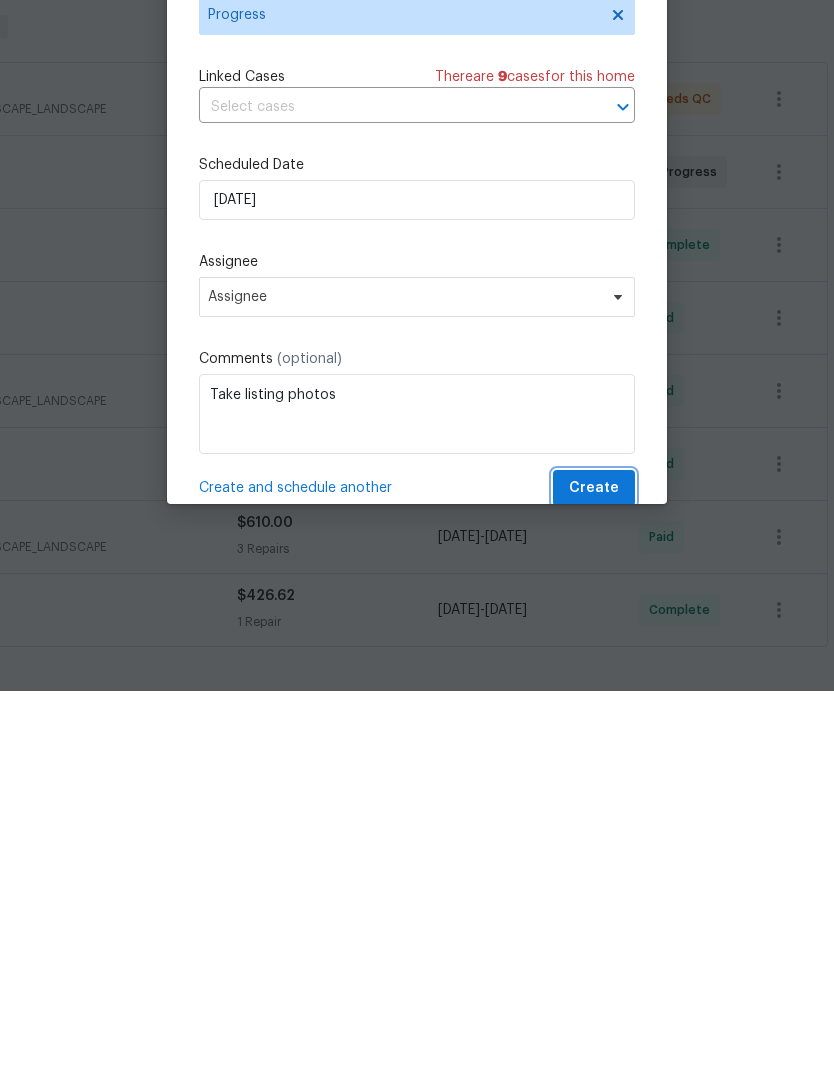 click on "Create" at bounding box center [594, 872] 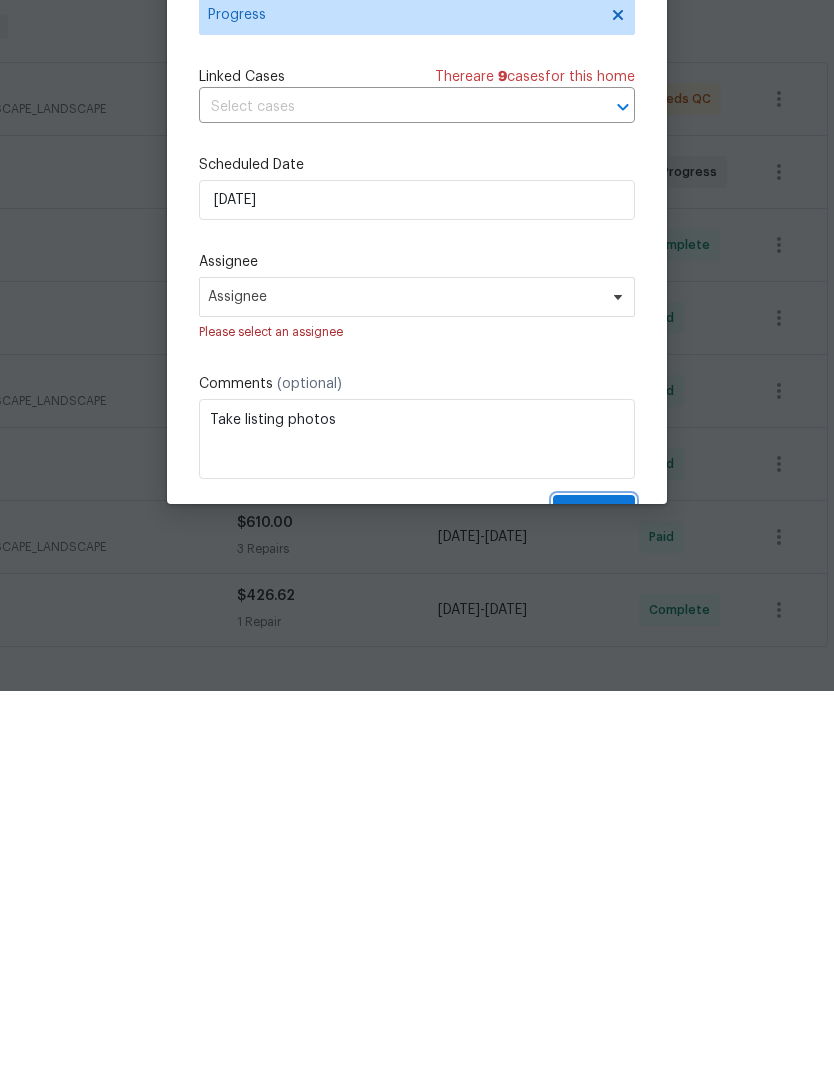 scroll, scrollTop: 75, scrollLeft: 0, axis: vertical 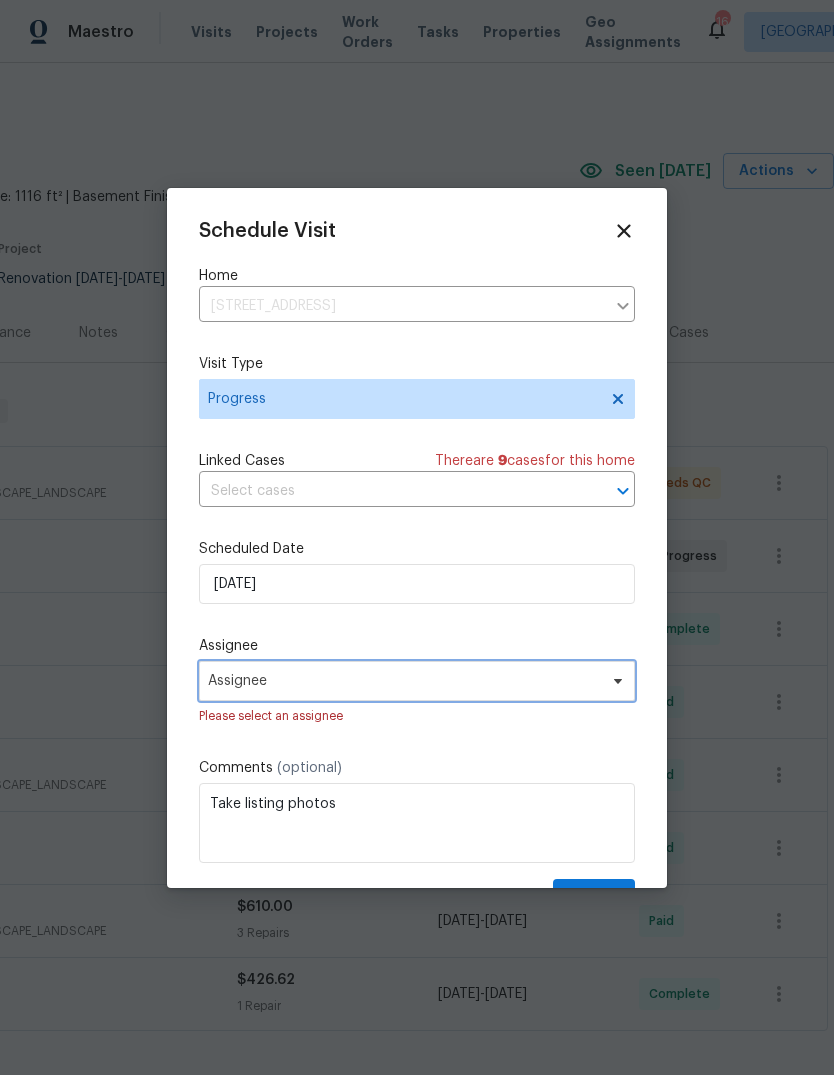 click on "Assignee" at bounding box center (404, 681) 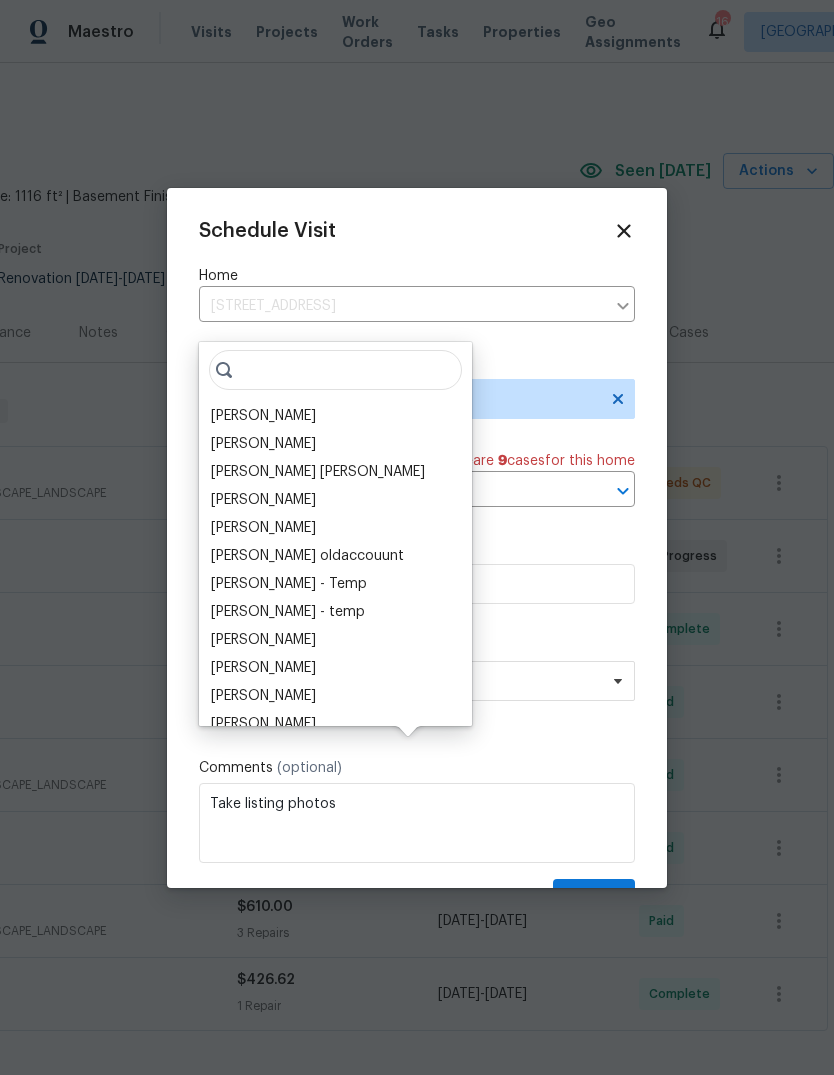 click on "[PERSON_NAME]" at bounding box center (335, 416) 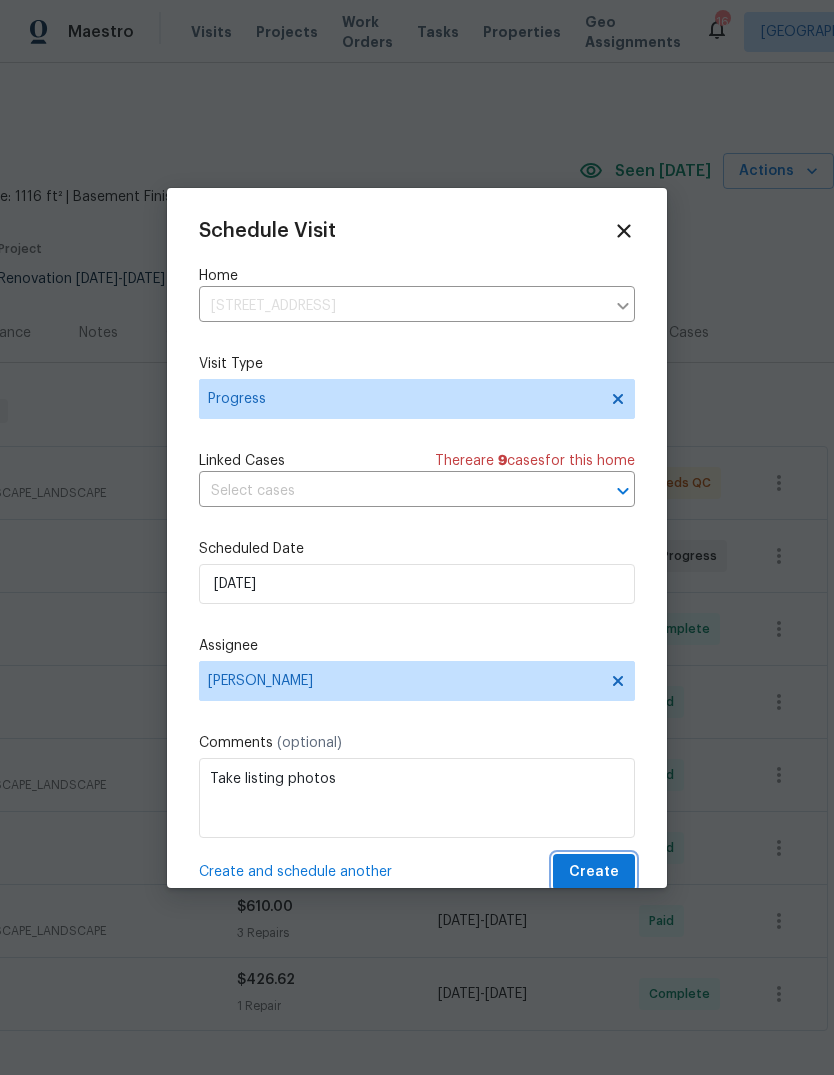 click on "Create" at bounding box center [594, 872] 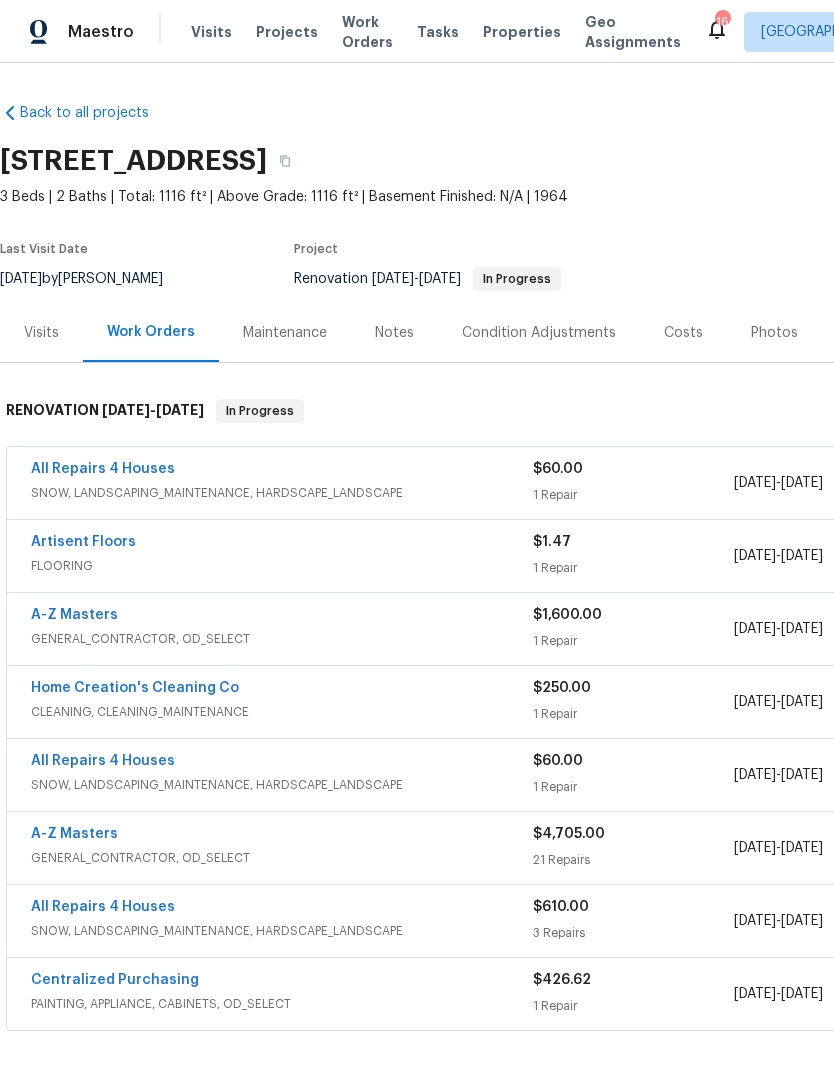 scroll, scrollTop: 0, scrollLeft: 0, axis: both 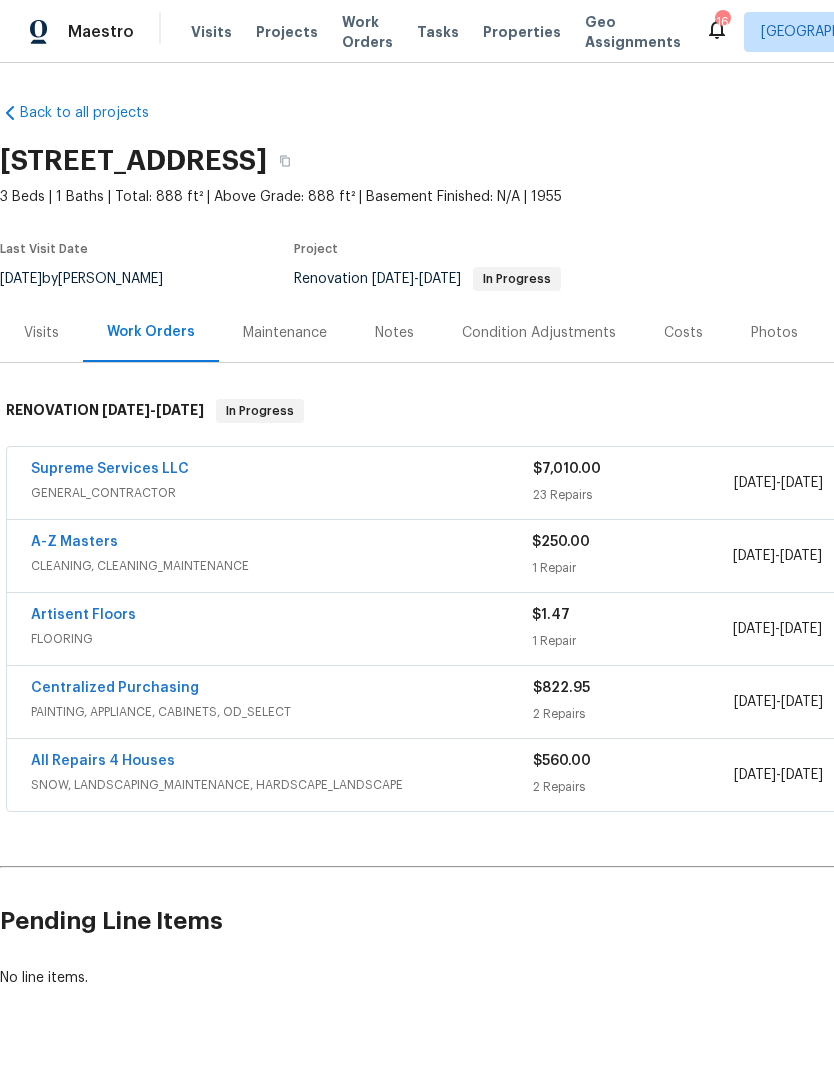click on "Notes" at bounding box center (394, 332) 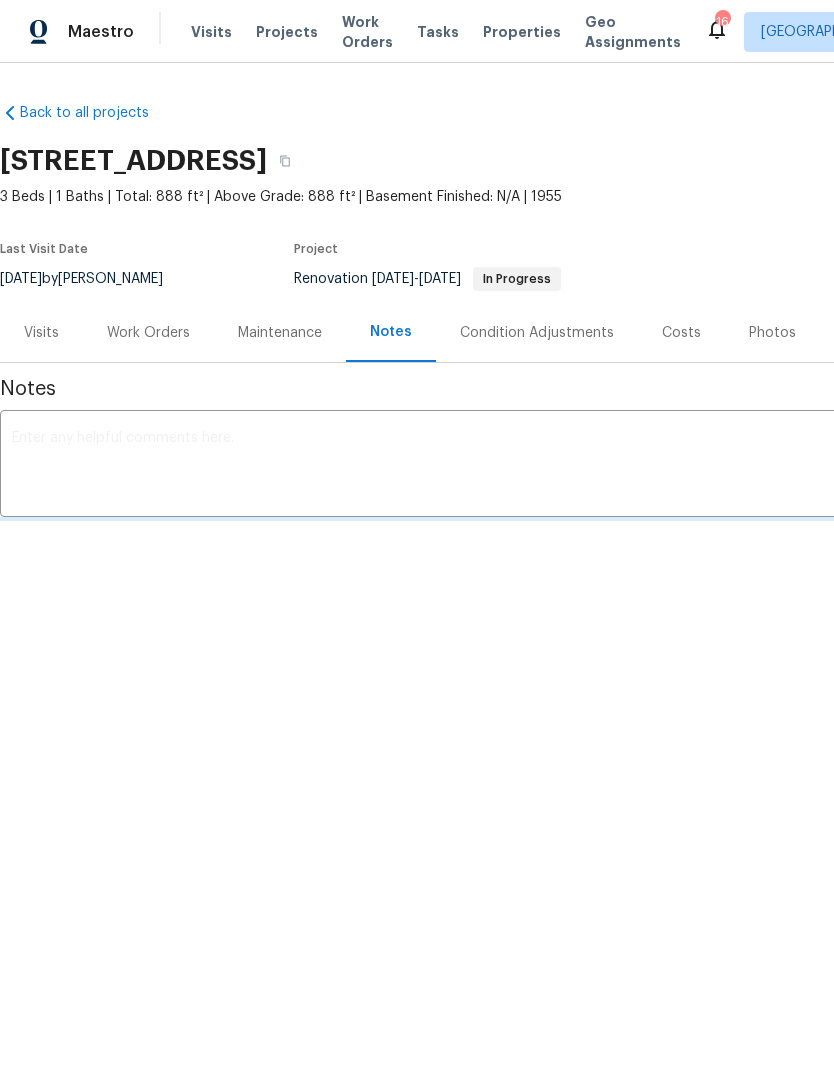 scroll, scrollTop: 0, scrollLeft: 0, axis: both 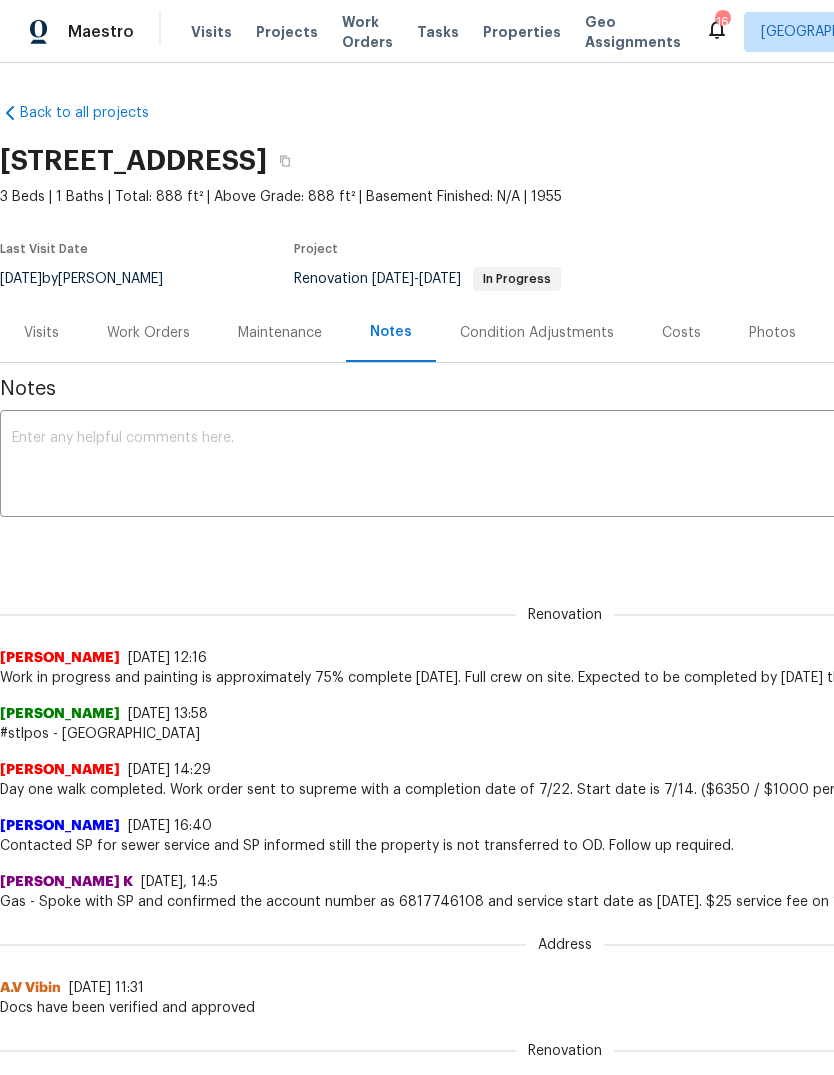 click at bounding box center [565, 466] 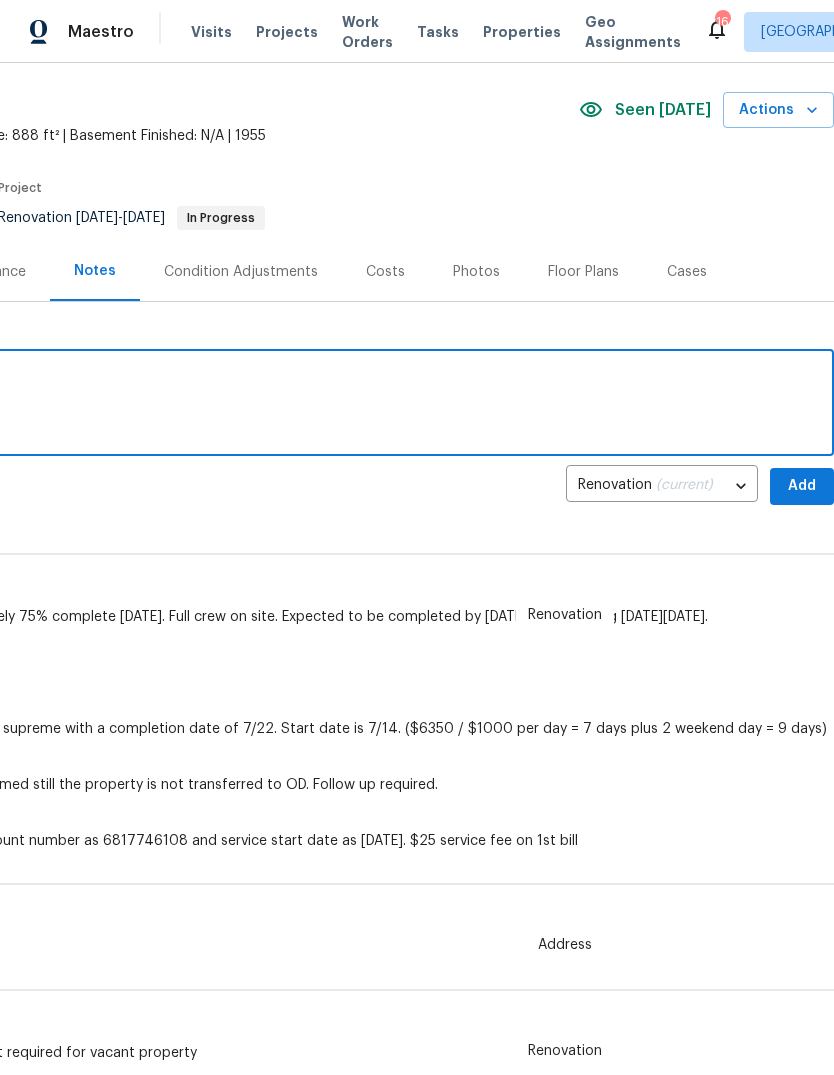 scroll, scrollTop: 64, scrollLeft: 296, axis: both 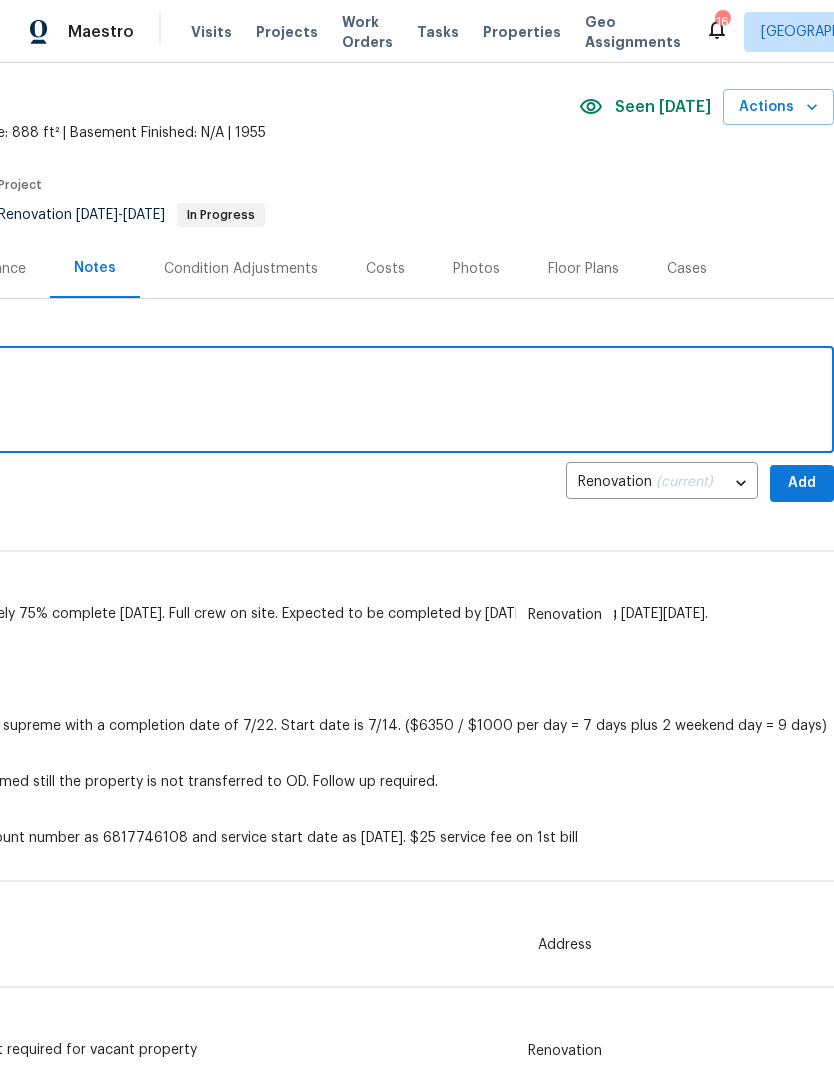 type on "Flooring scheduled for 7/22" 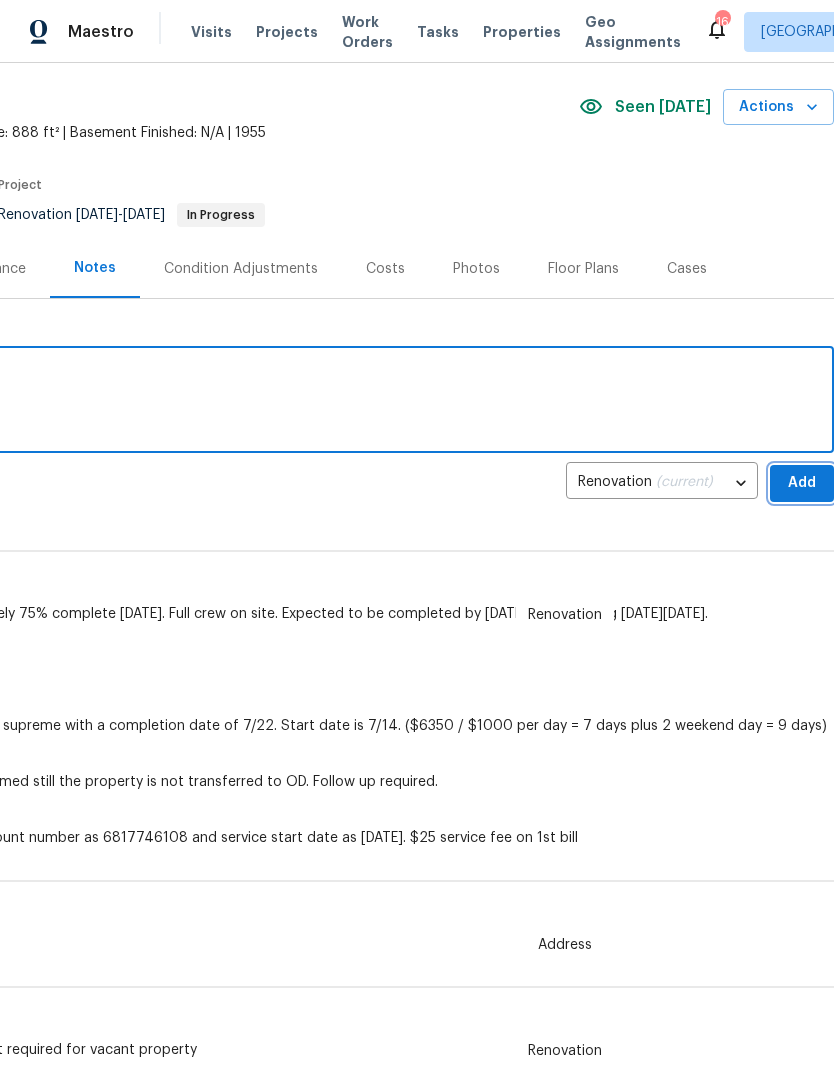 click on "Add" at bounding box center [802, 483] 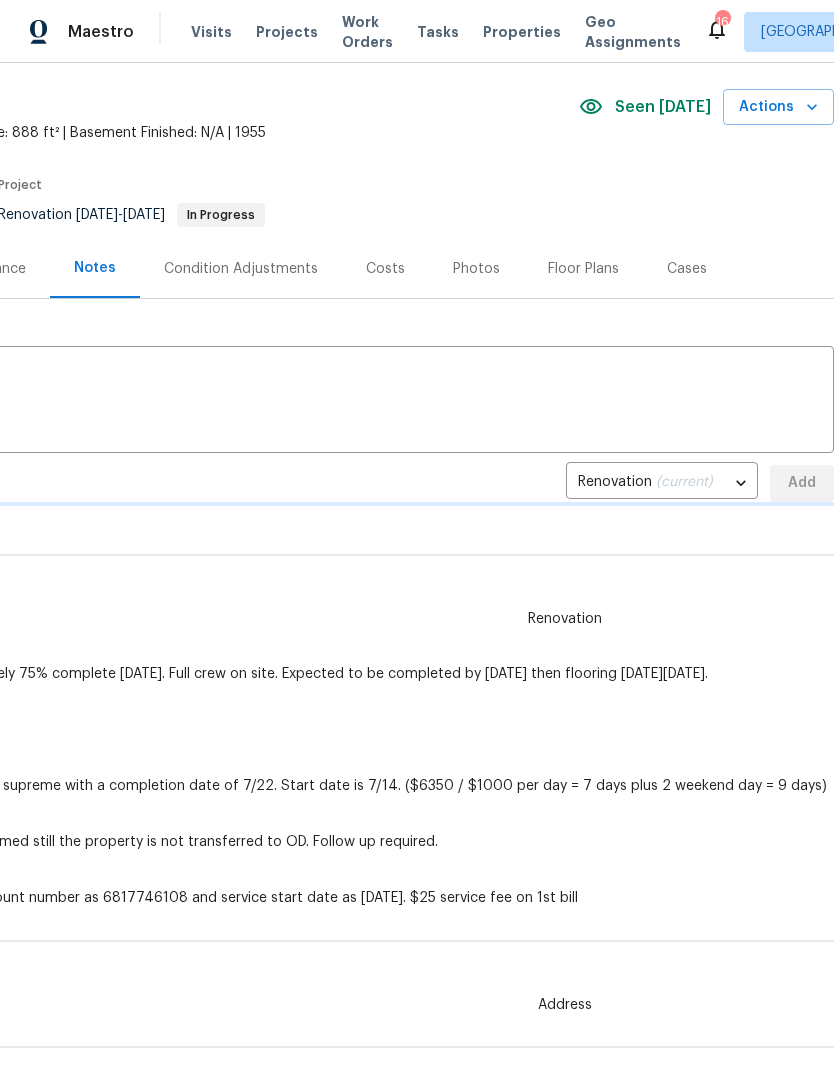 type 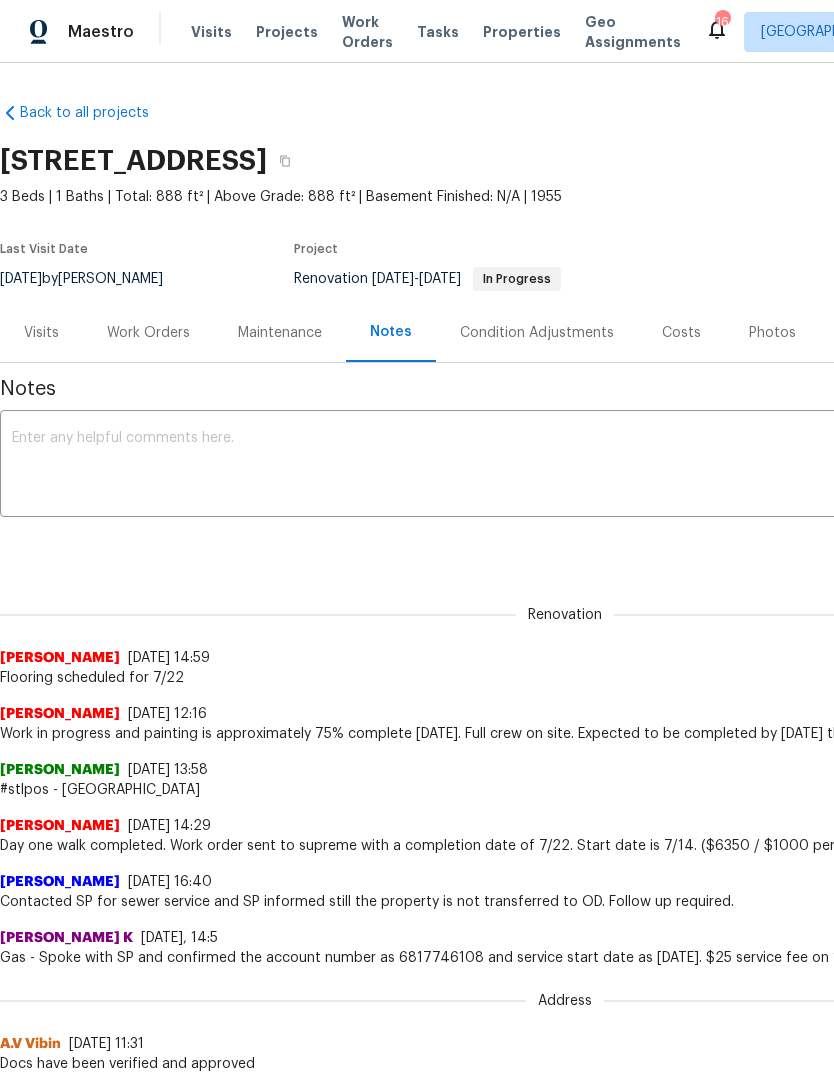 scroll, scrollTop: 0, scrollLeft: 0, axis: both 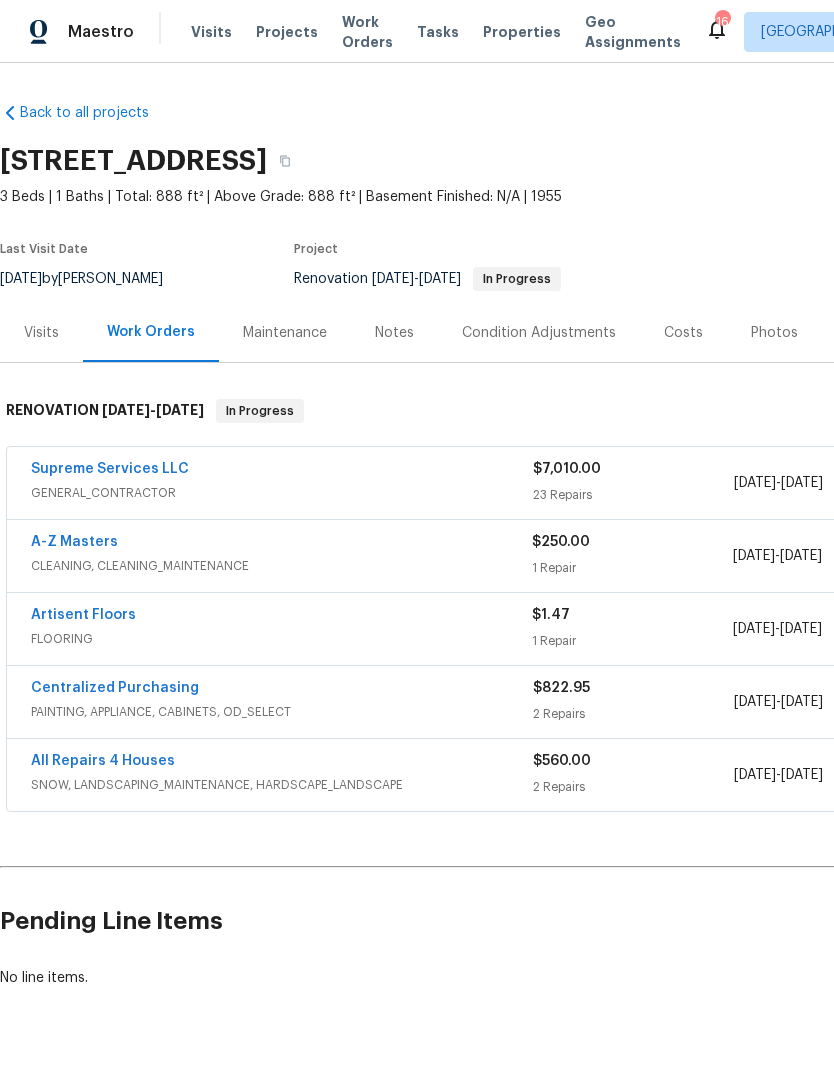 click on "Artisent Floors" at bounding box center [83, 615] 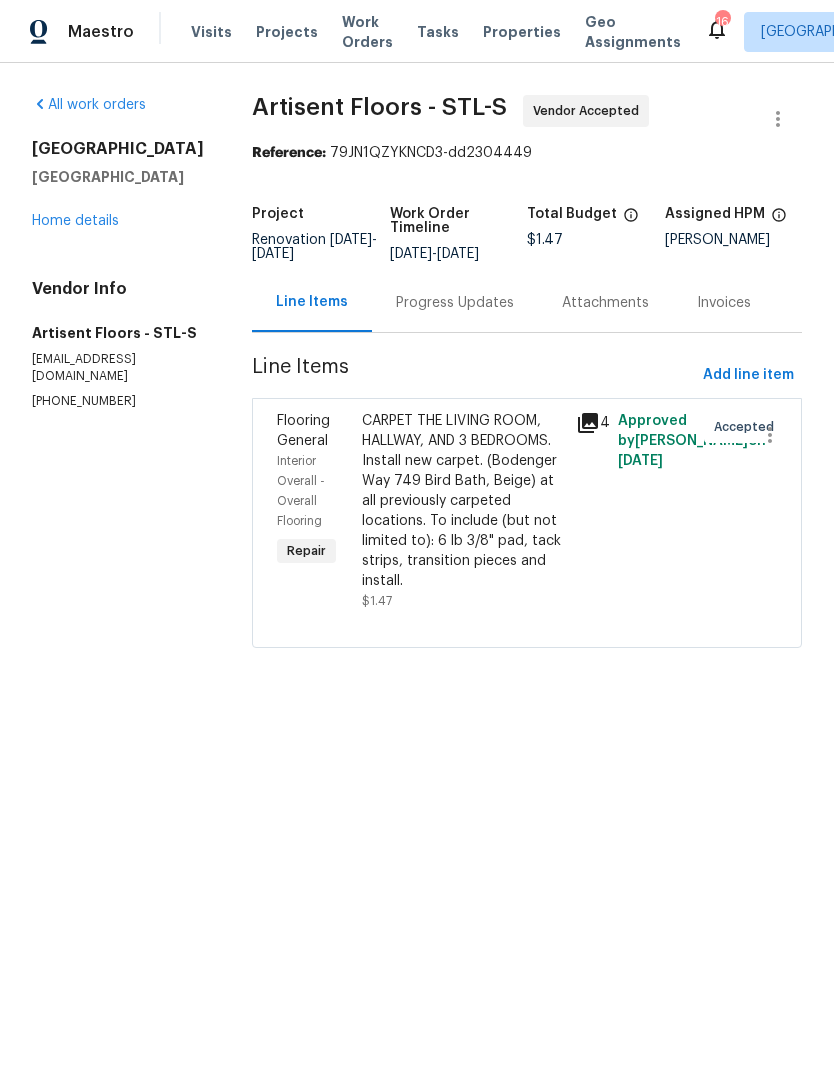 click on "Progress Updates" at bounding box center [455, 303] 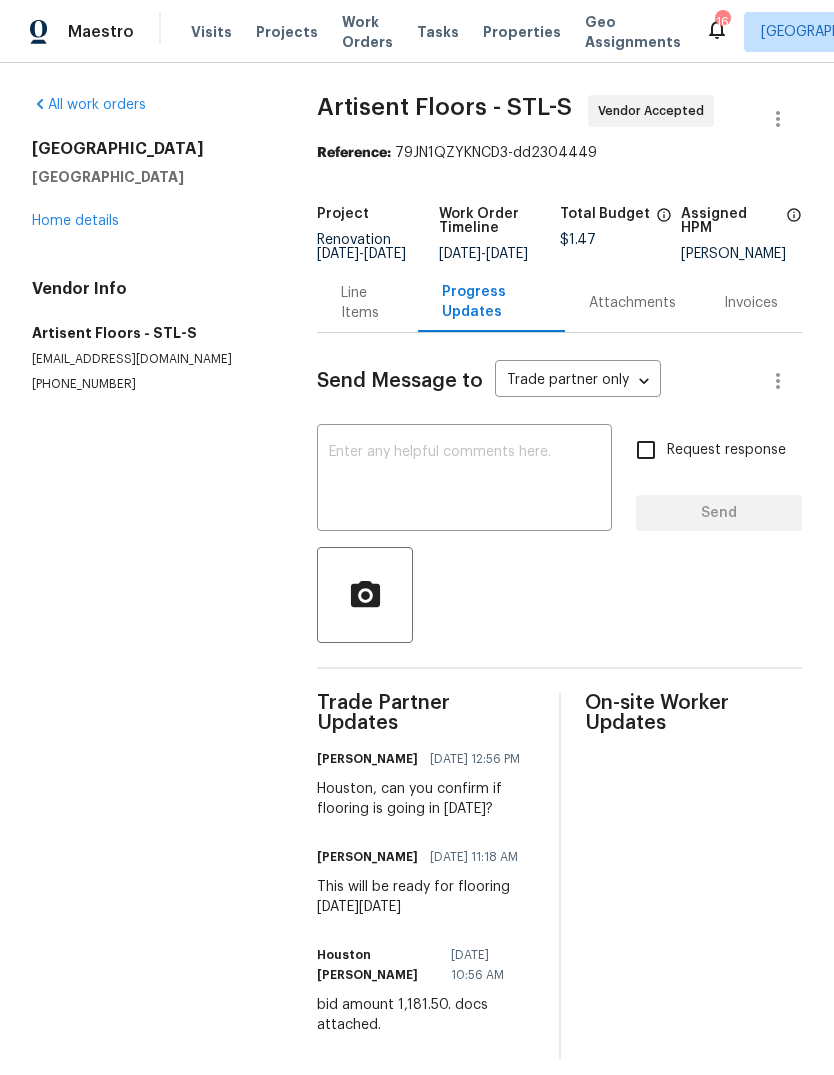 click on "Home details" at bounding box center [75, 221] 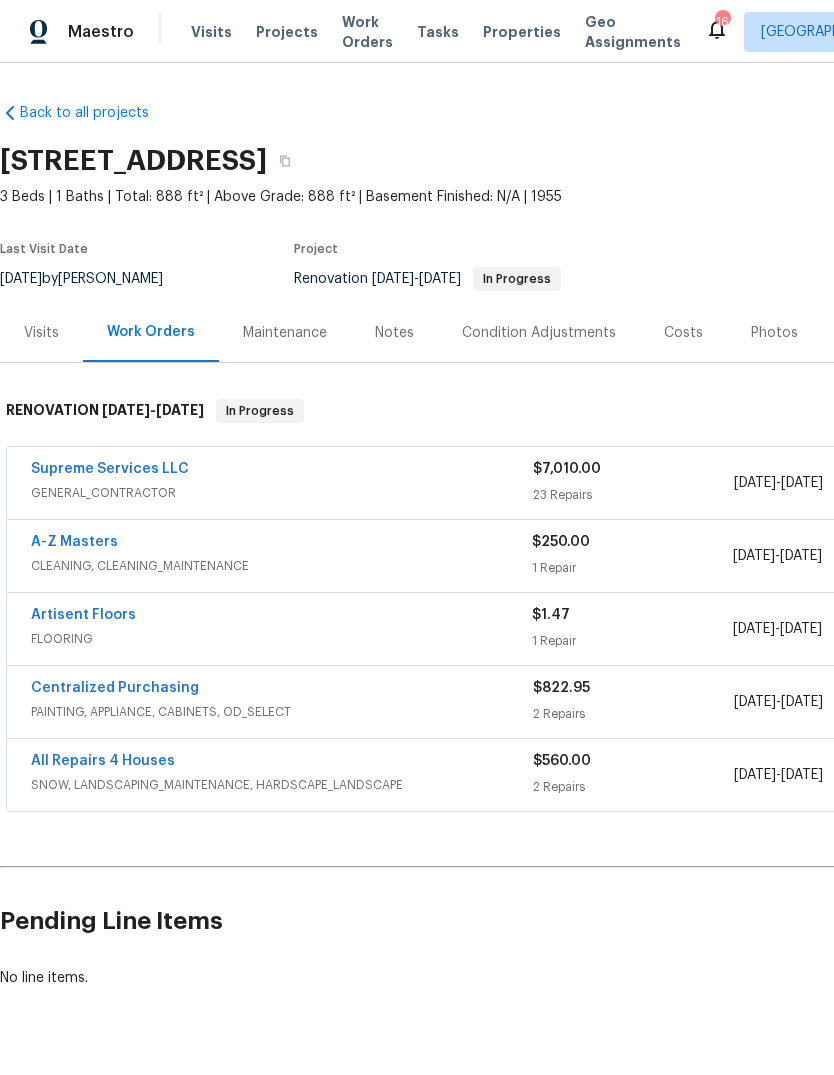 scroll, scrollTop: 0, scrollLeft: 0, axis: both 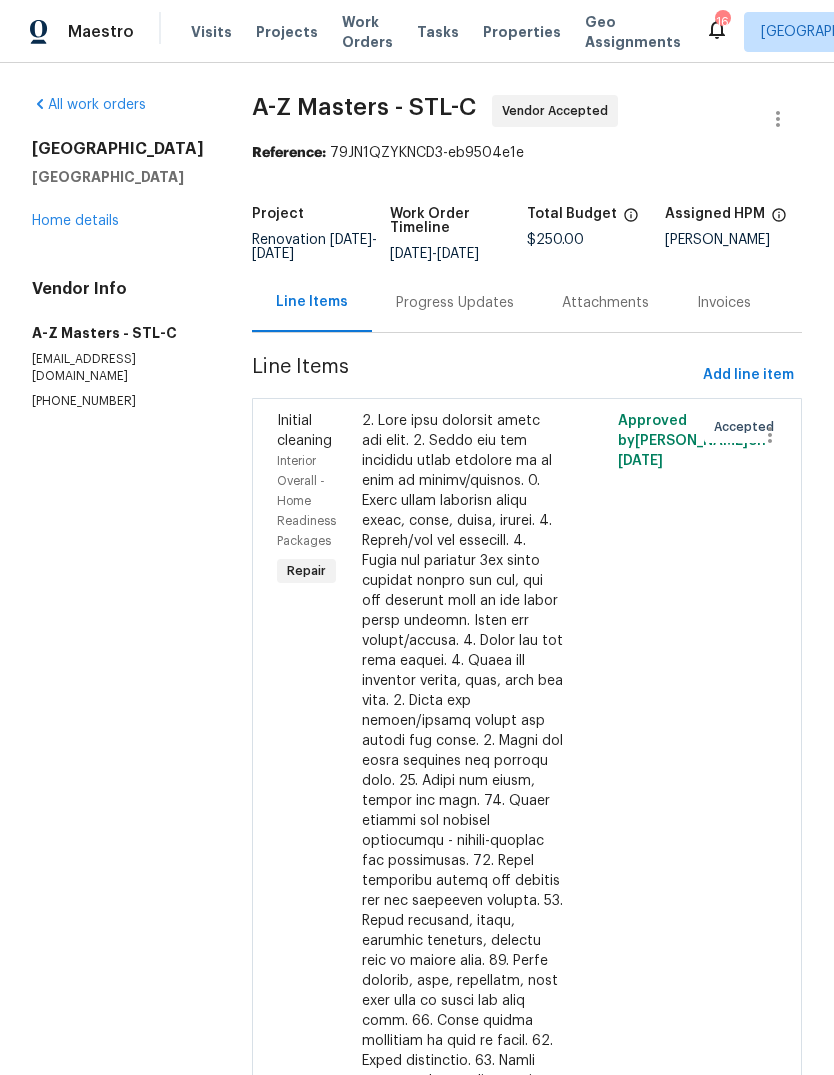 click on "Progress Updates" at bounding box center [455, 303] 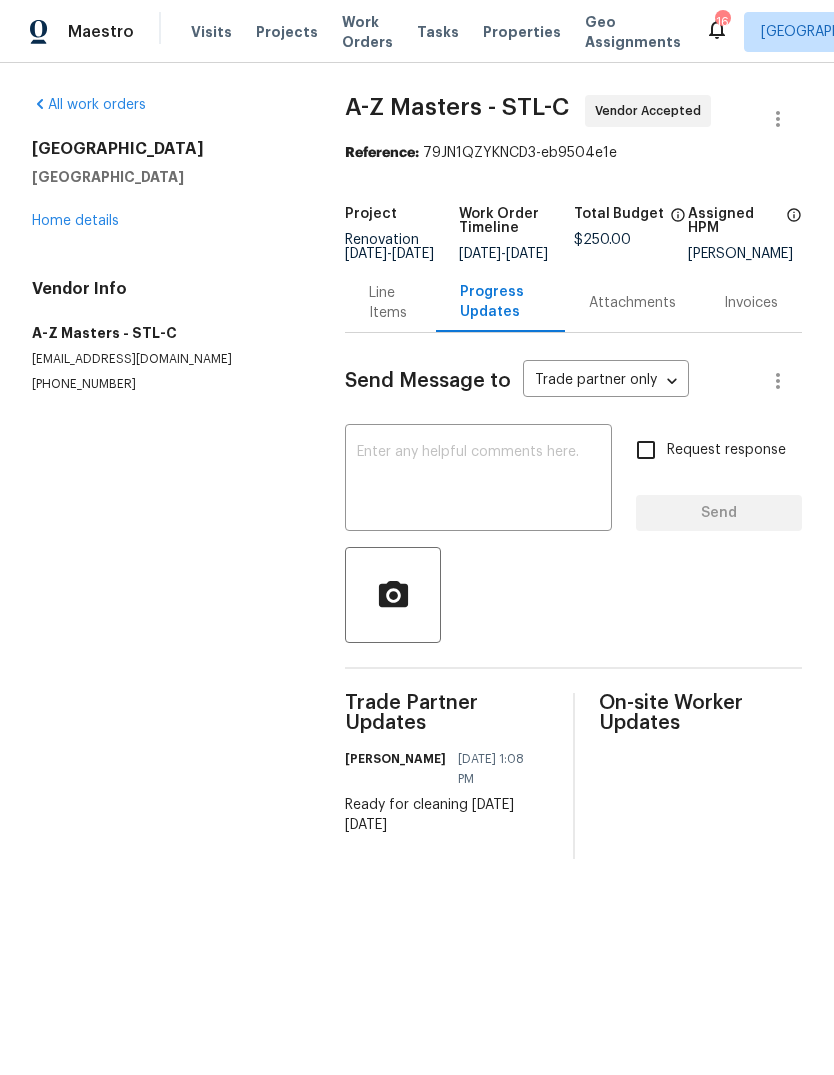 click on "Home details" at bounding box center [75, 221] 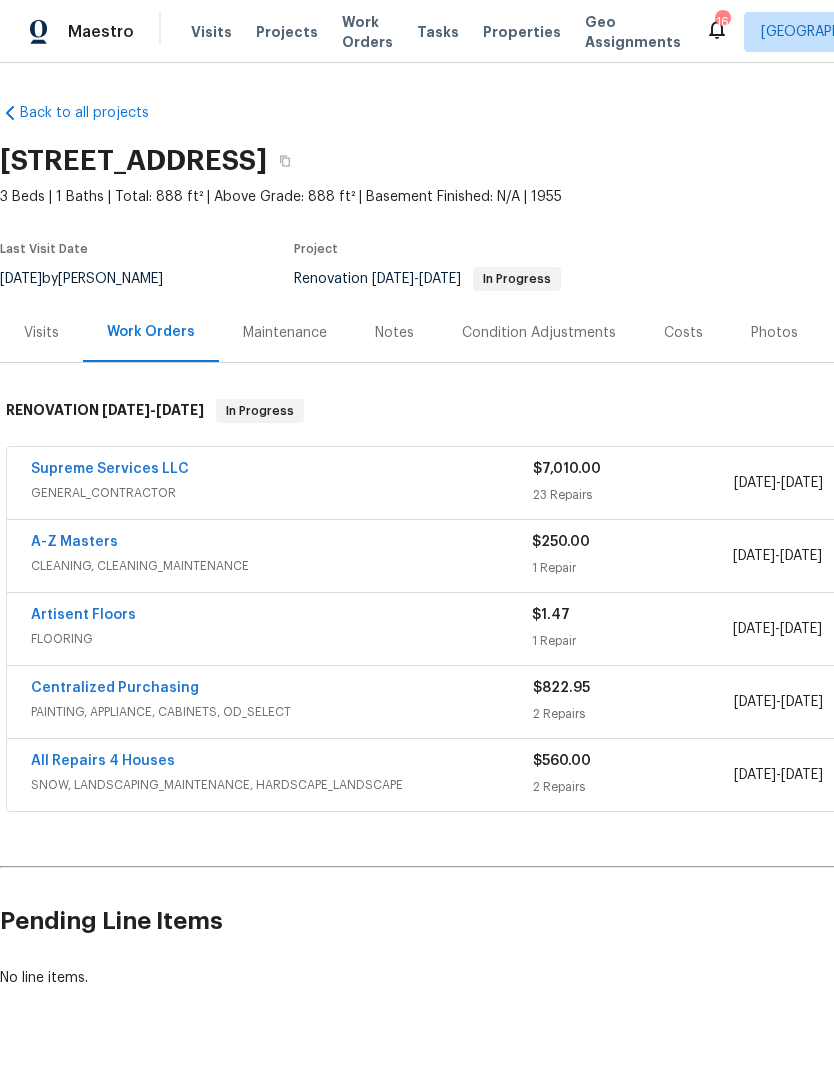 scroll, scrollTop: 0, scrollLeft: 0, axis: both 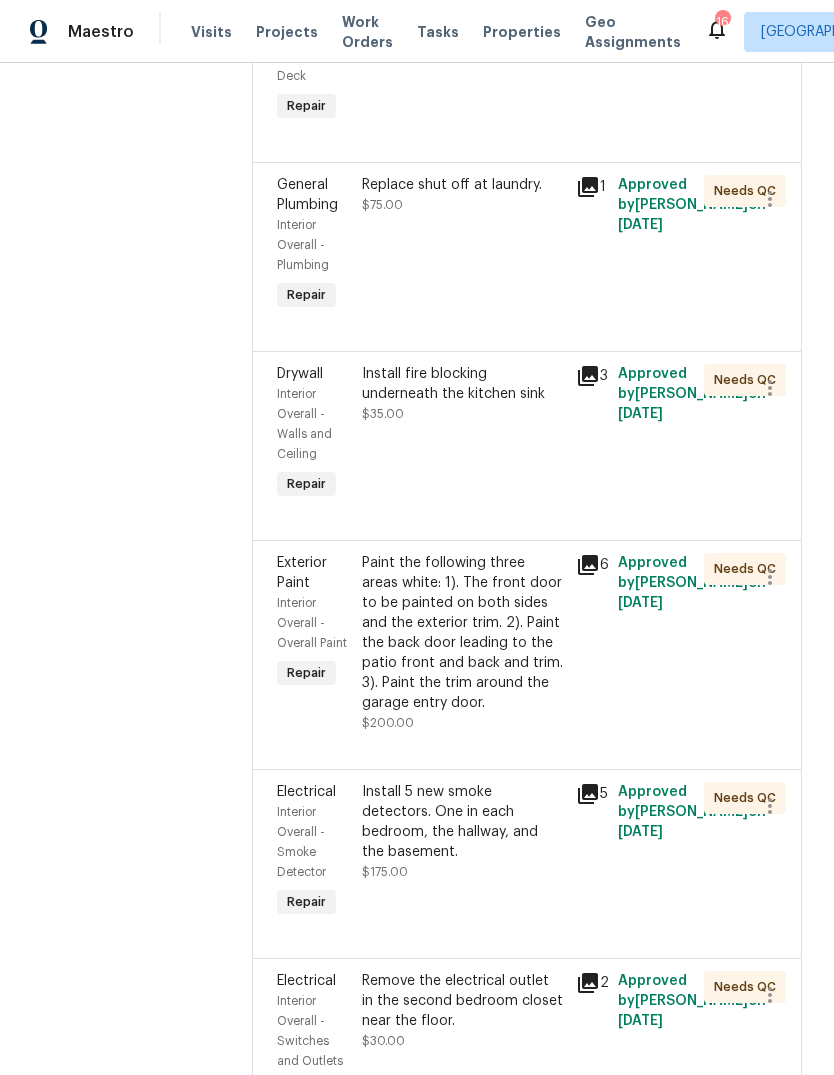 click 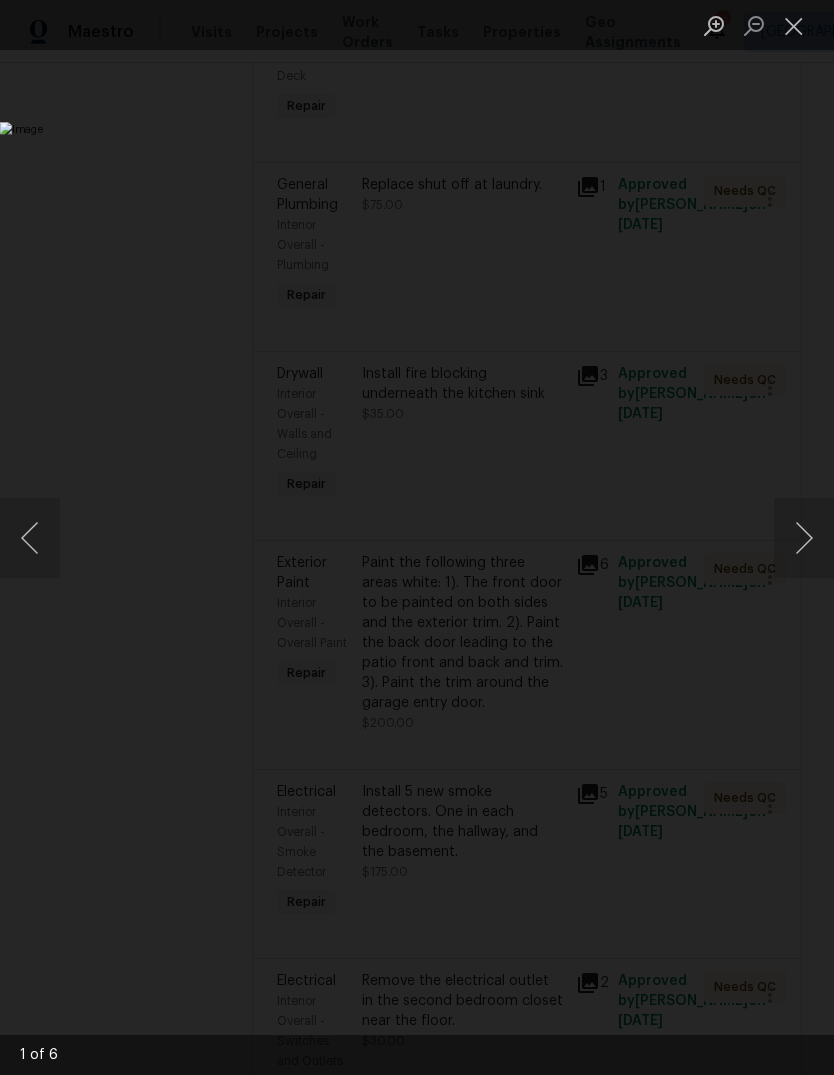 click at bounding box center [804, 538] 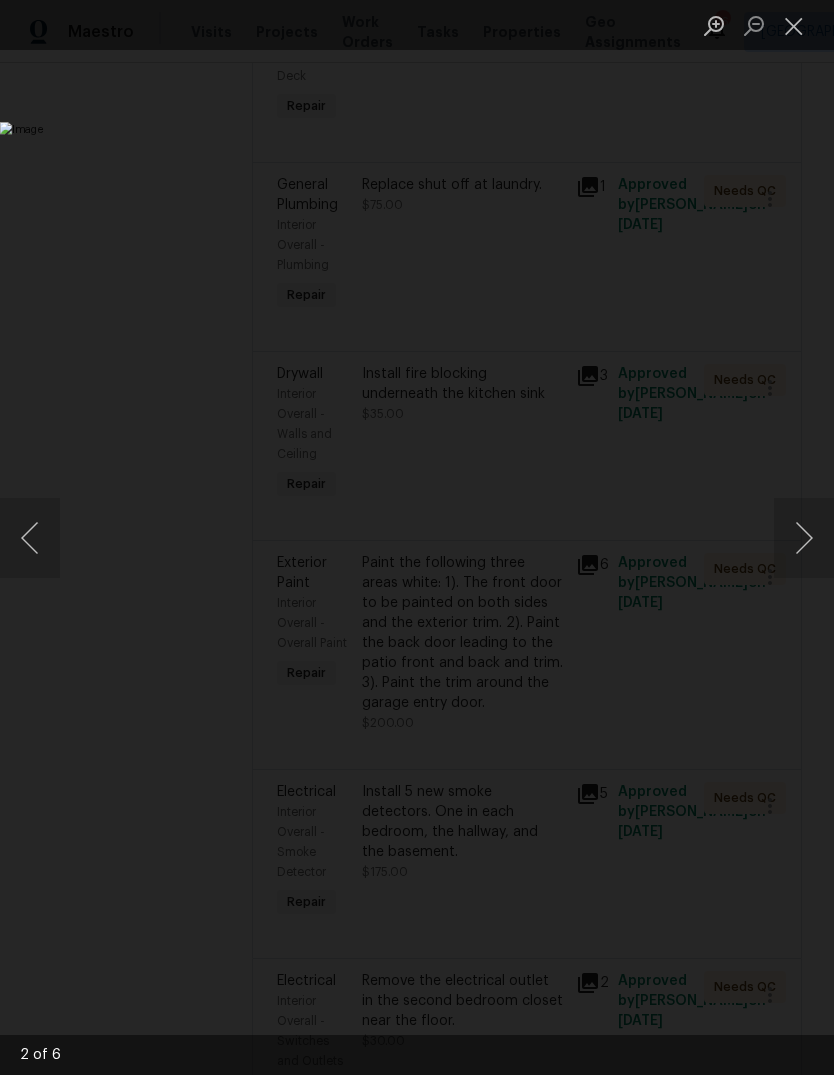 click at bounding box center (804, 538) 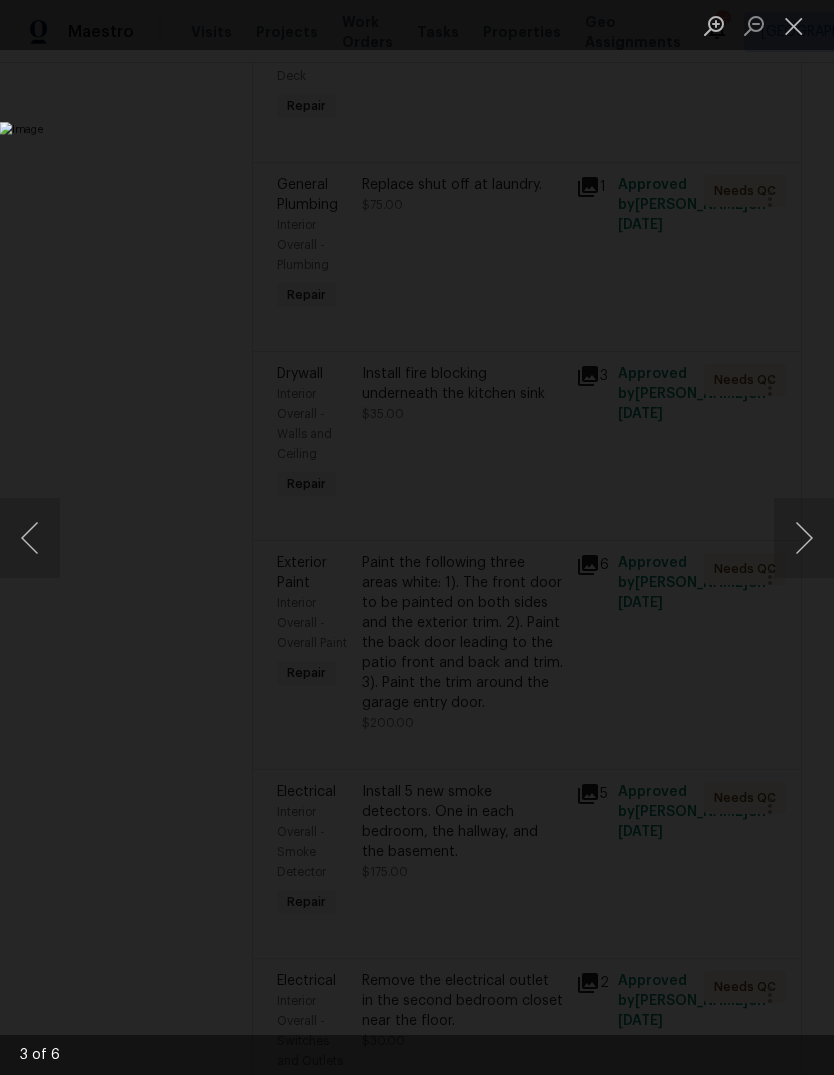 click at bounding box center [804, 538] 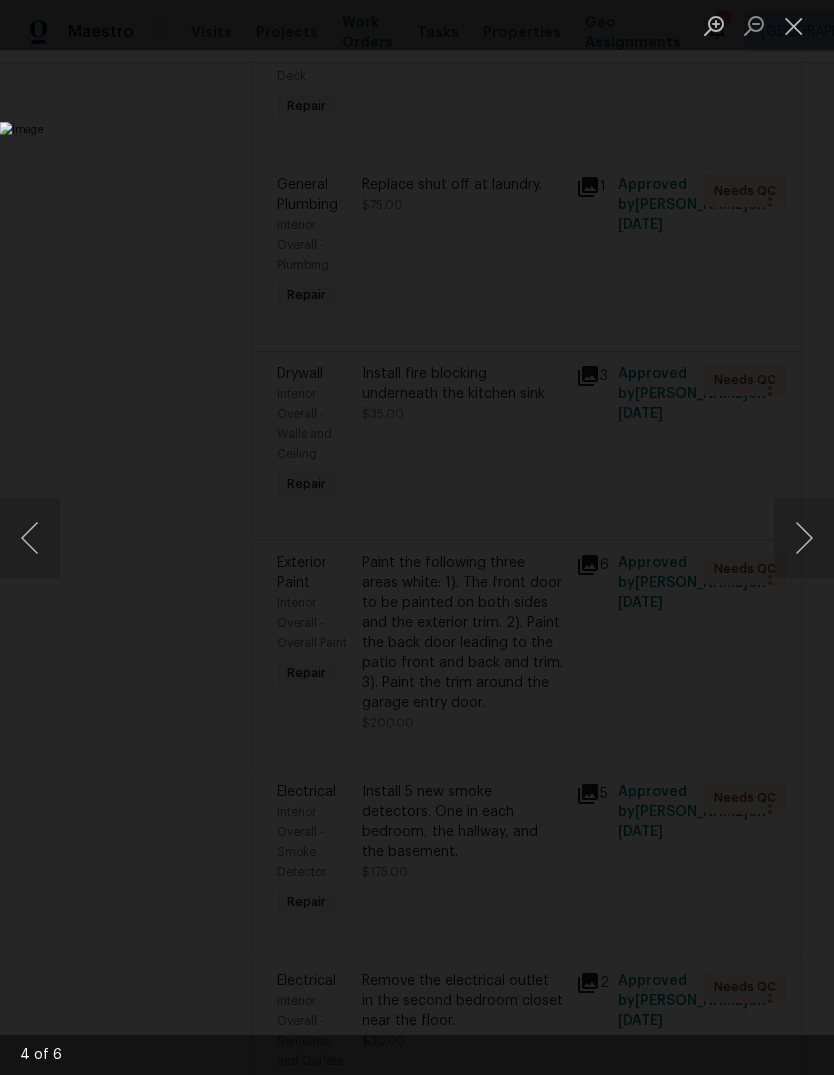 click at bounding box center (804, 538) 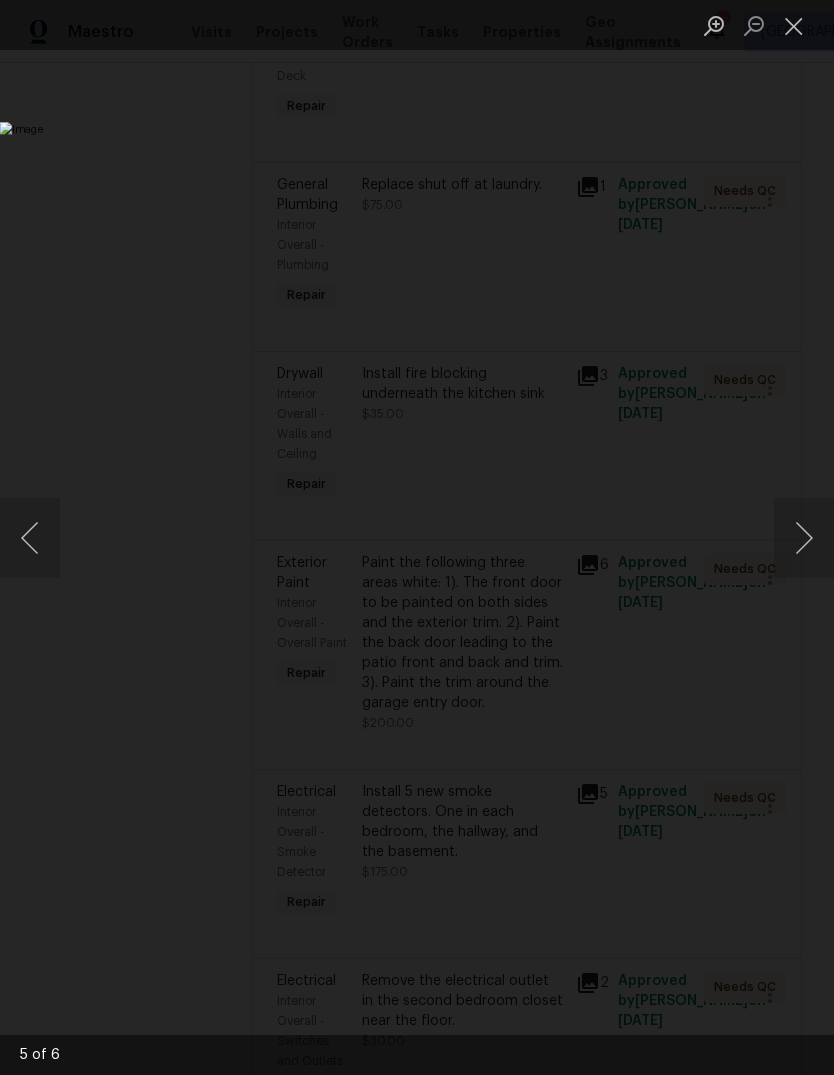 click at bounding box center (804, 538) 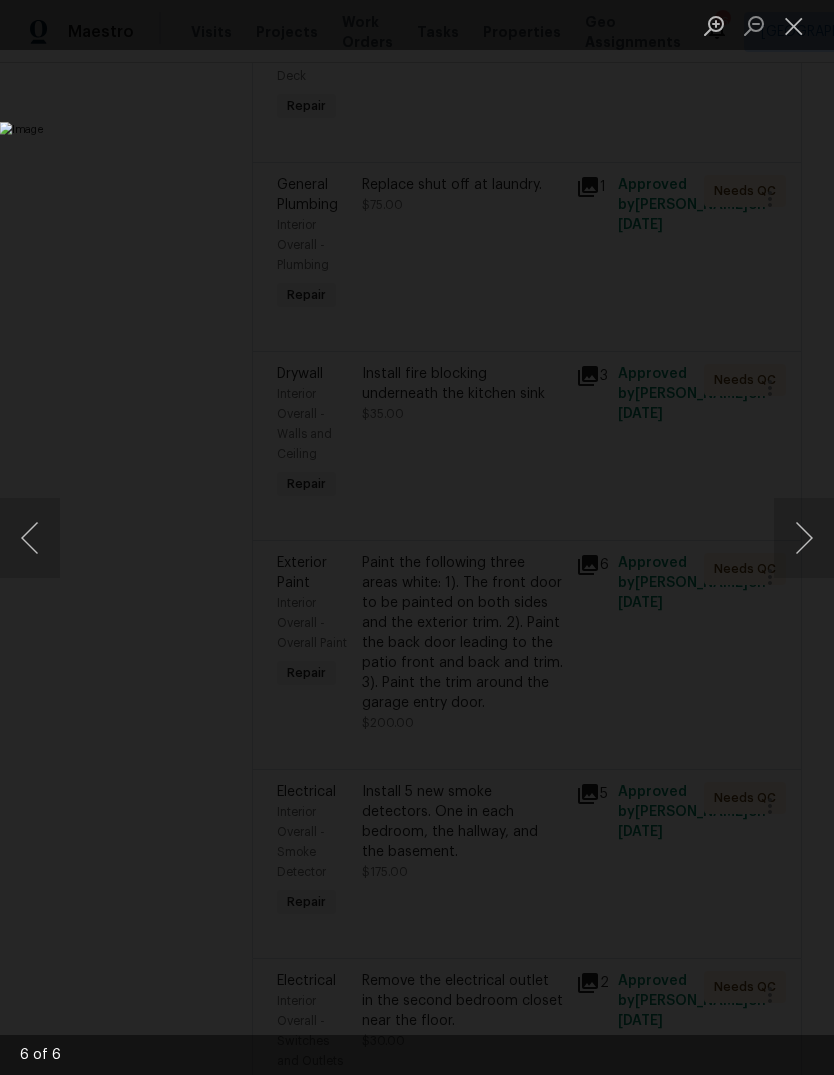 click at bounding box center [804, 538] 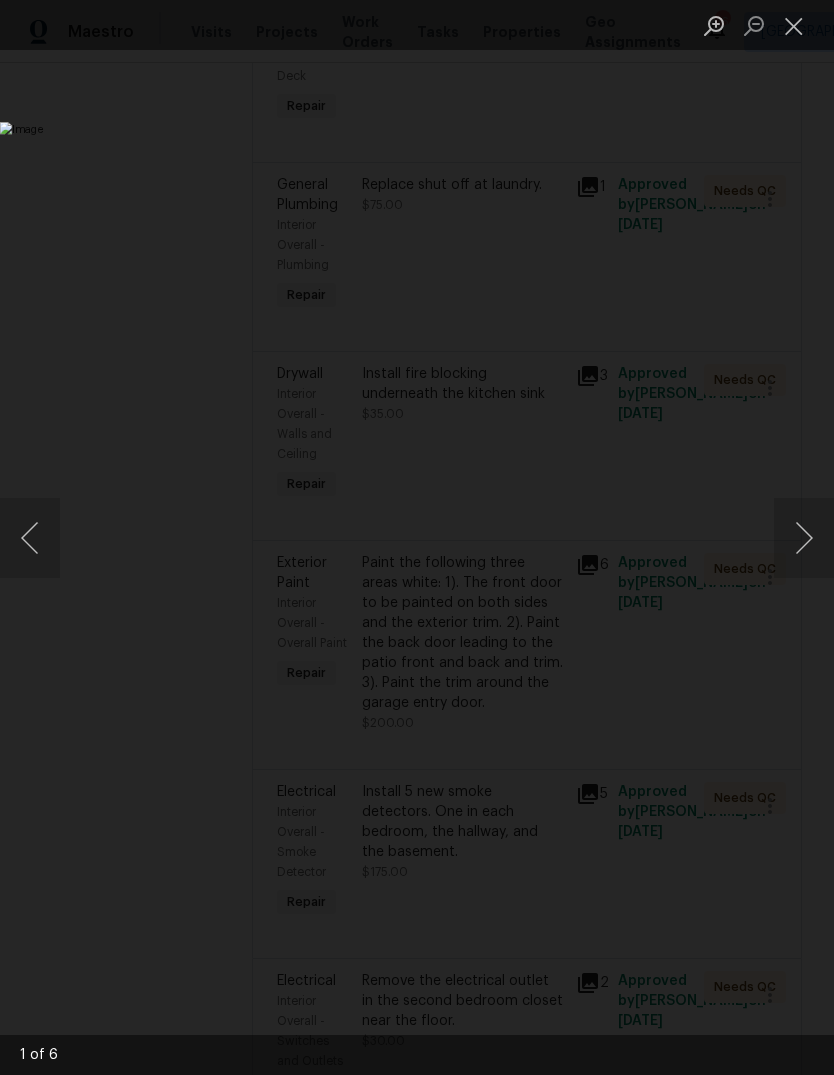 click at bounding box center [804, 538] 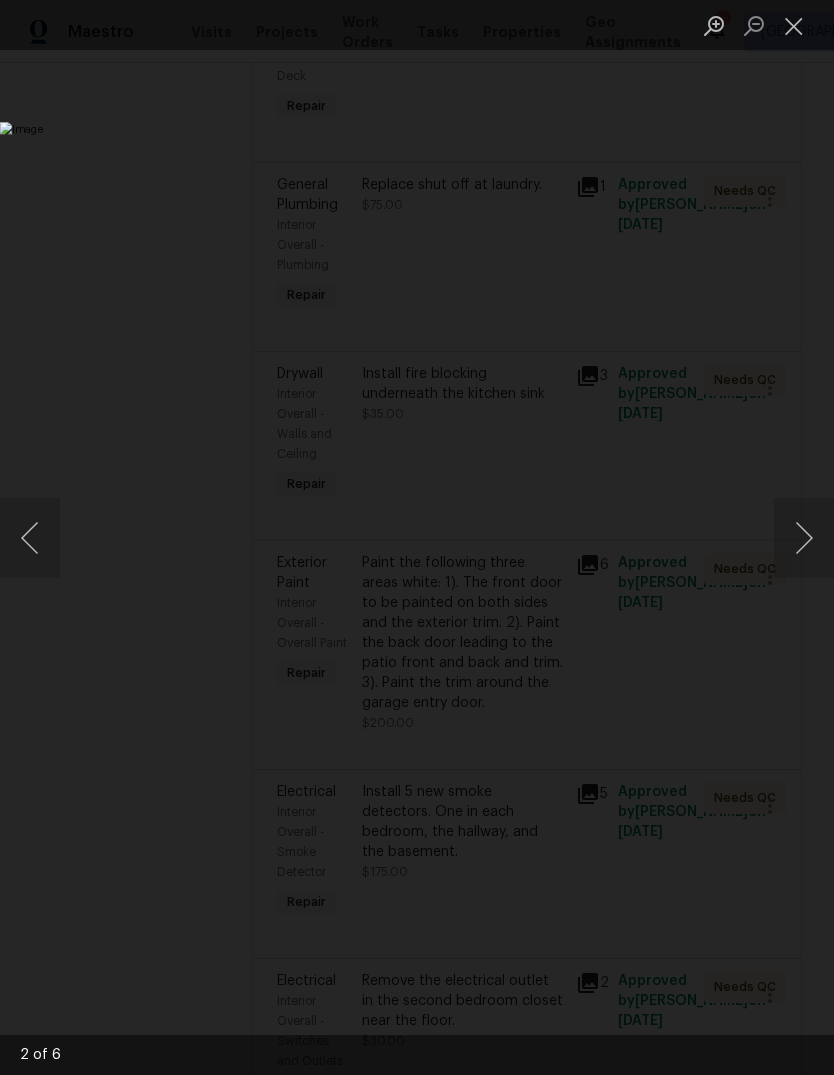 click at bounding box center (804, 538) 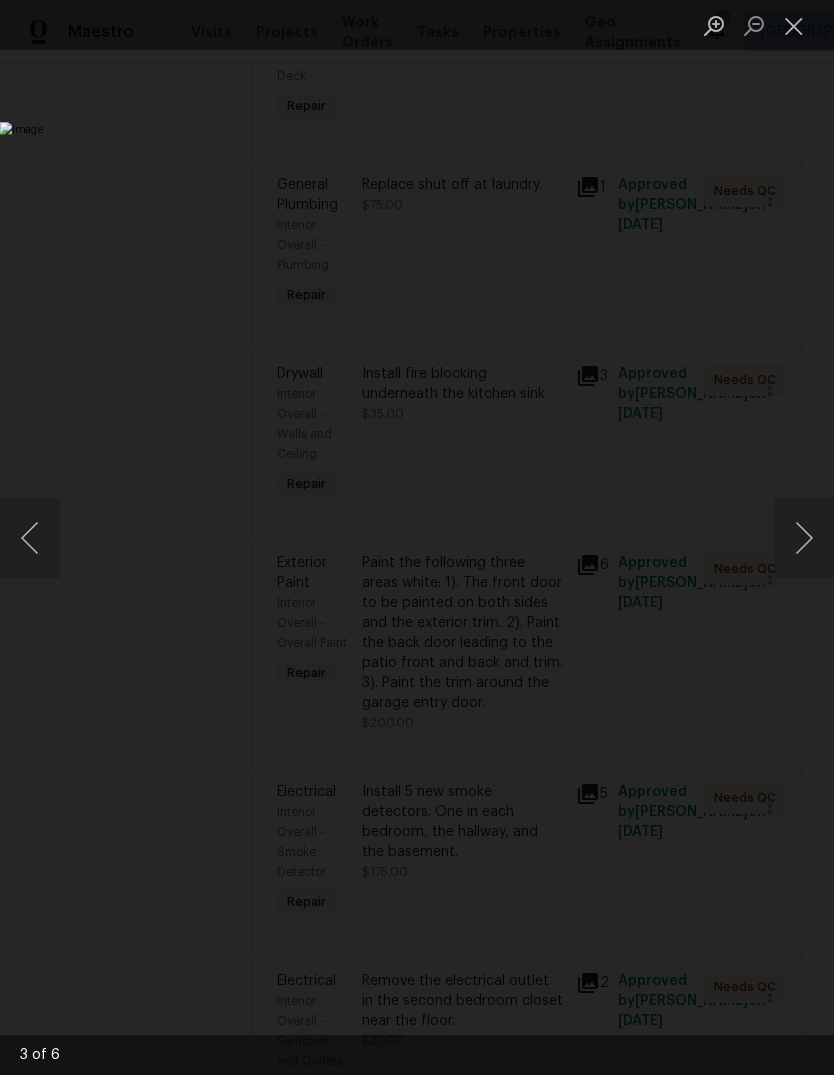 click at bounding box center [794, 25] 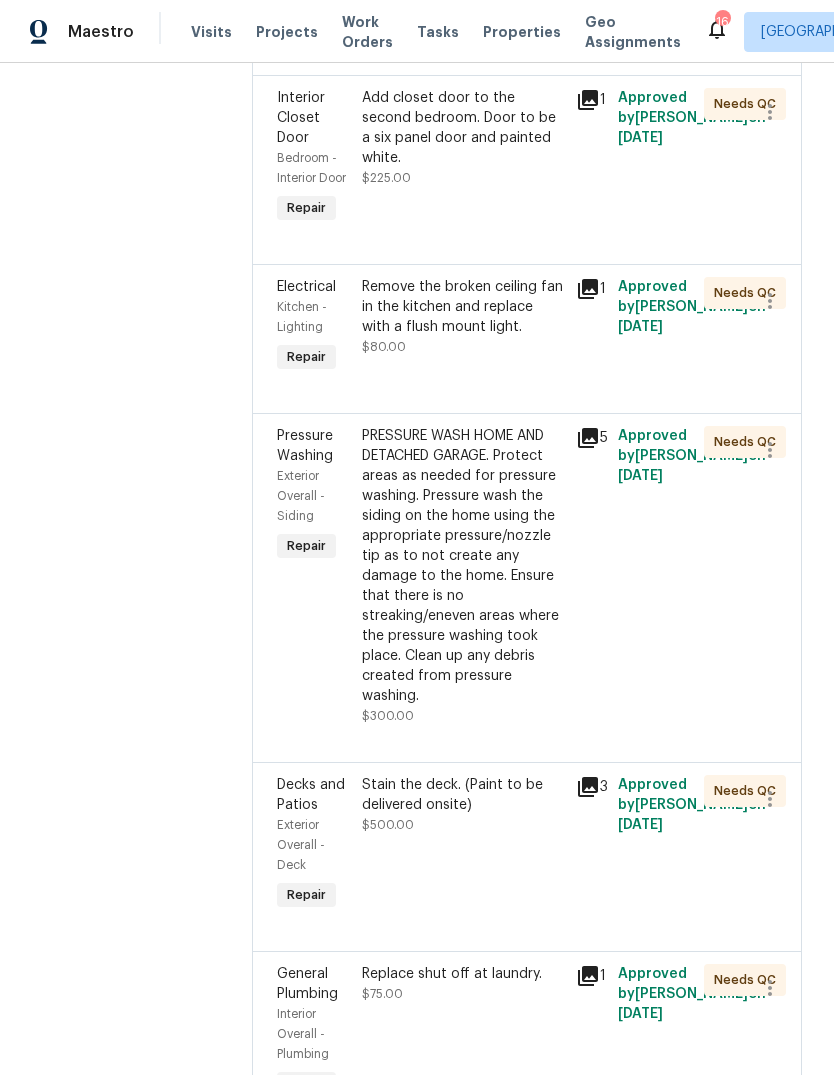scroll, scrollTop: 3297, scrollLeft: 0, axis: vertical 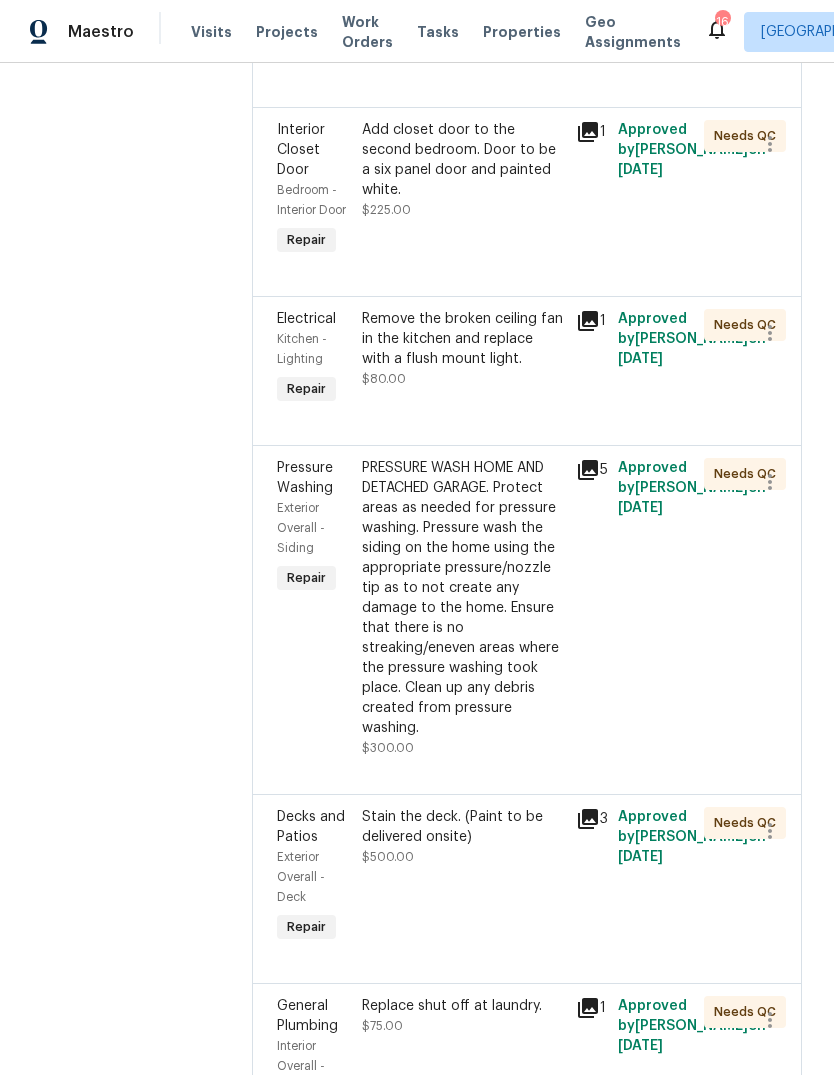 click 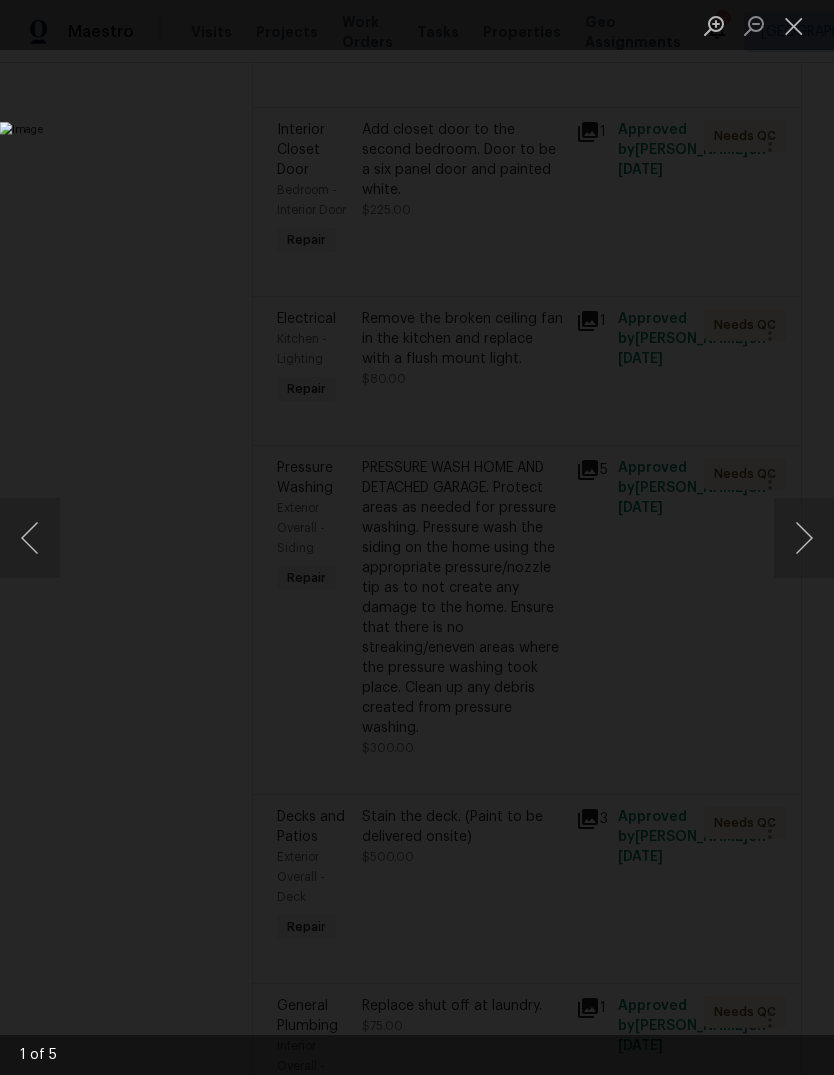 click at bounding box center (804, 538) 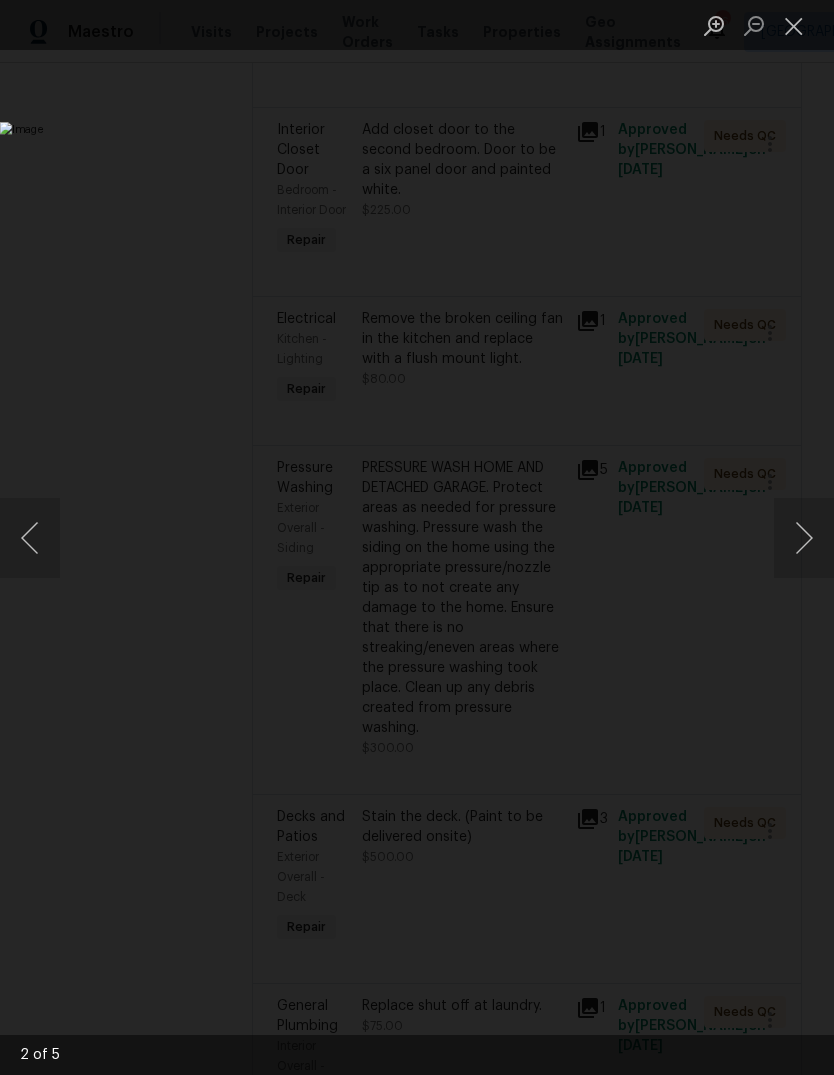 click at bounding box center [30, 538] 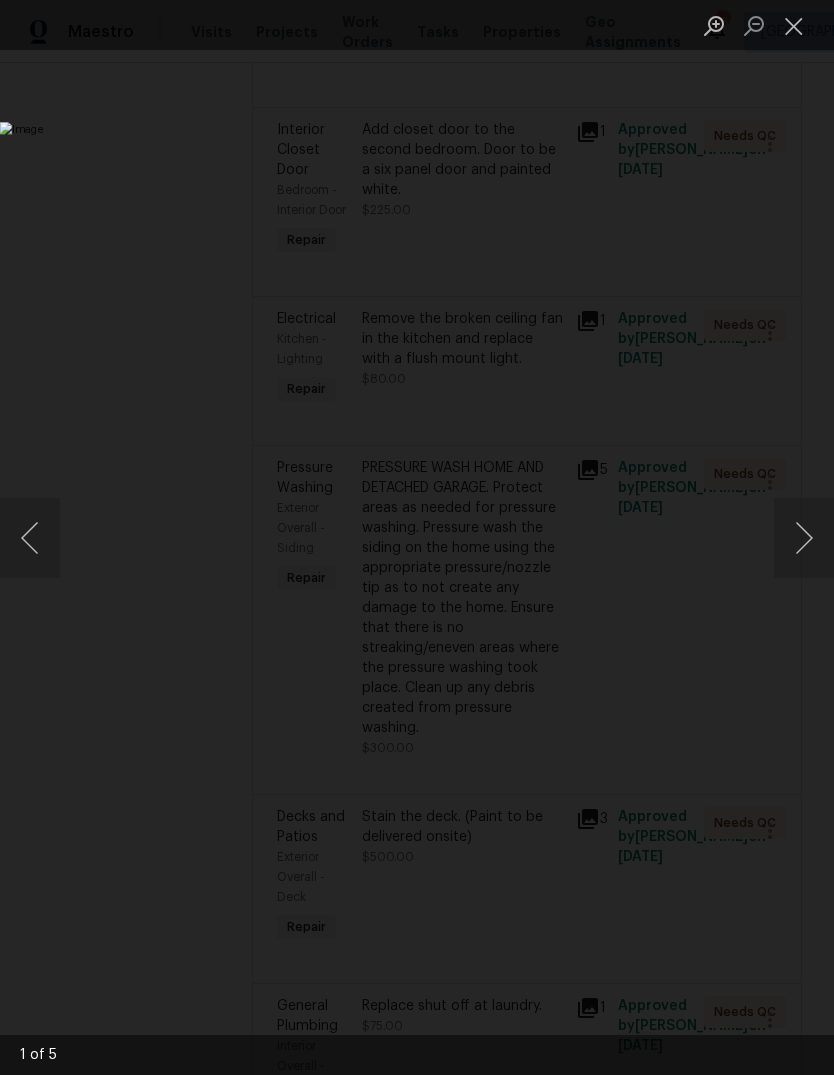 click at bounding box center (804, 538) 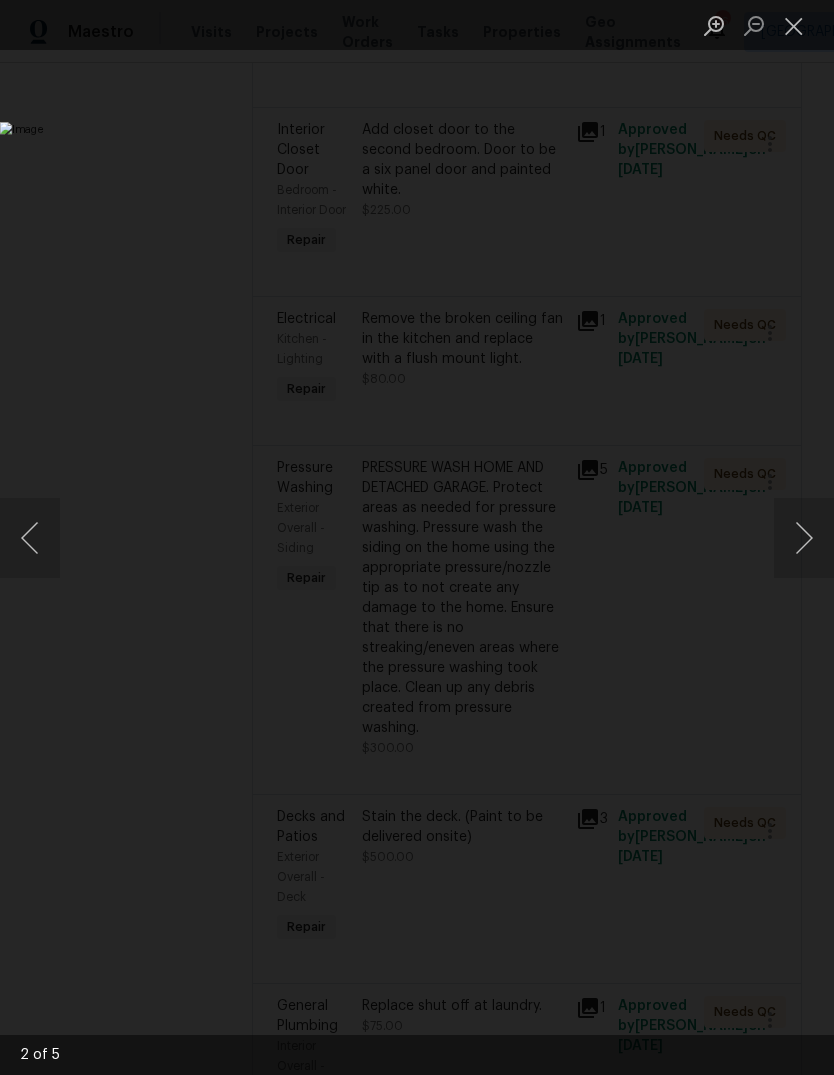 click at bounding box center [804, 538] 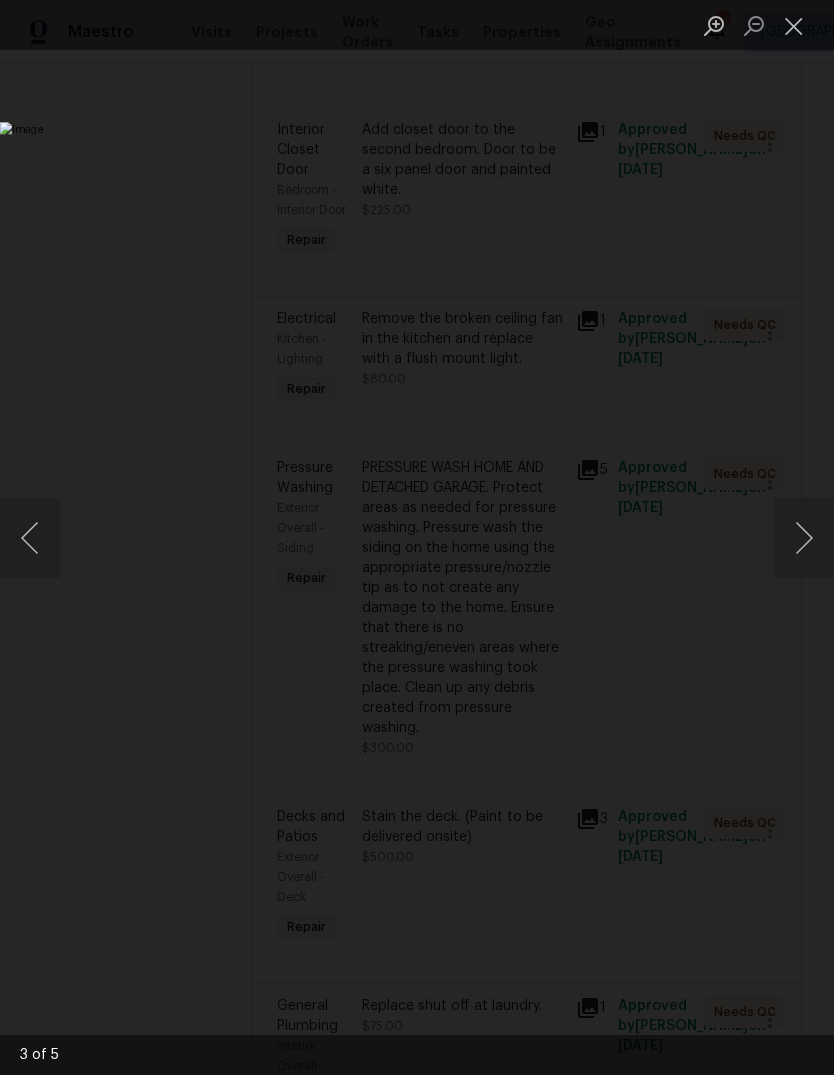 click at bounding box center (804, 538) 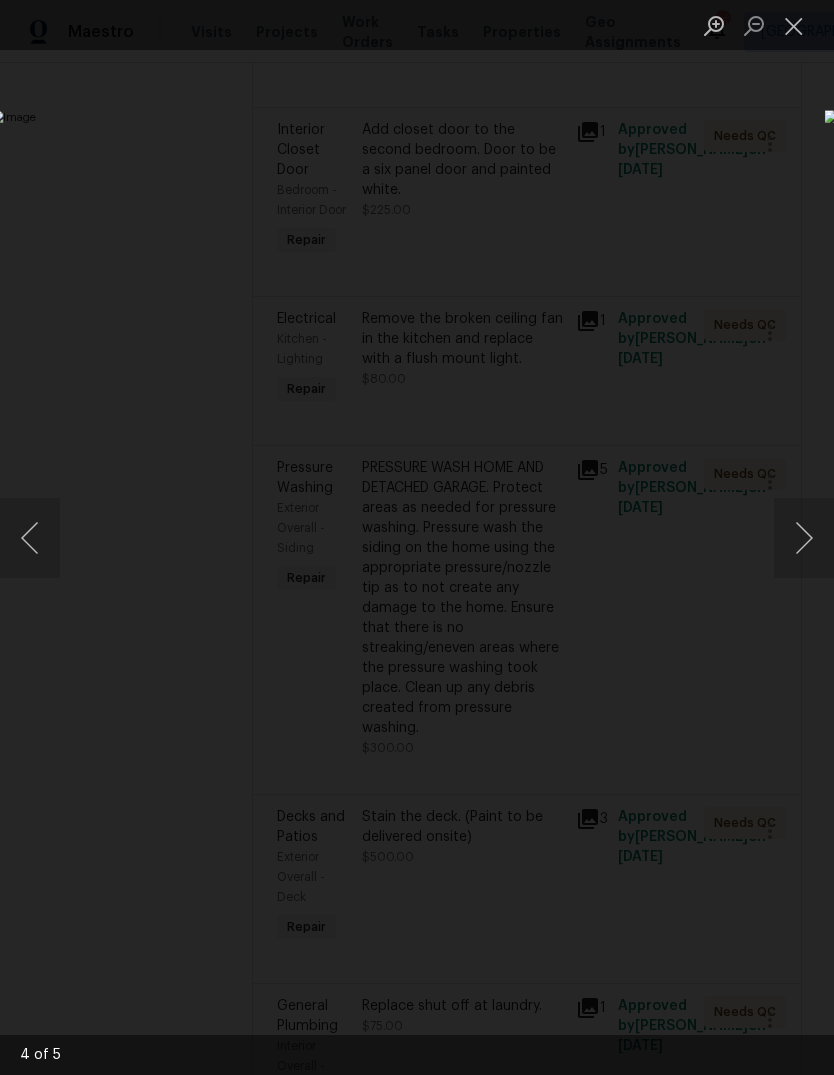 click at bounding box center (804, 538) 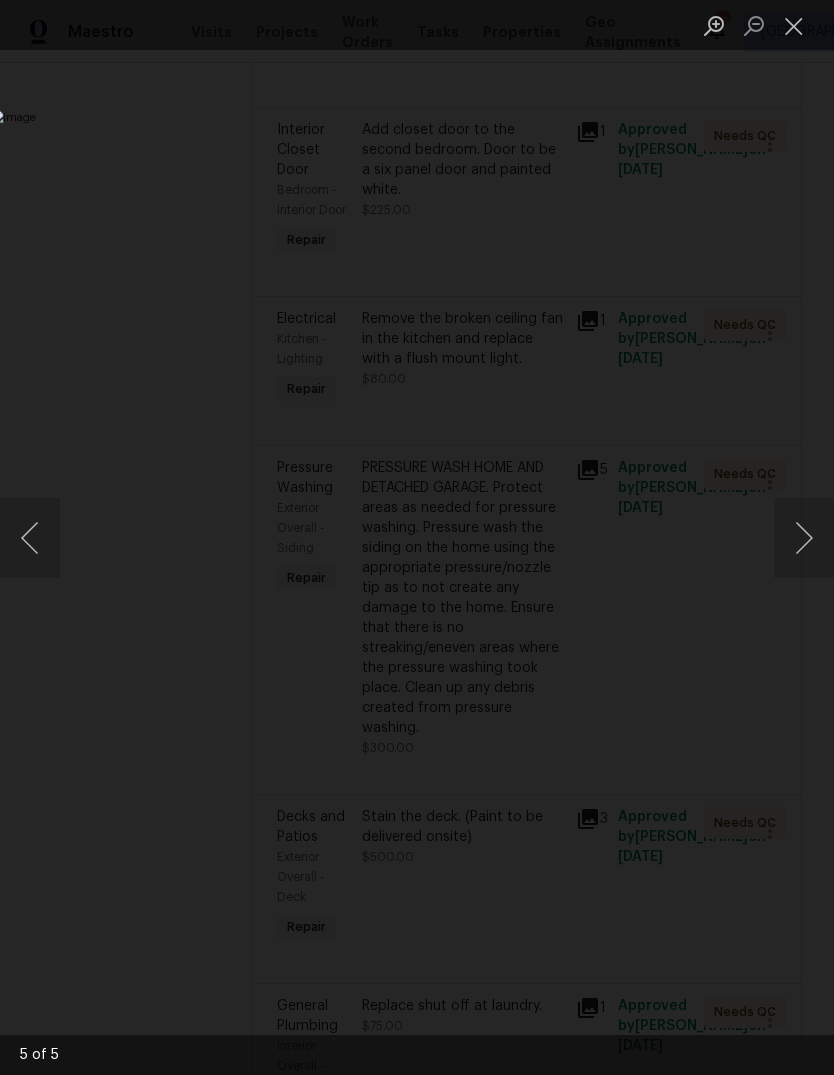 click at bounding box center (804, 538) 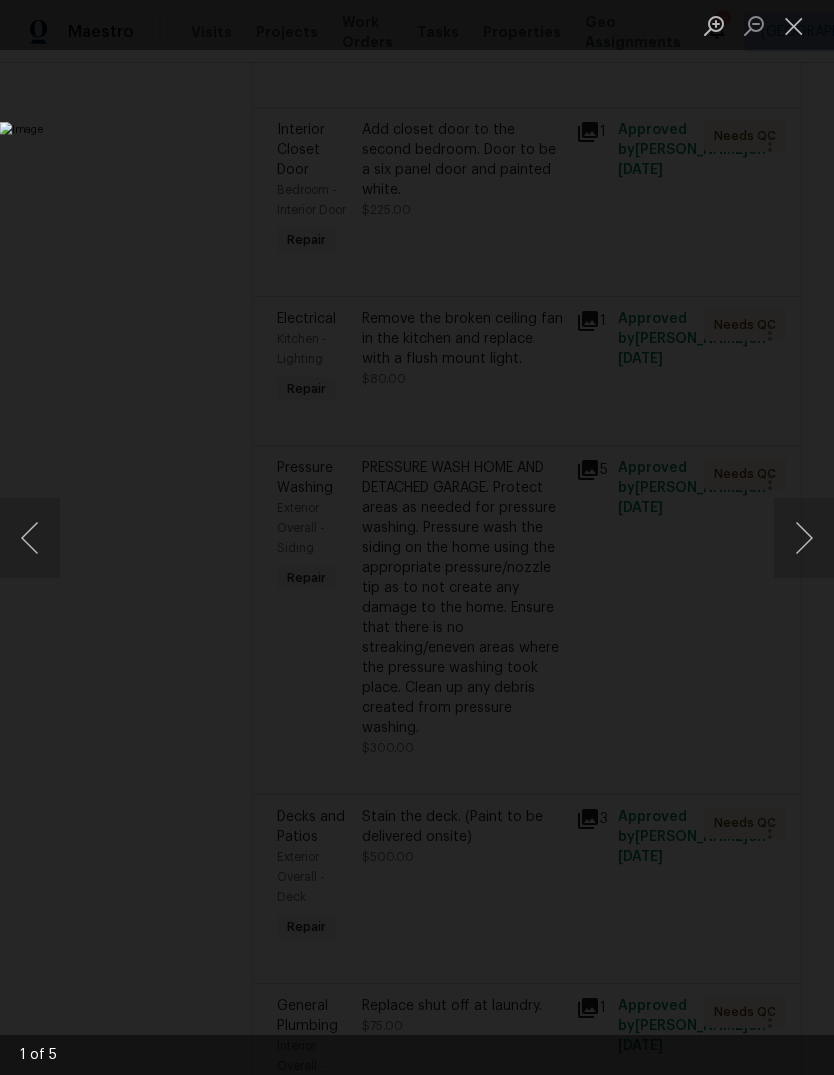 click at bounding box center [794, 25] 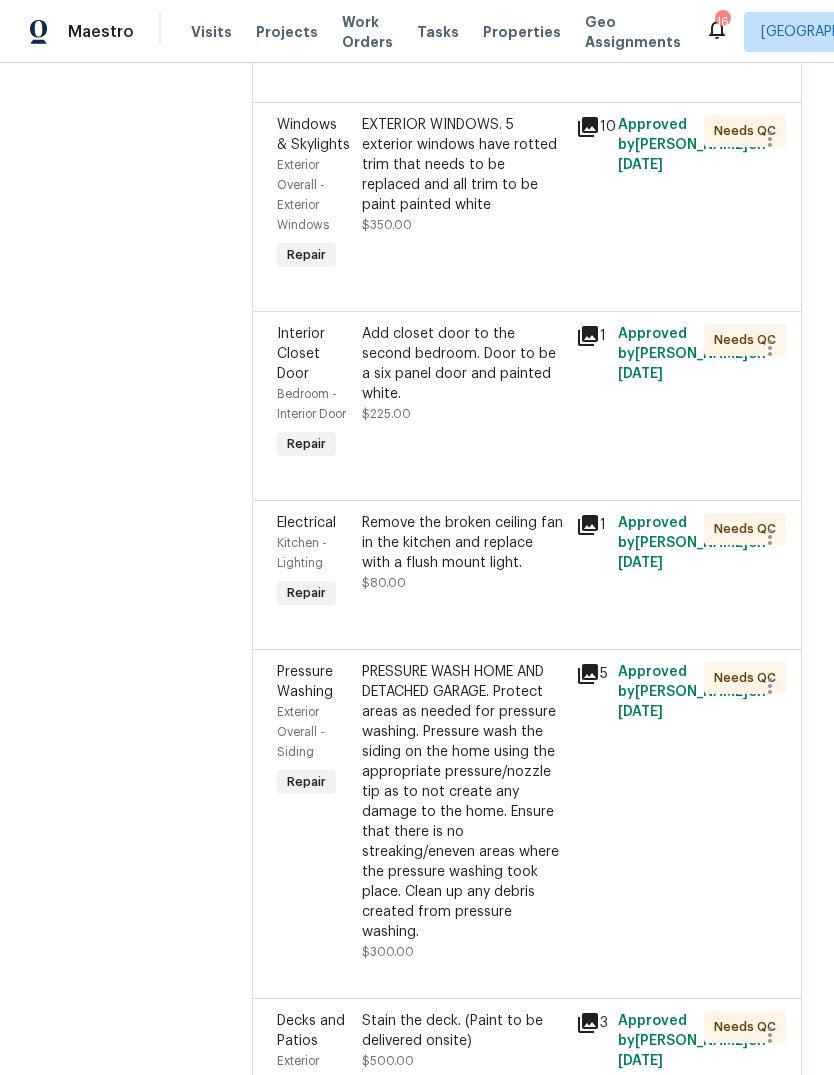 scroll, scrollTop: 3059, scrollLeft: 0, axis: vertical 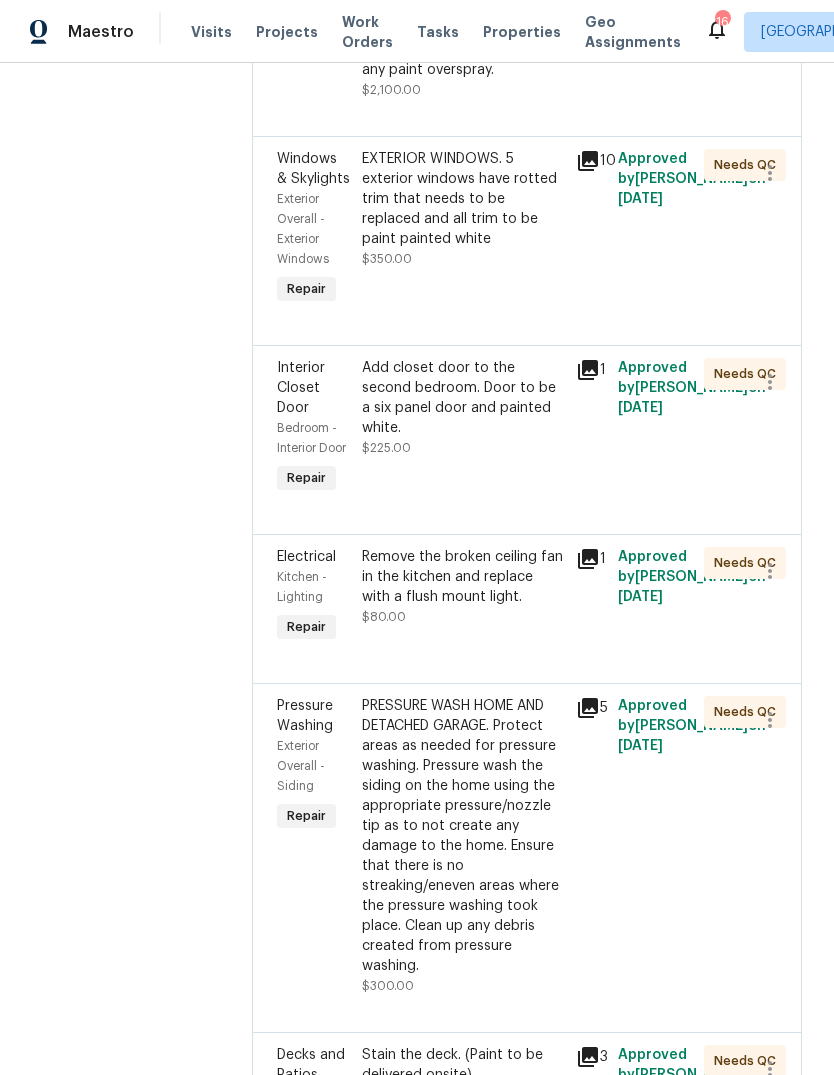 click 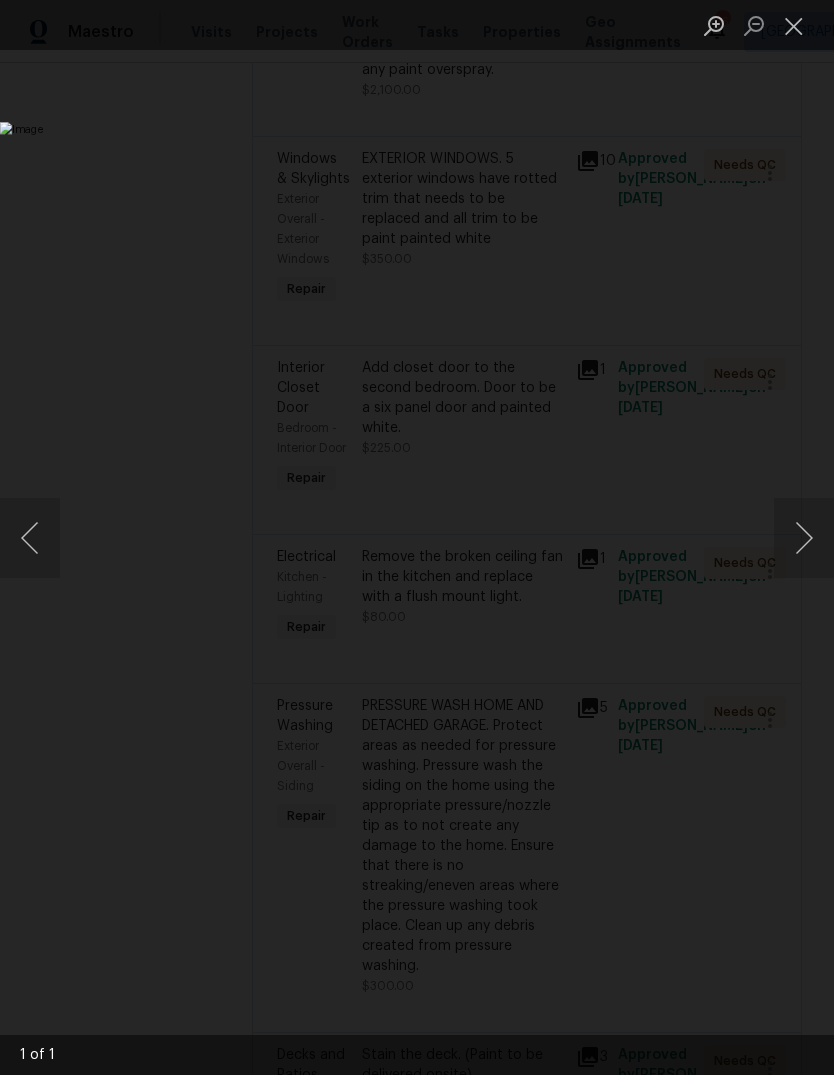 click at bounding box center [804, 538] 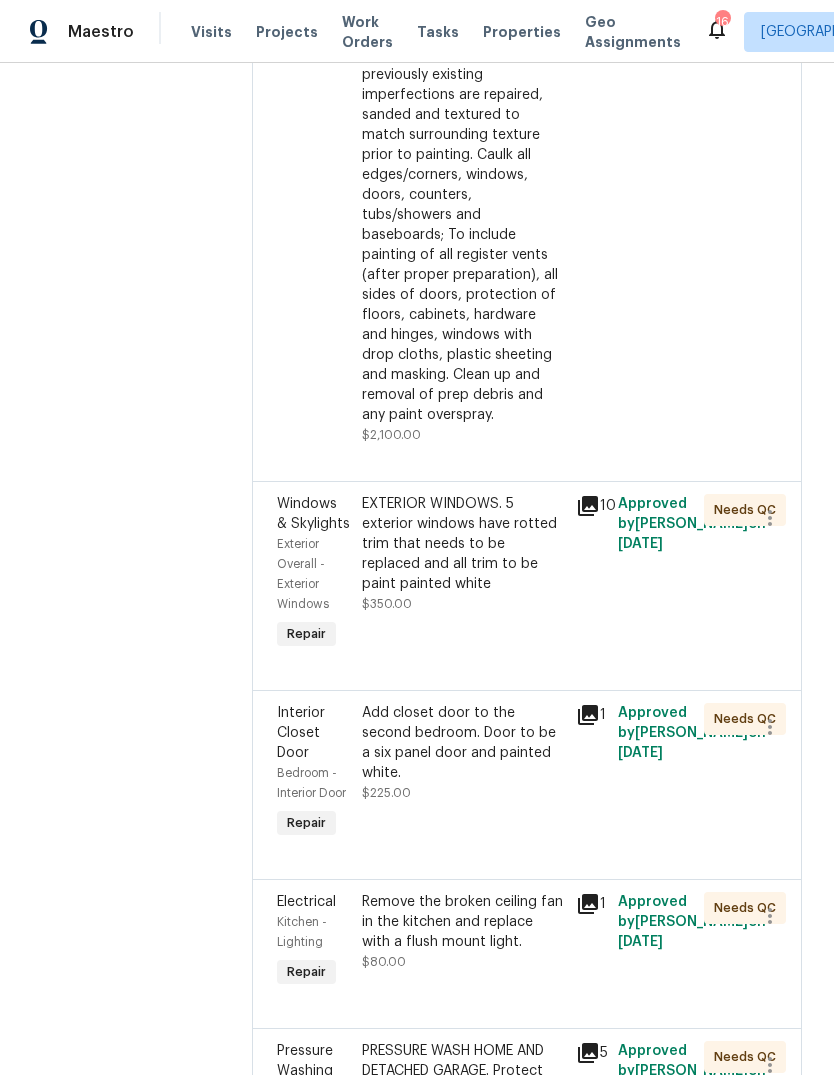 scroll, scrollTop: 2712, scrollLeft: 0, axis: vertical 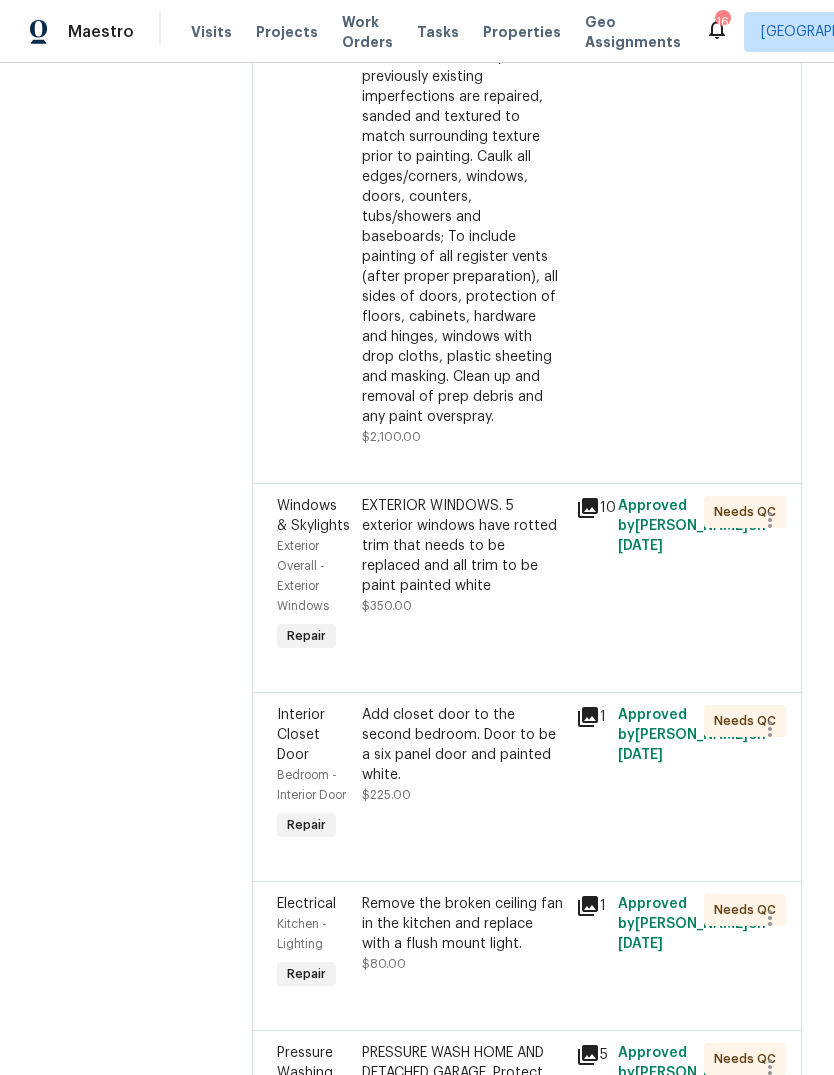 click 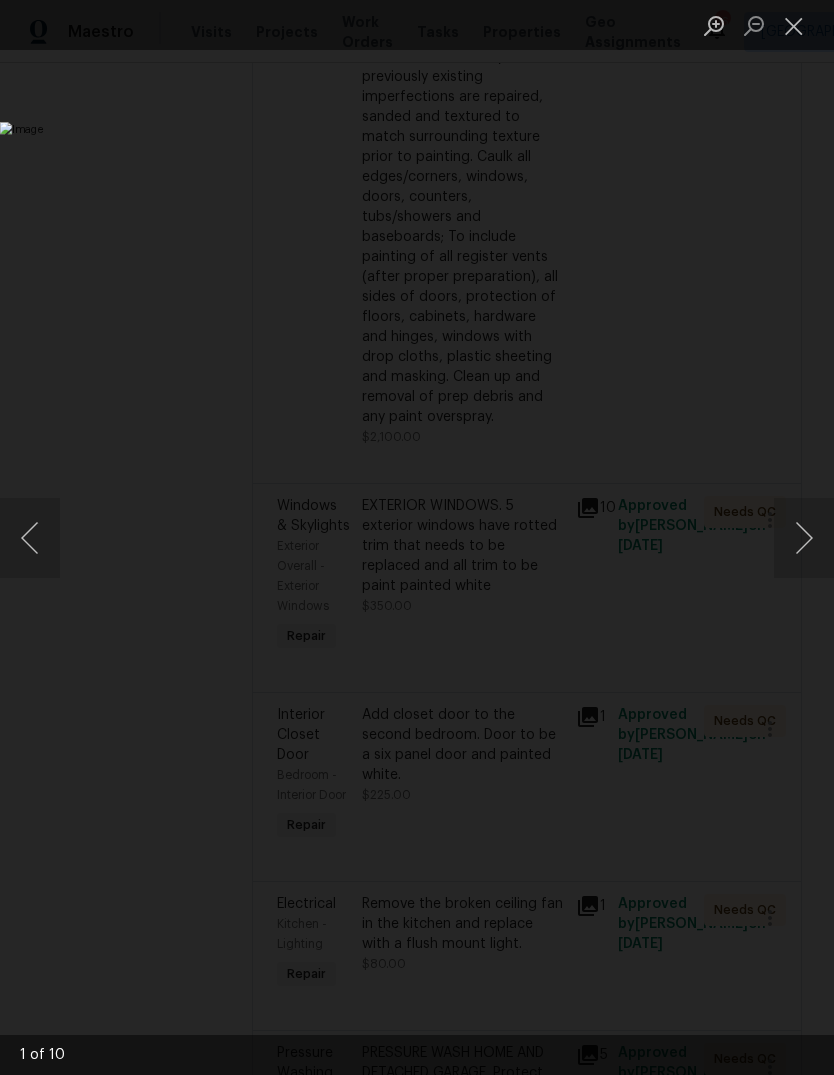 click at bounding box center (804, 538) 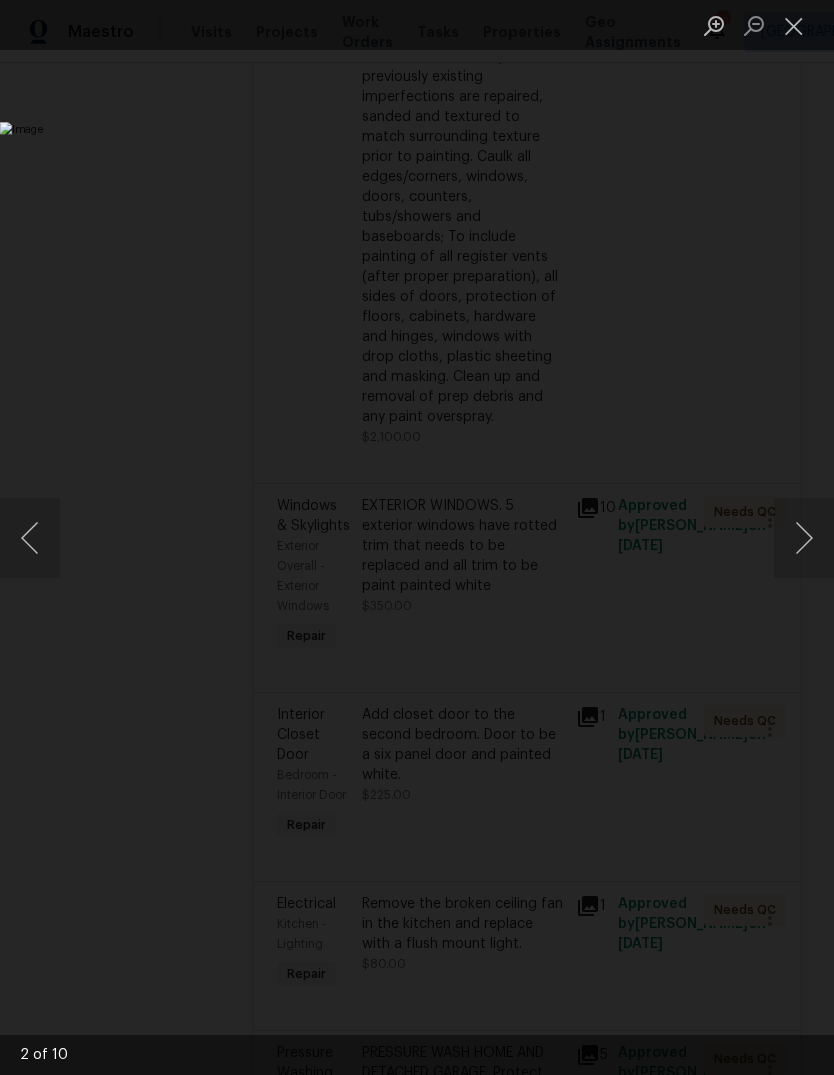 click at bounding box center (804, 538) 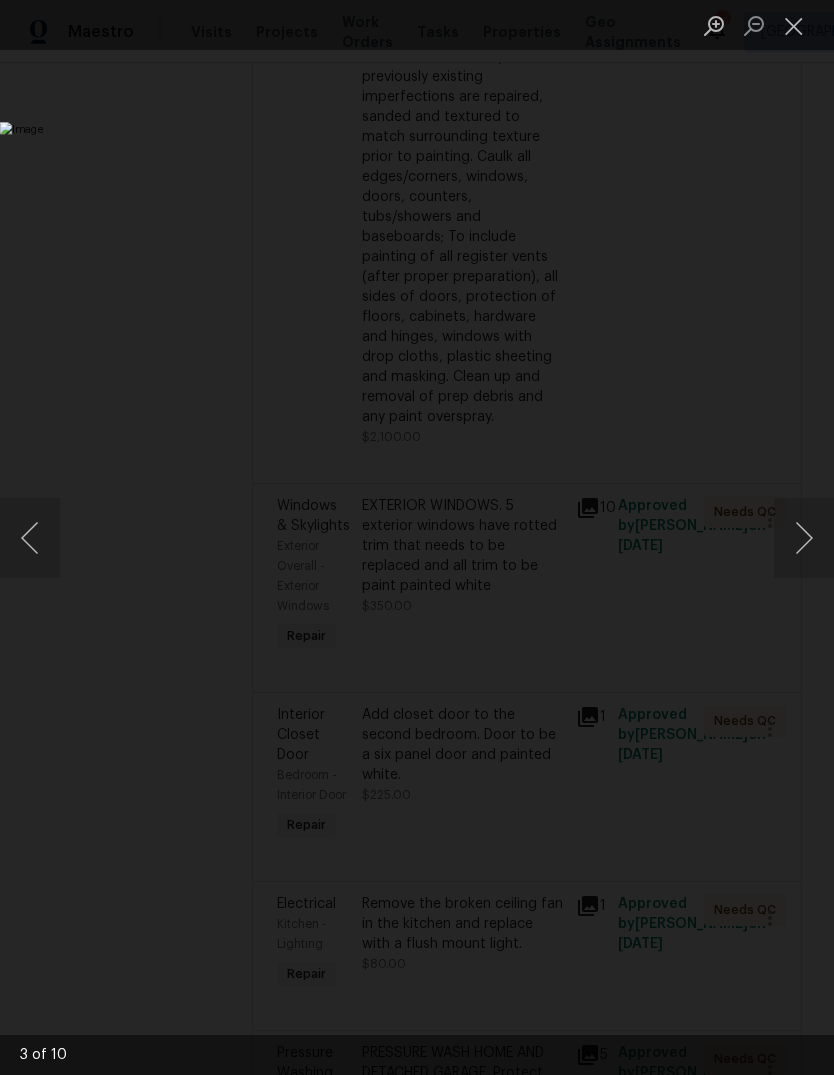 click at bounding box center (804, 538) 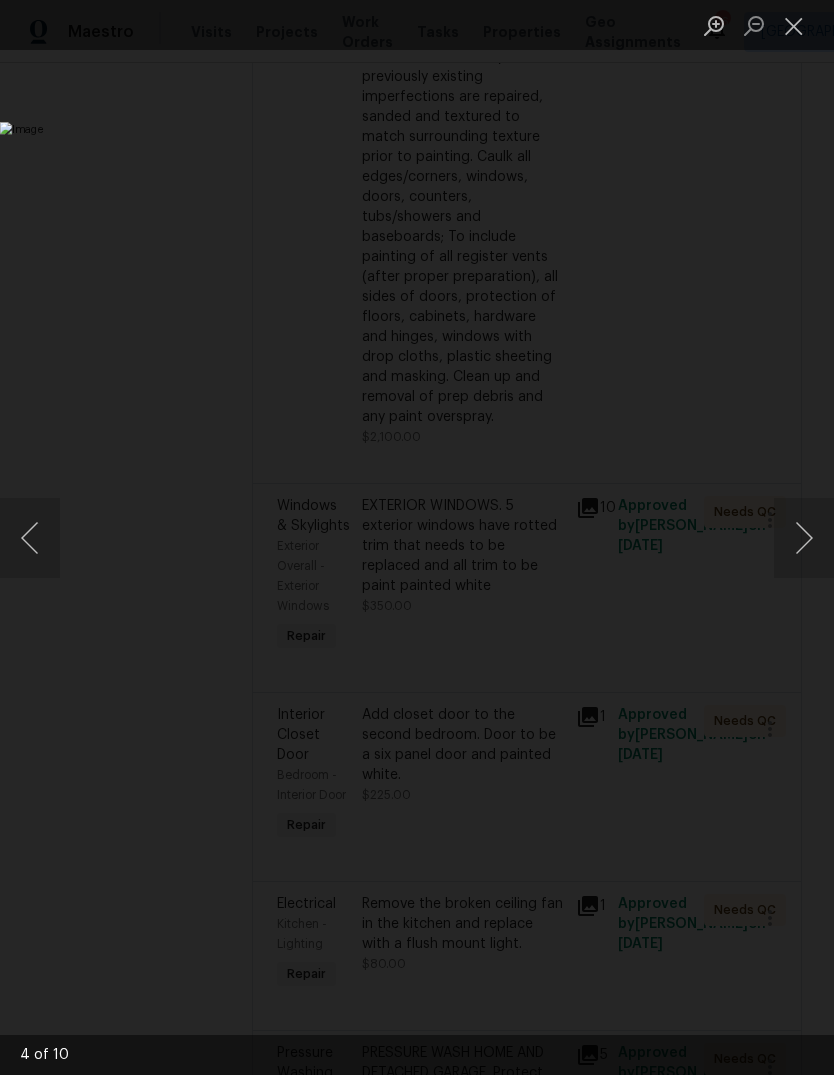 click at bounding box center [804, 538] 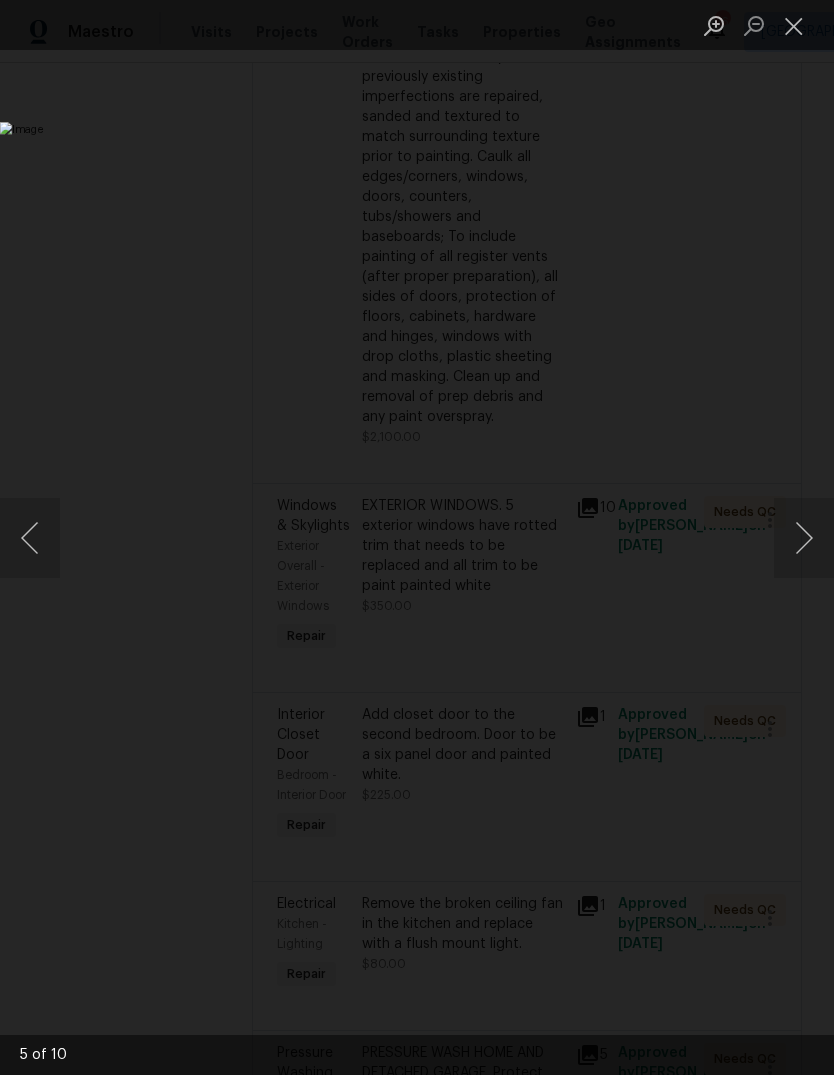 click at bounding box center (804, 538) 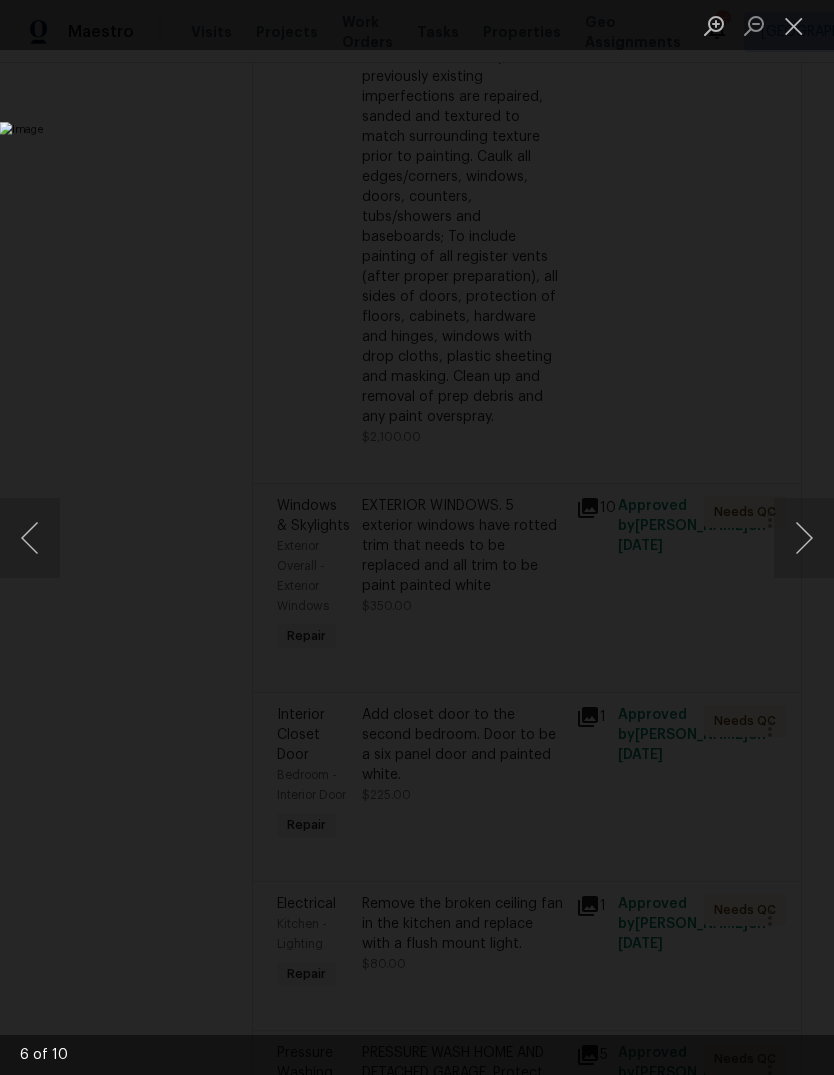 click at bounding box center [804, 538] 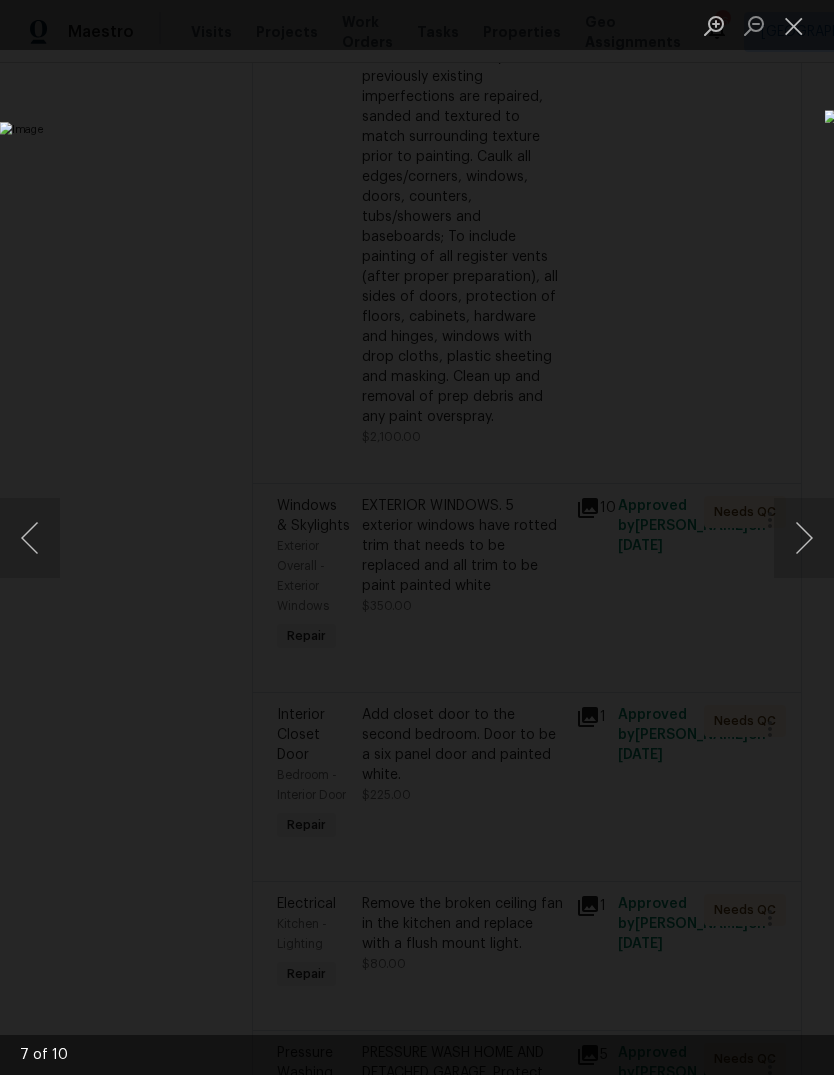 click at bounding box center (30, 538) 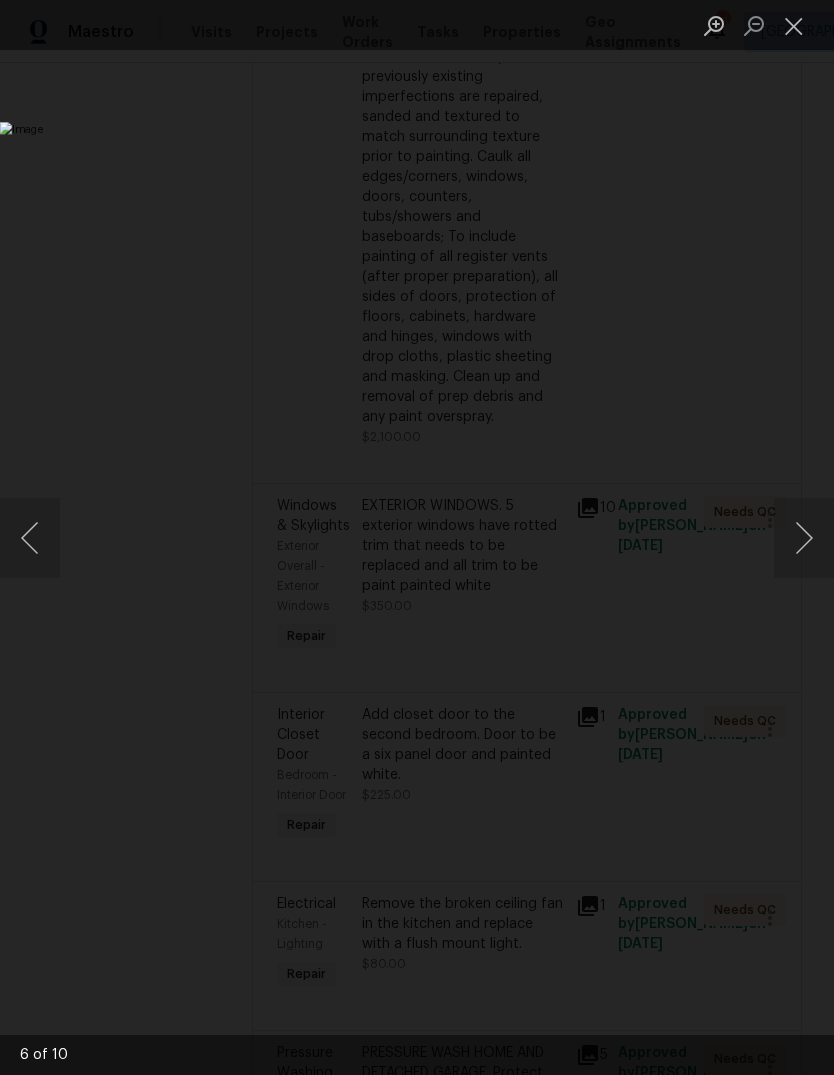 click at bounding box center (794, 25) 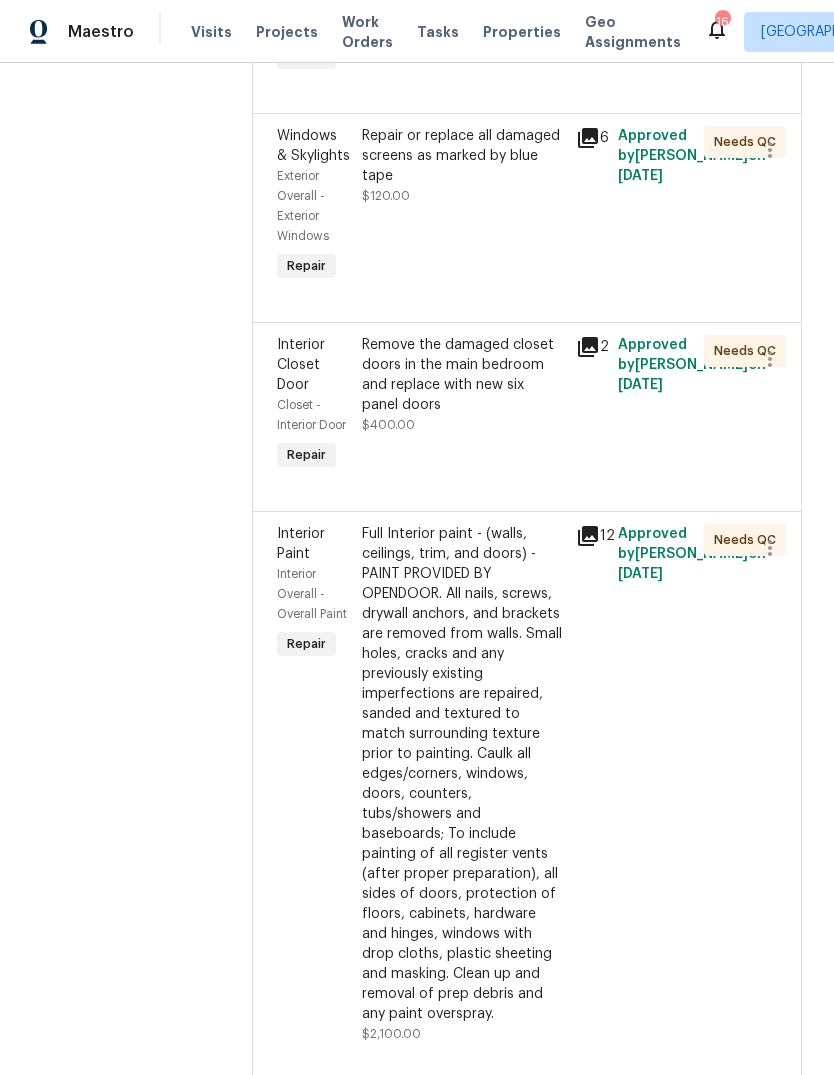 scroll, scrollTop: 2090, scrollLeft: 0, axis: vertical 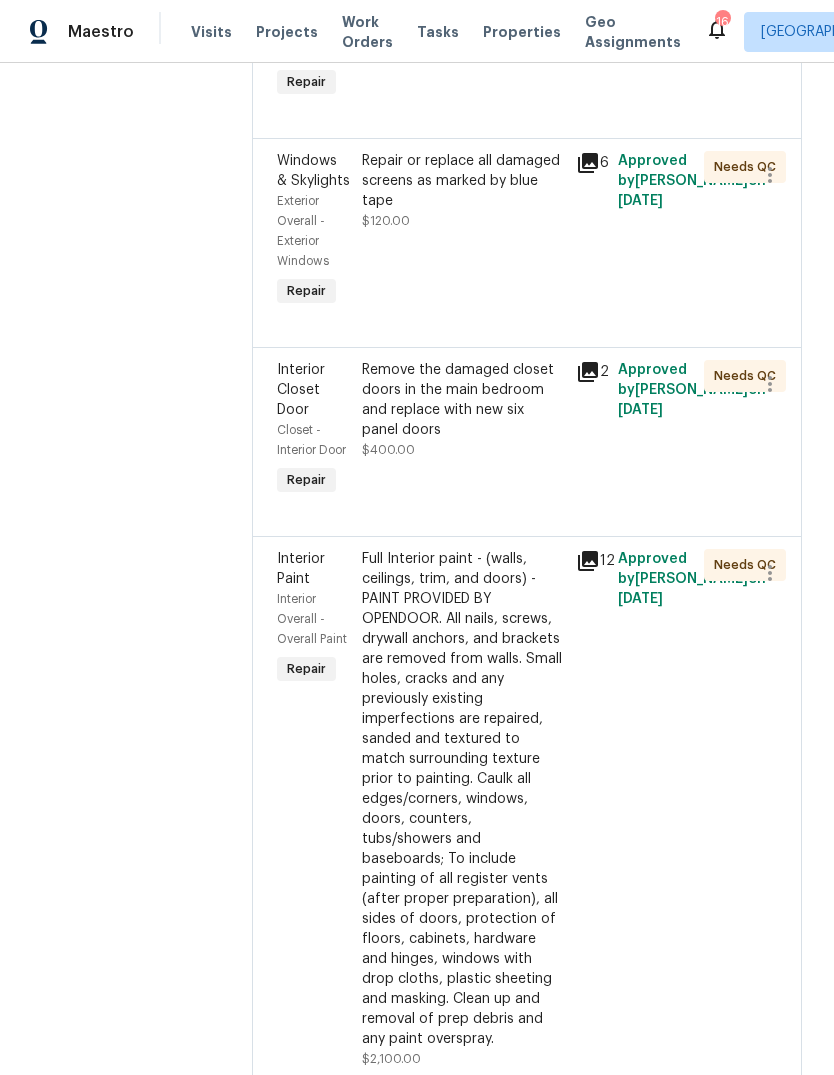 click 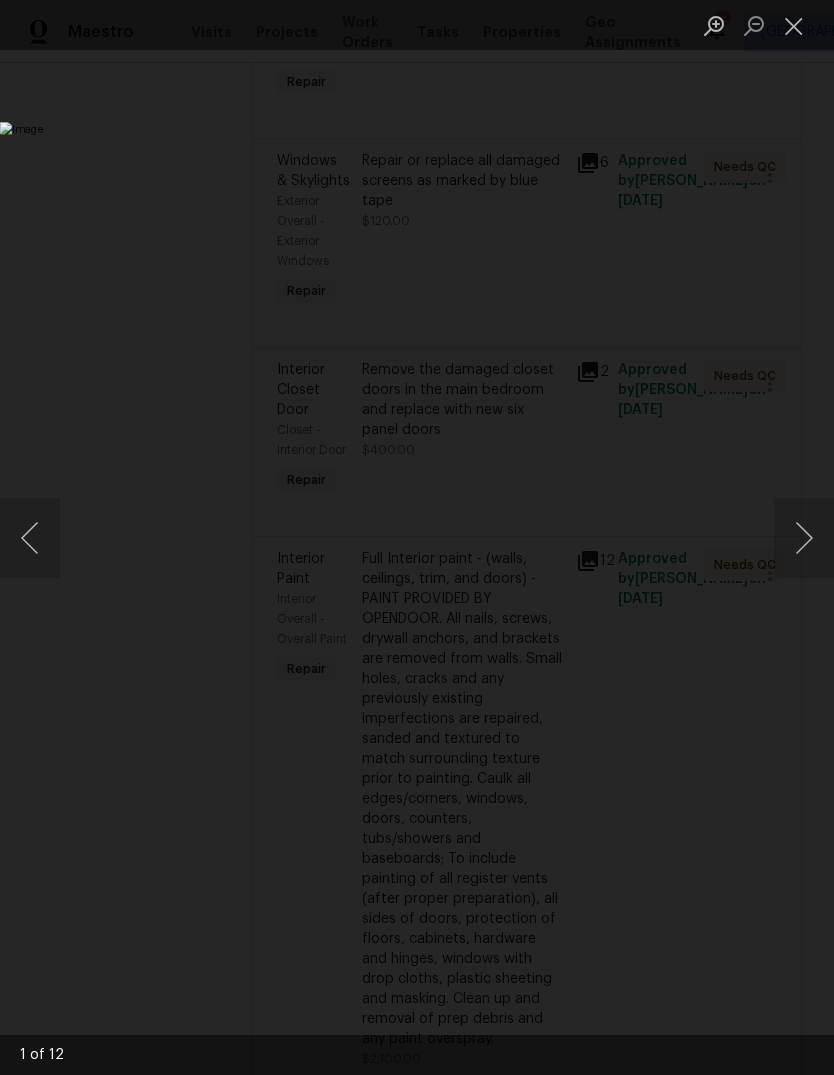 click at bounding box center [804, 538] 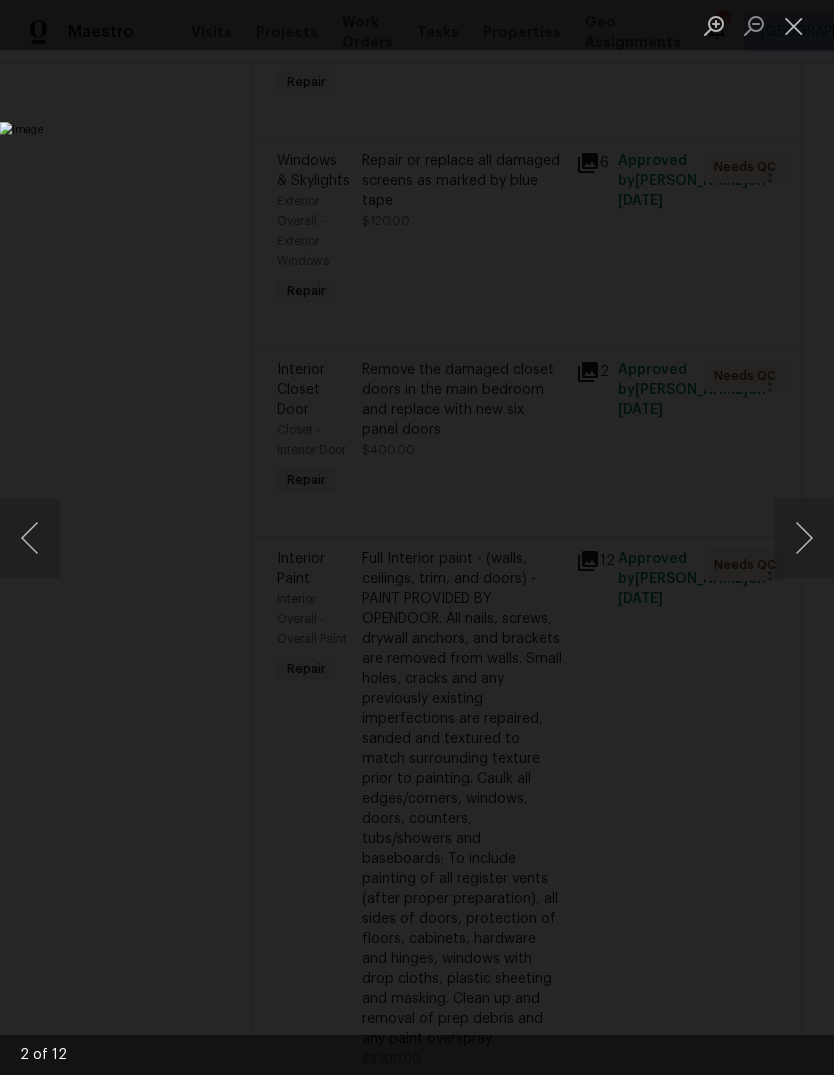 click at bounding box center (804, 538) 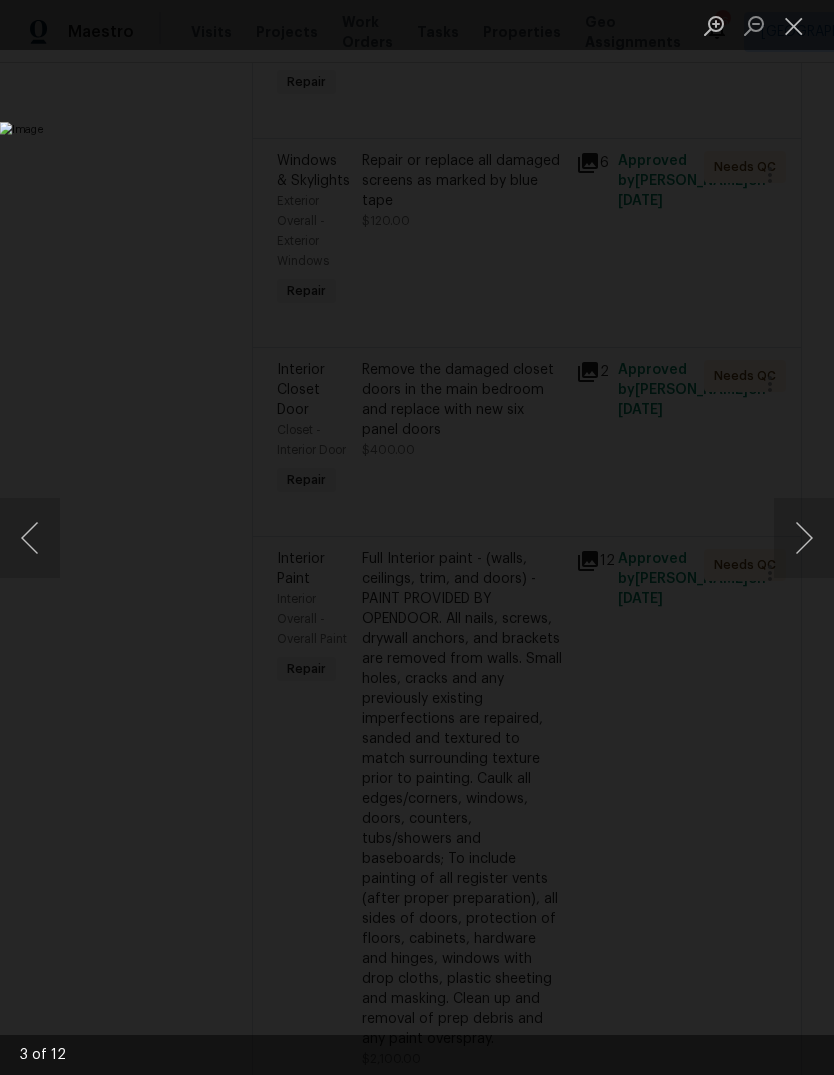 click at bounding box center (804, 538) 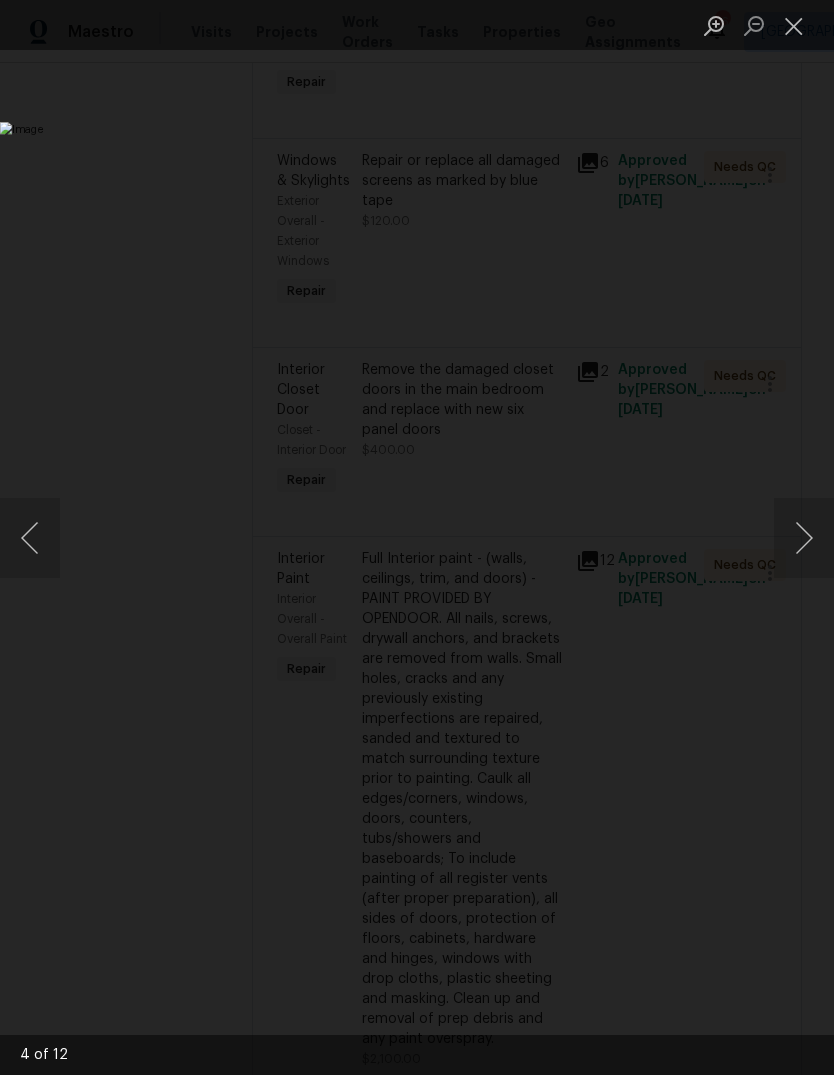 click at bounding box center [804, 538] 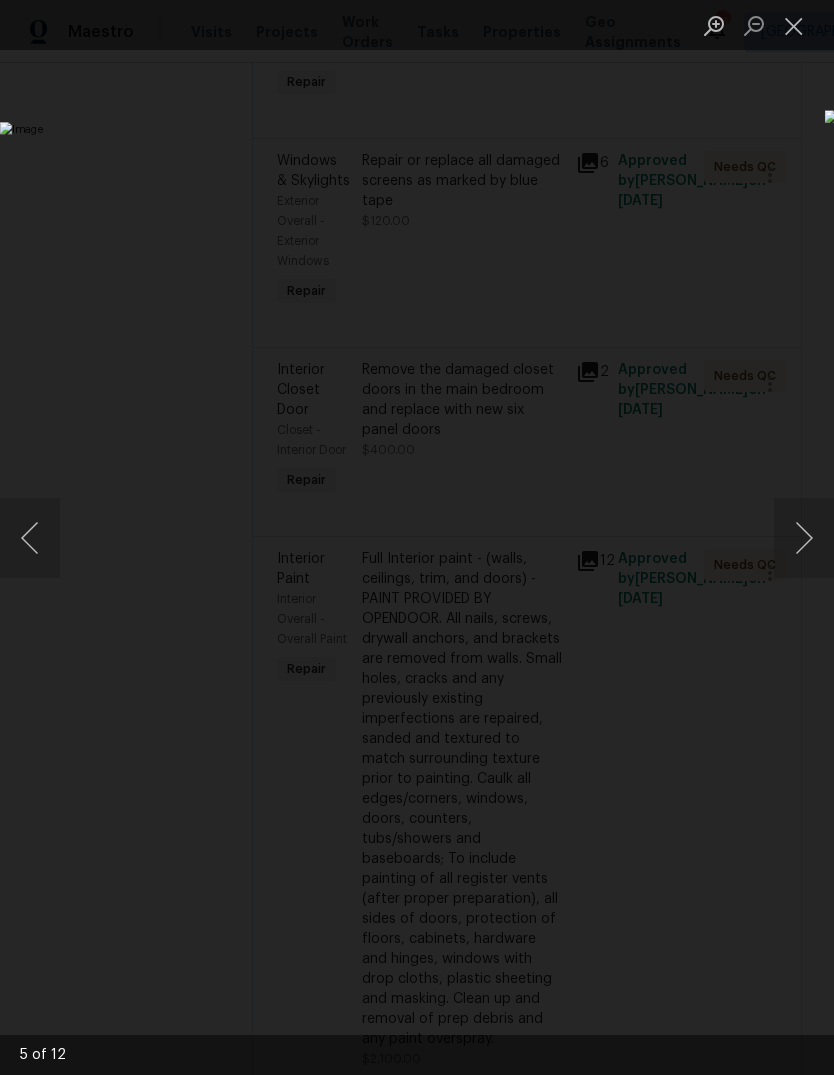 click at bounding box center [804, 538] 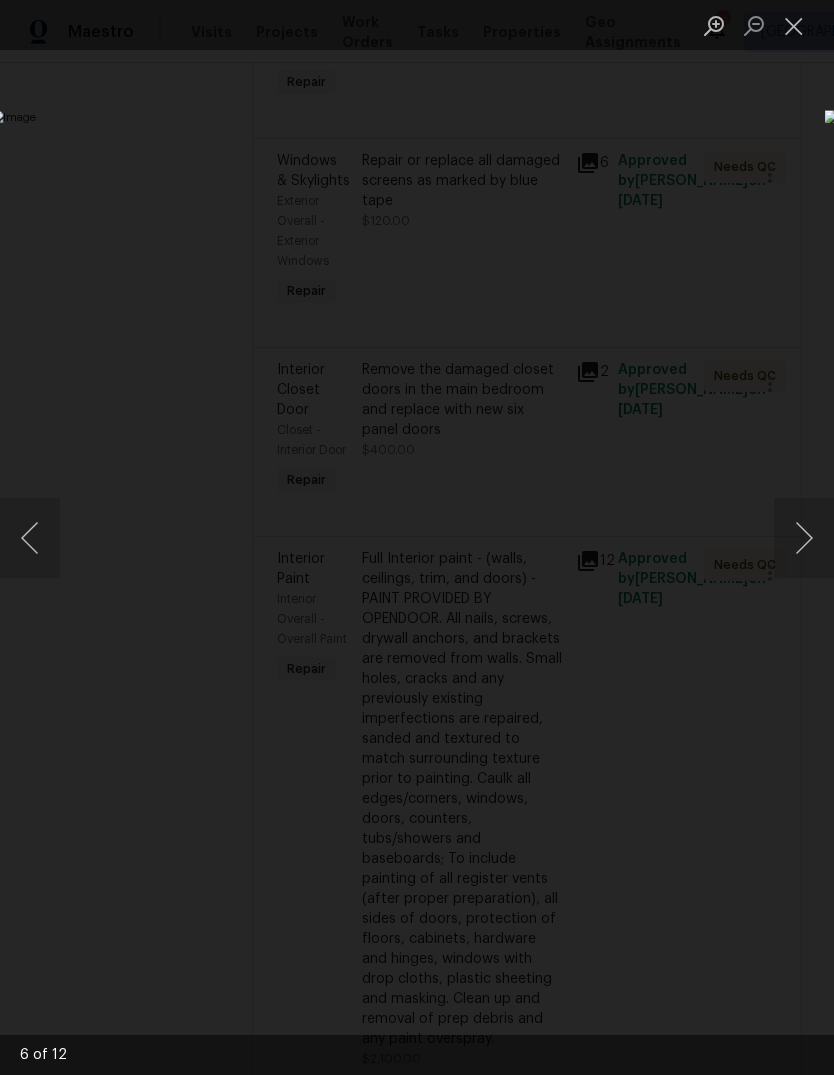 click at bounding box center (804, 538) 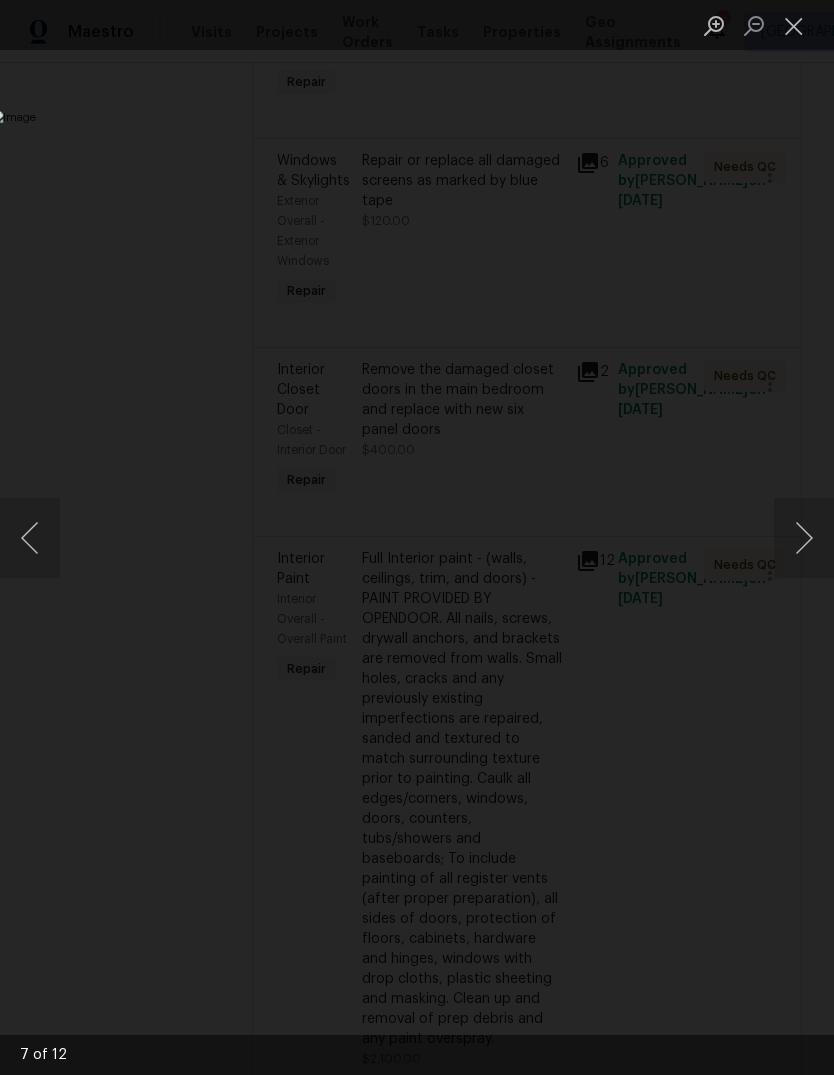 click at bounding box center [794, 25] 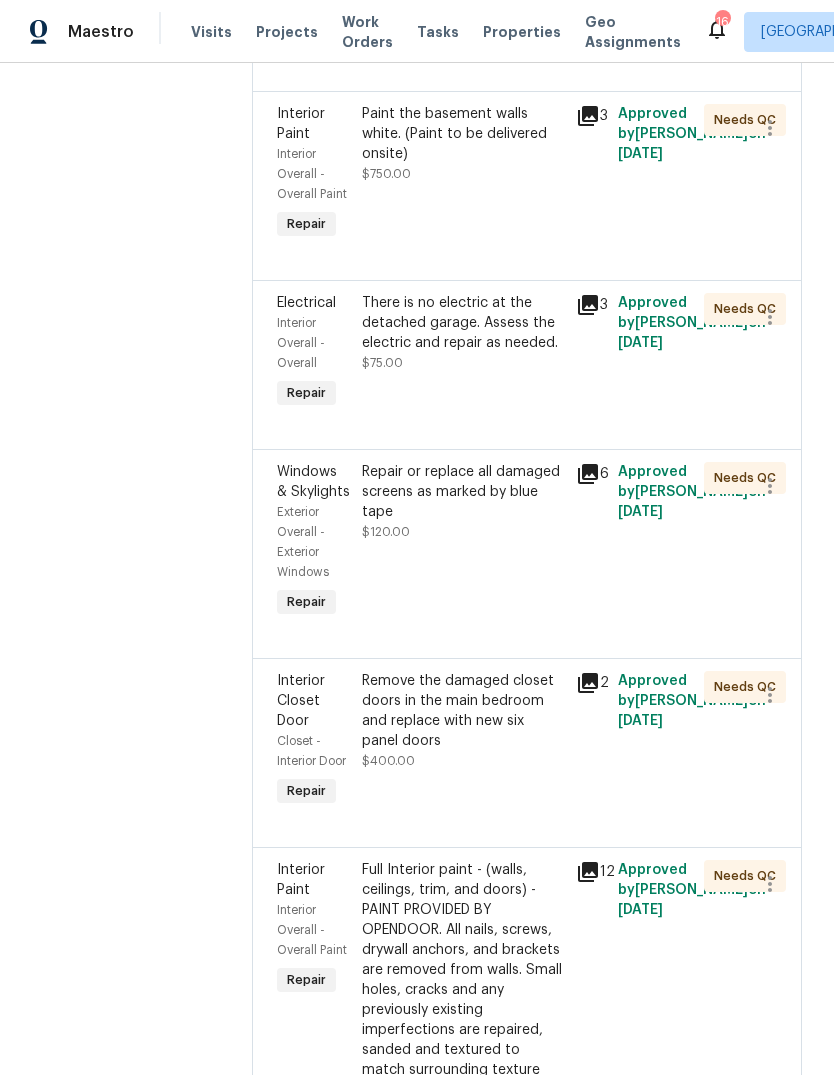 scroll, scrollTop: 1745, scrollLeft: 0, axis: vertical 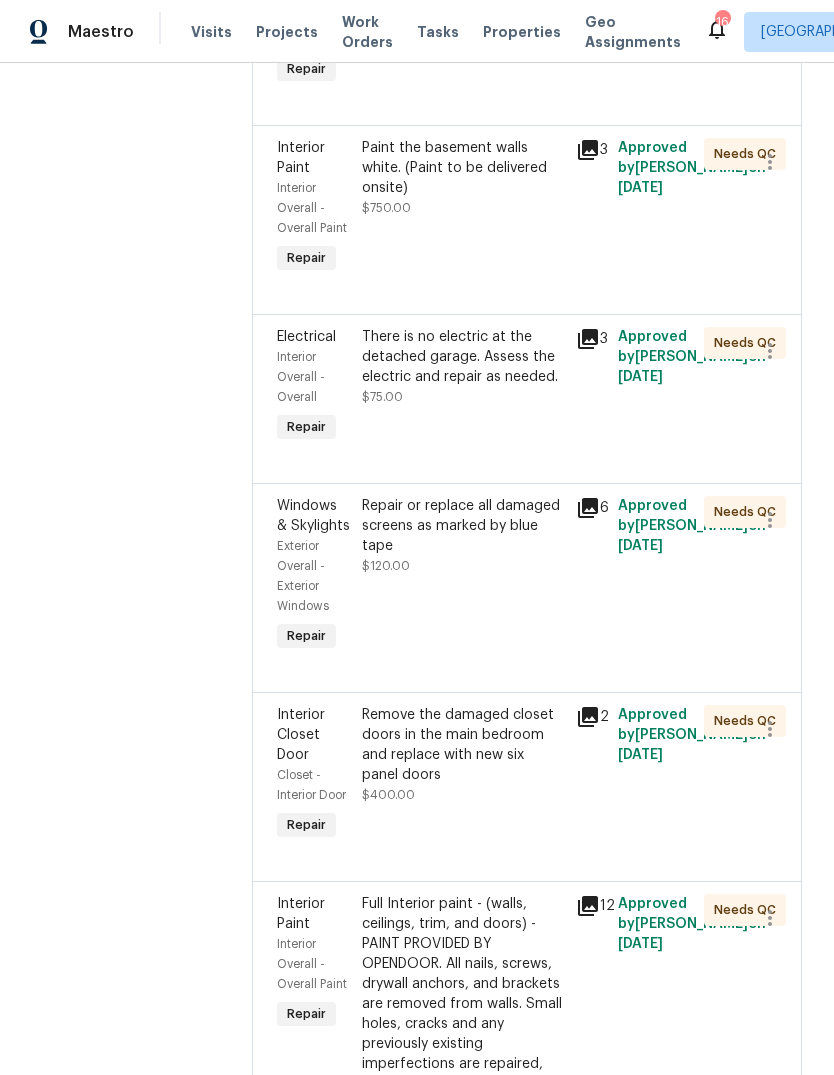 click 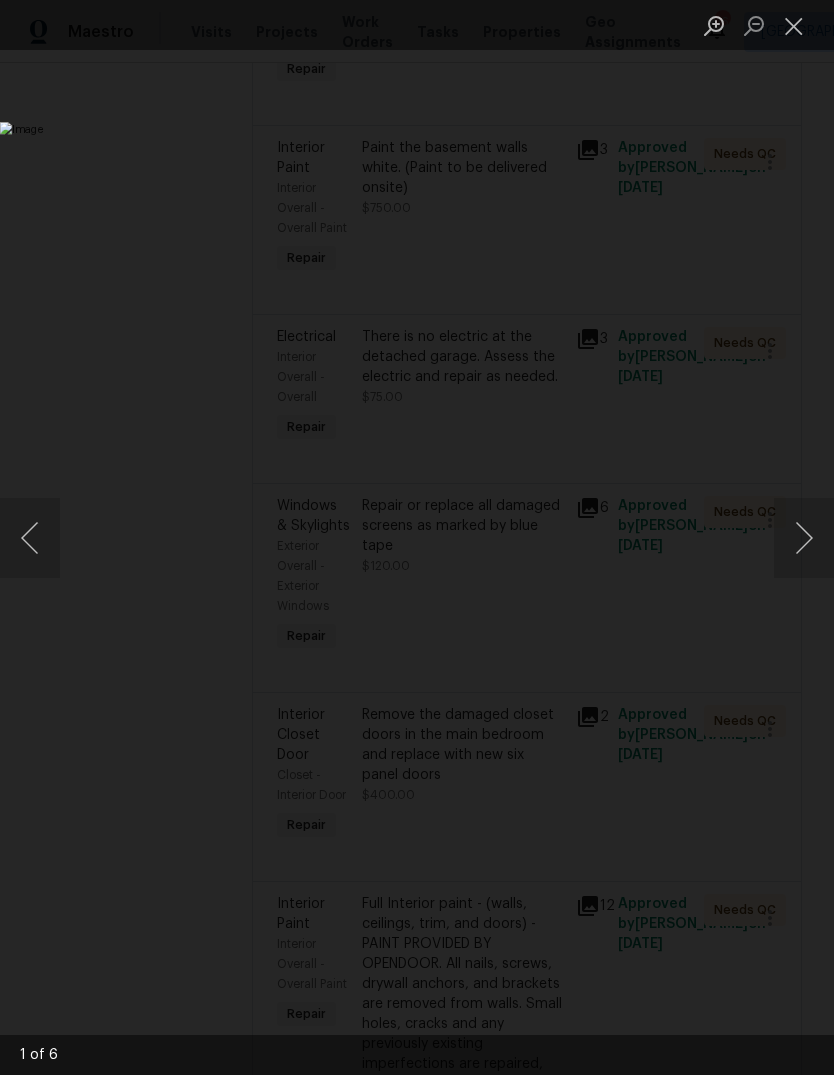 click at bounding box center (804, 538) 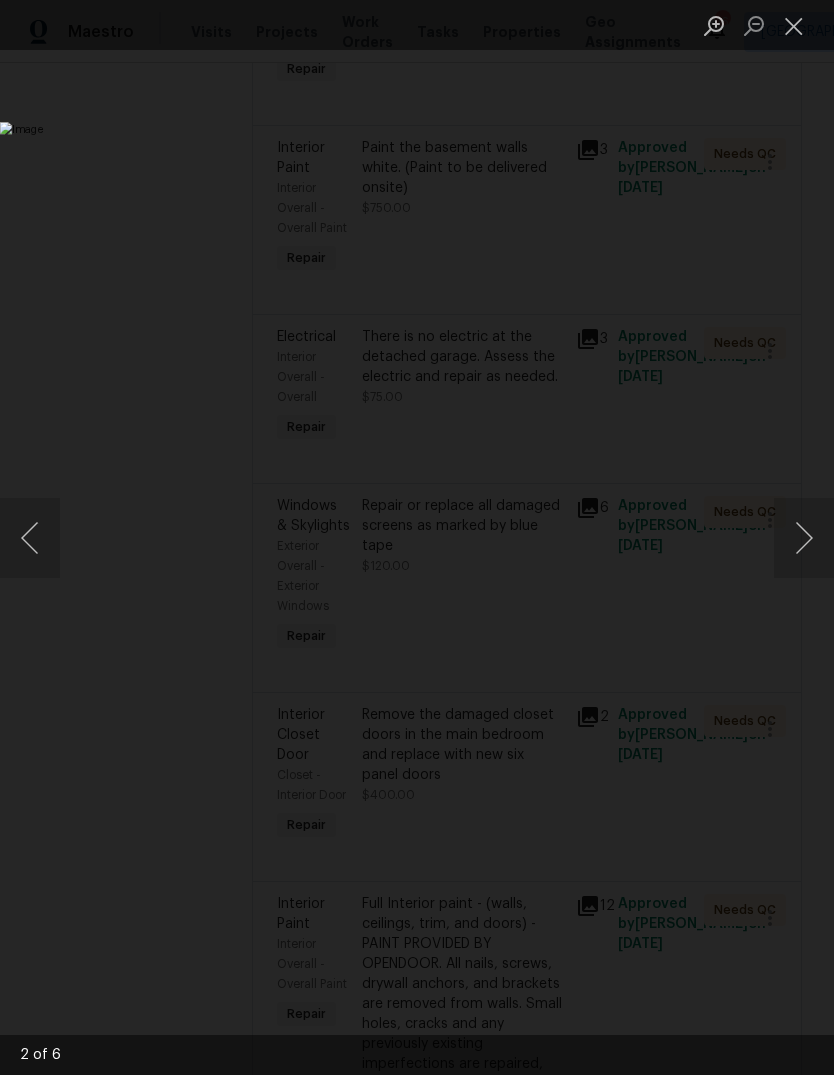 click at bounding box center [804, 538] 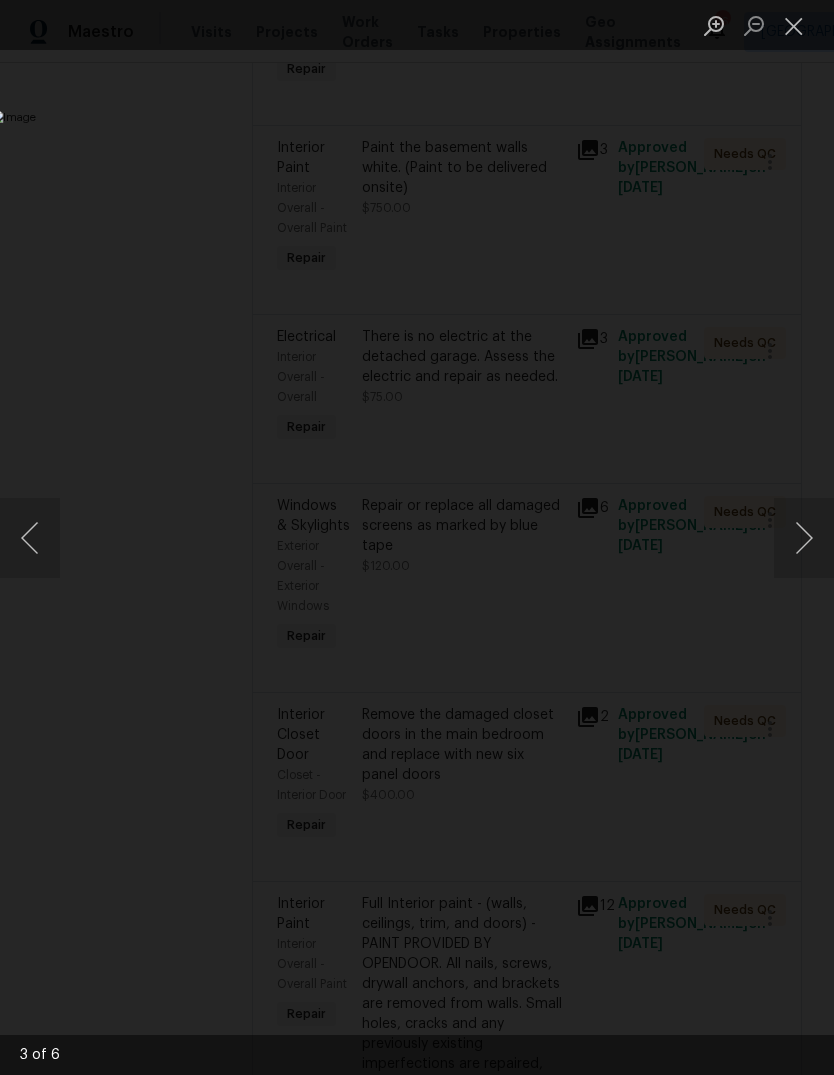click at bounding box center (804, 538) 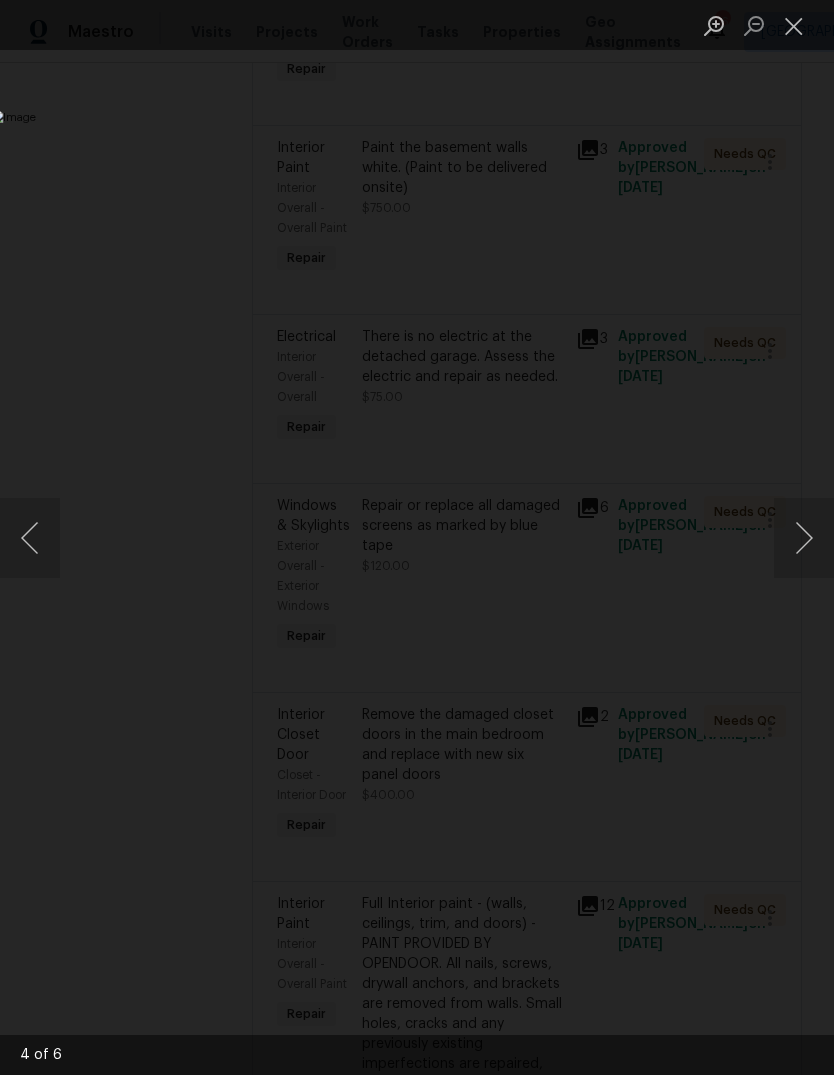 click at bounding box center [804, 538] 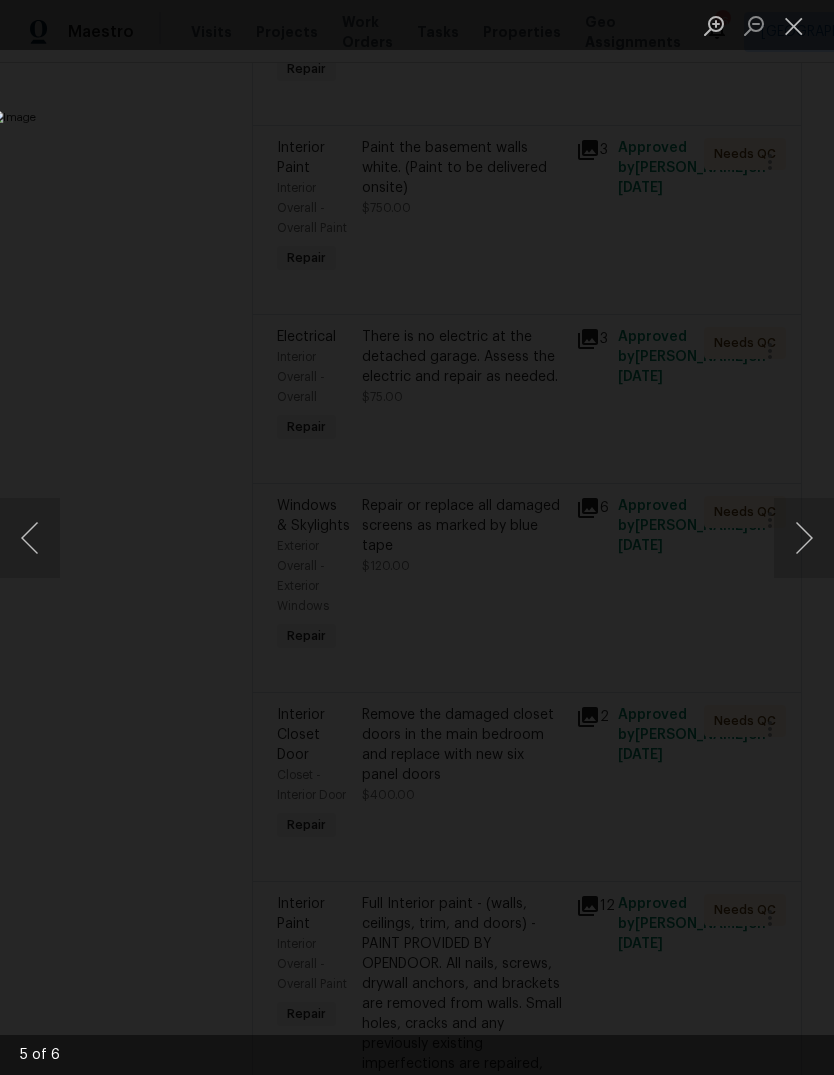 click at bounding box center (804, 538) 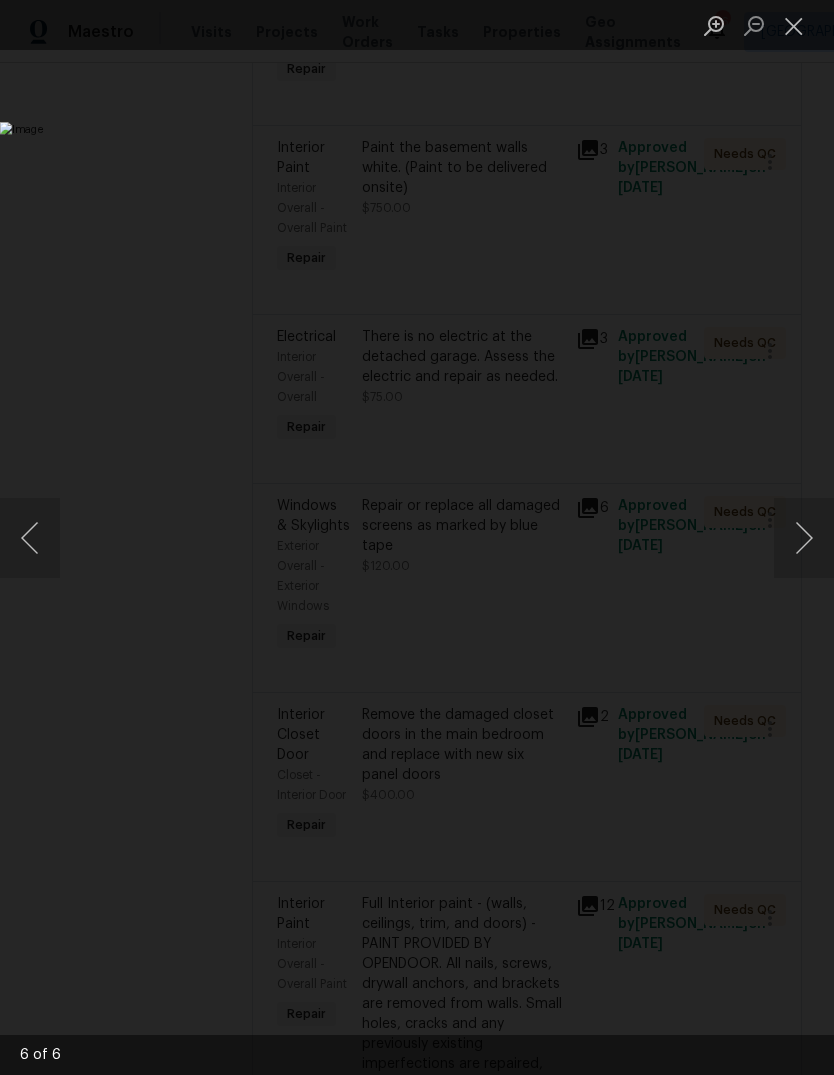 click at bounding box center (804, 538) 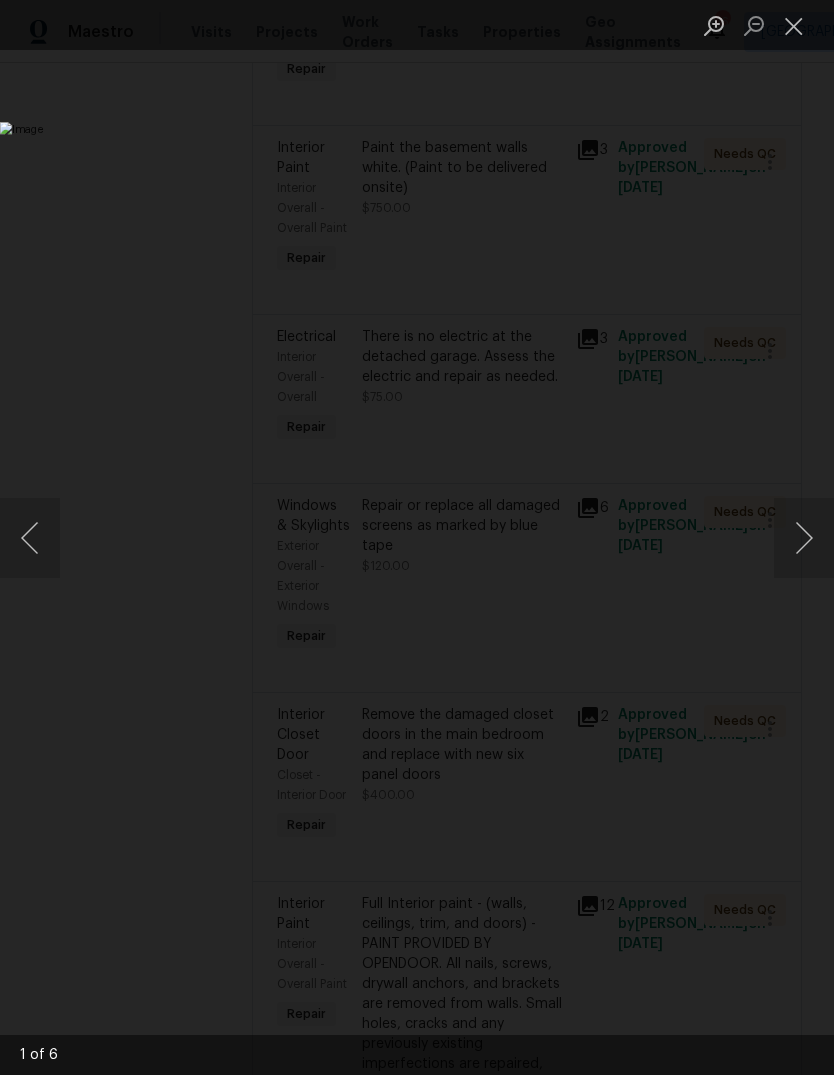 click at bounding box center (804, 538) 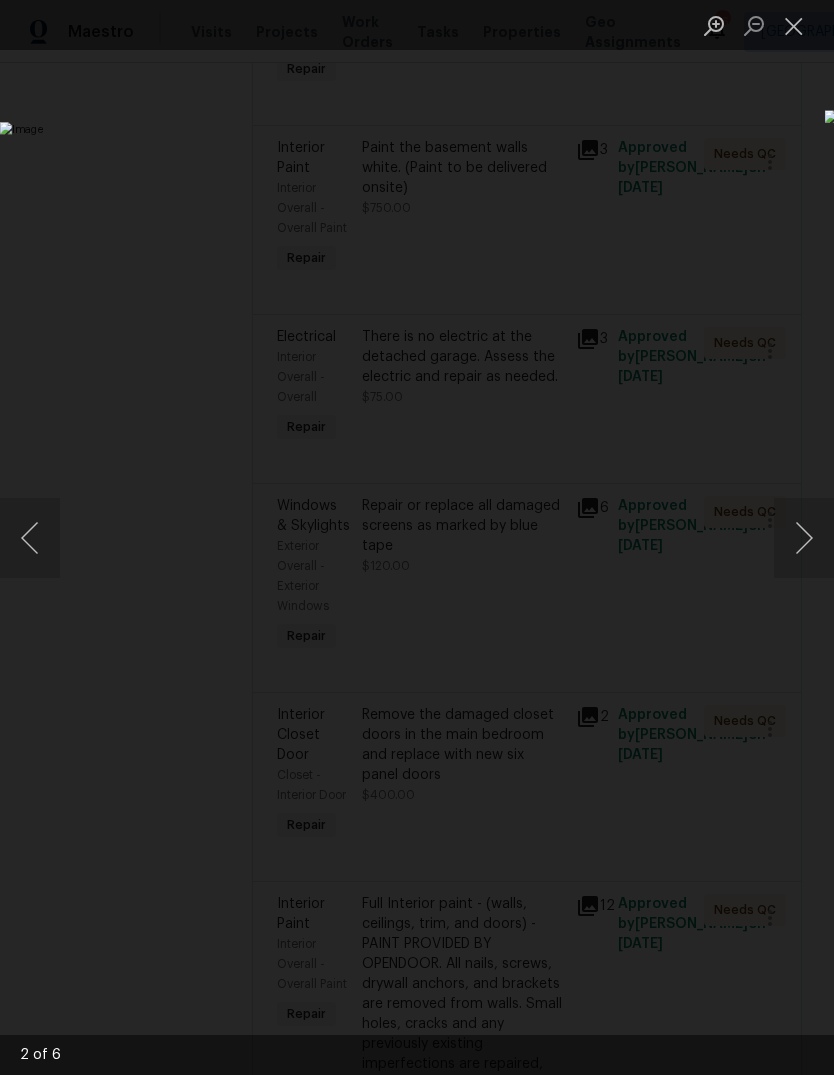 click at bounding box center (794, 25) 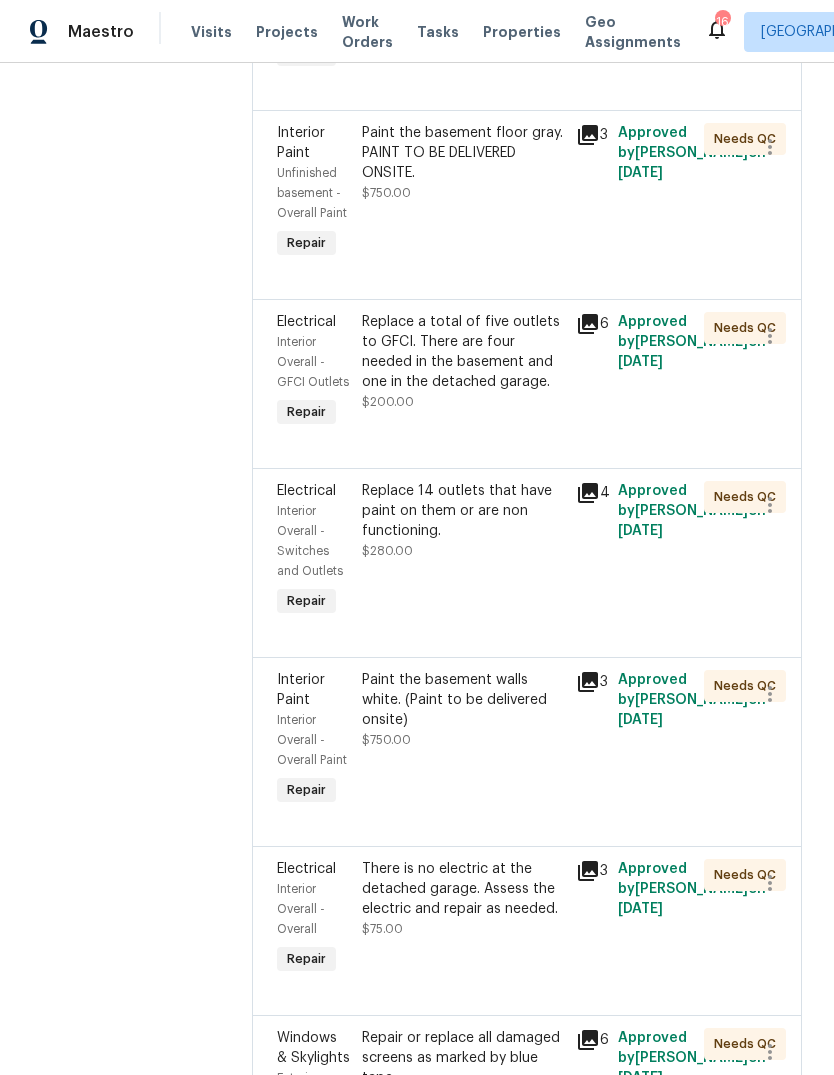 scroll, scrollTop: 1170, scrollLeft: 0, axis: vertical 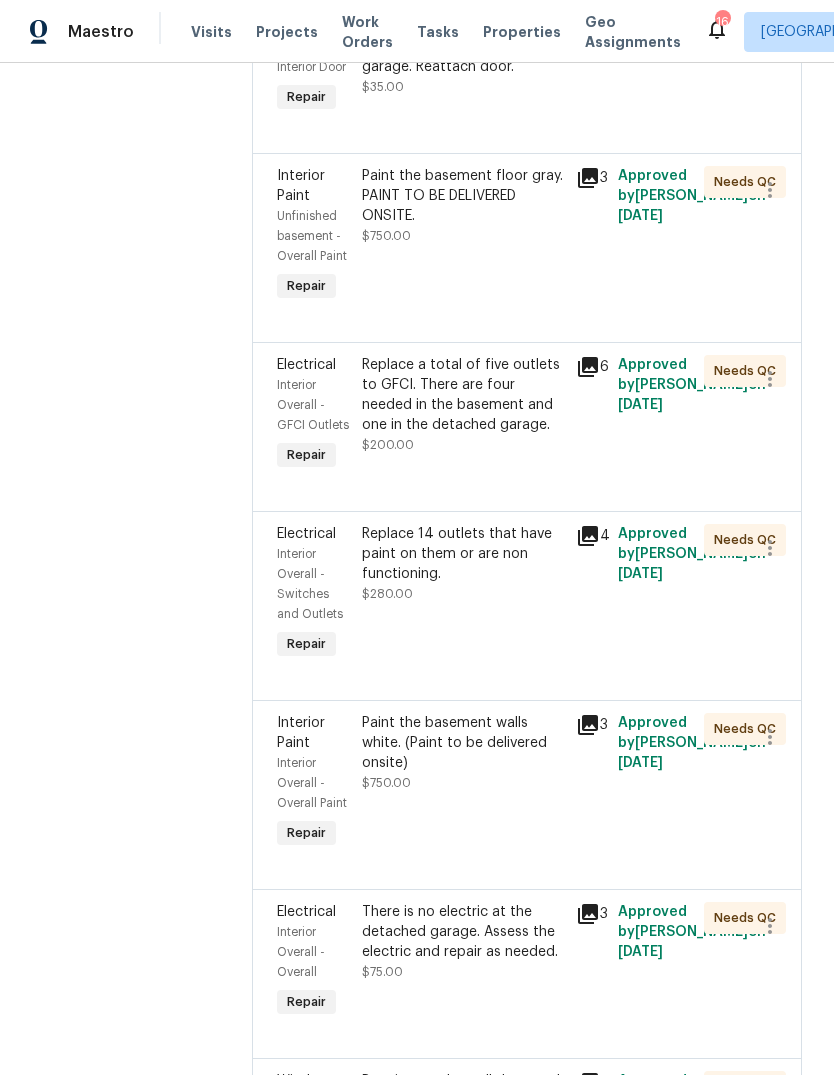 click 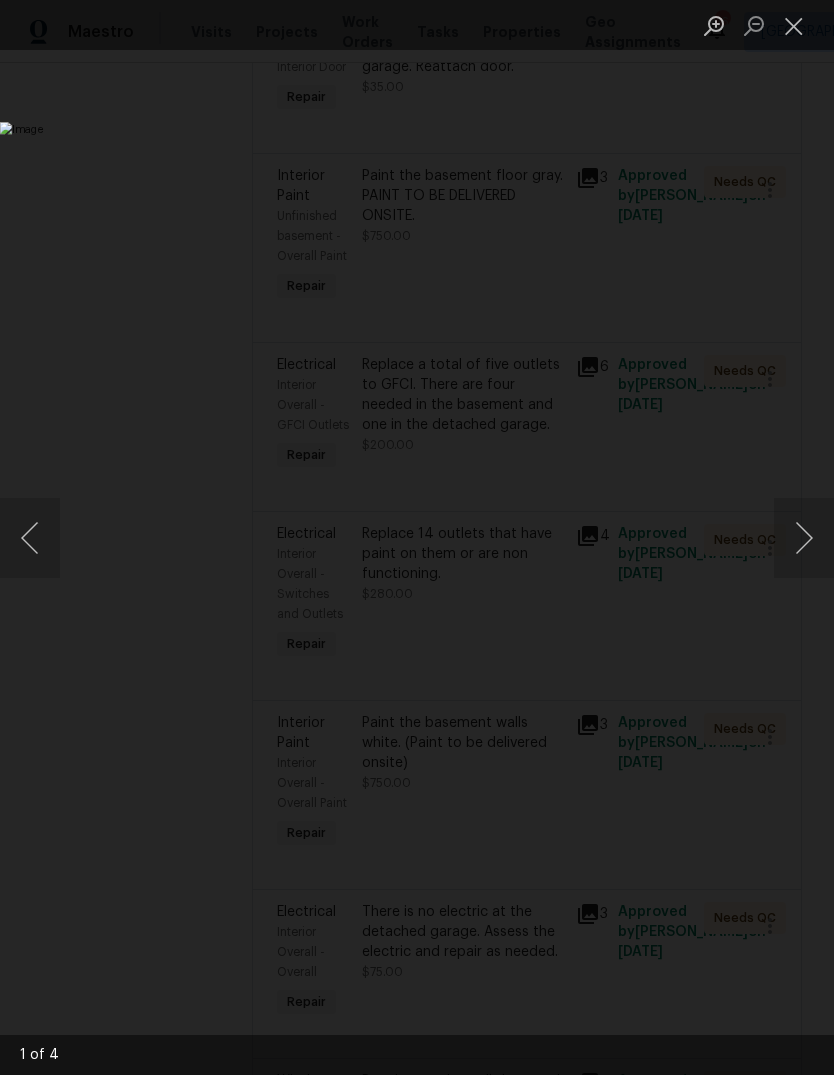 click at bounding box center (804, 538) 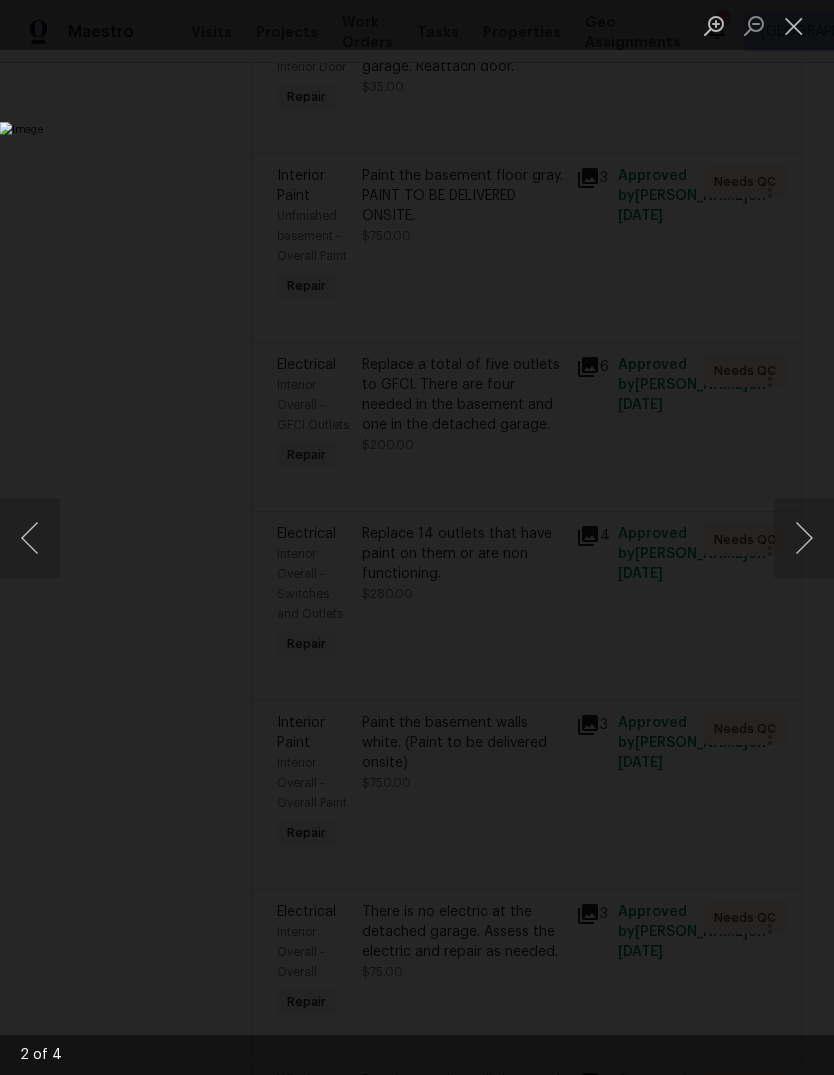 click at bounding box center (804, 538) 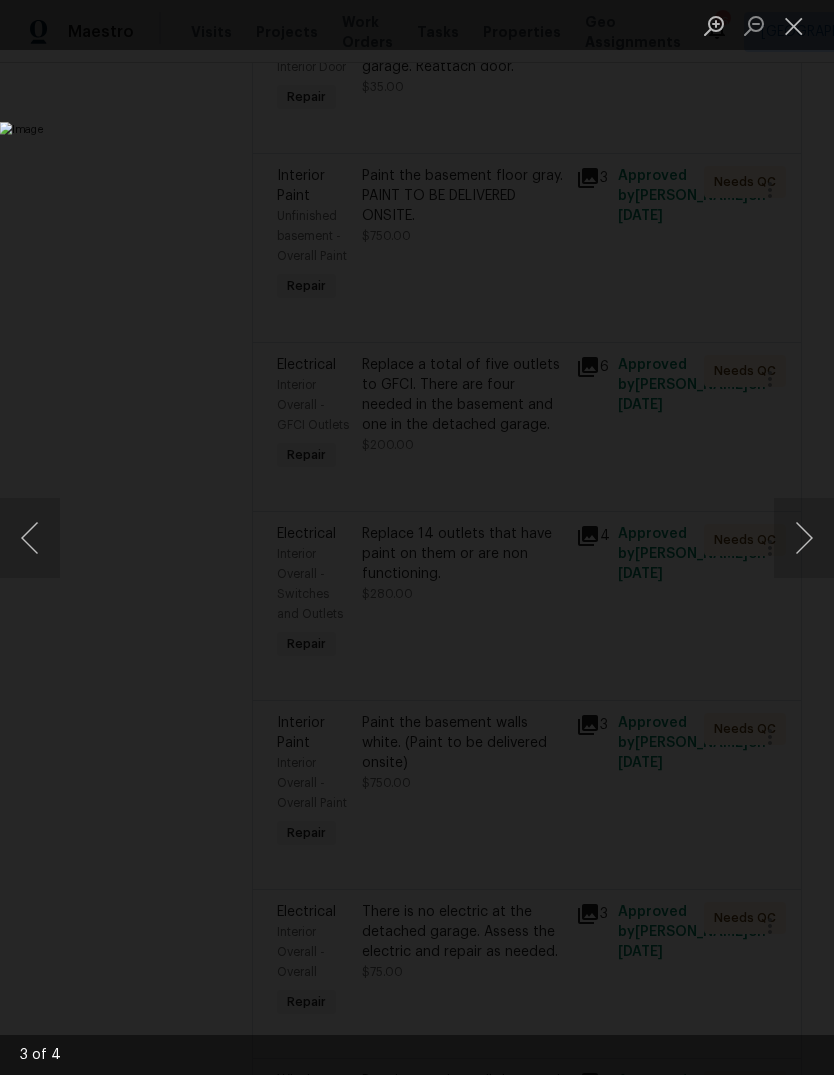 click at bounding box center (804, 538) 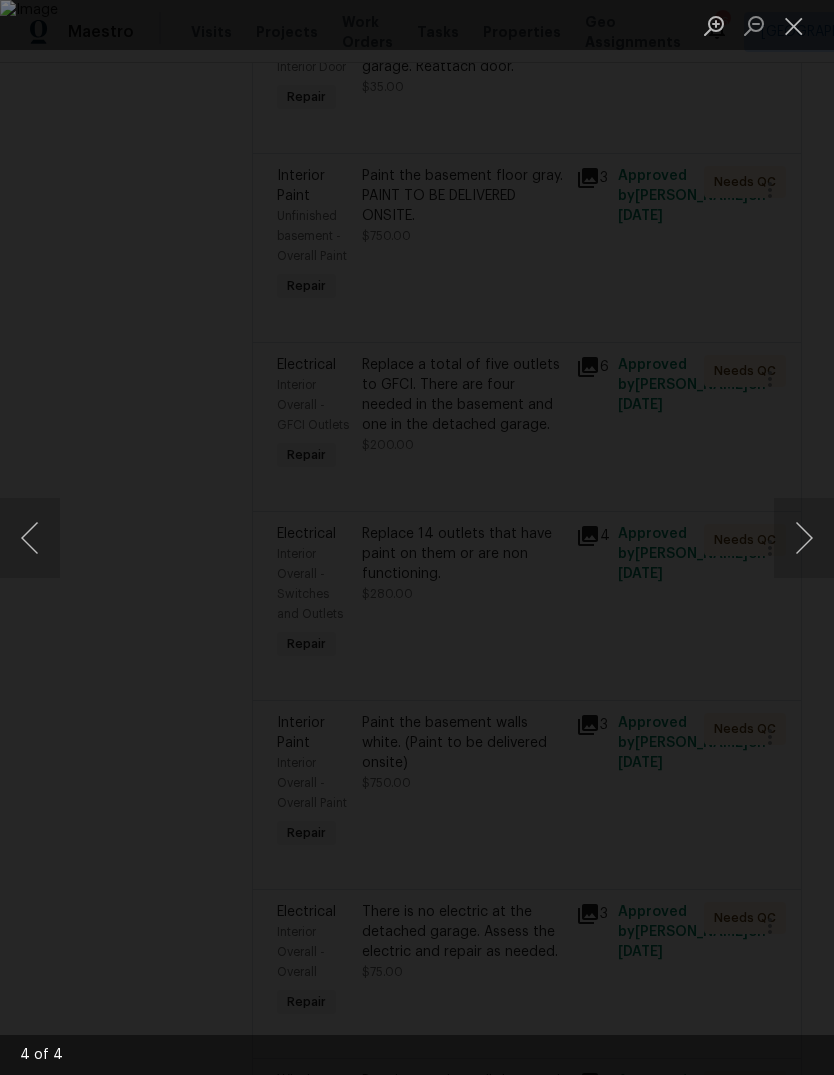 click at bounding box center [794, 25] 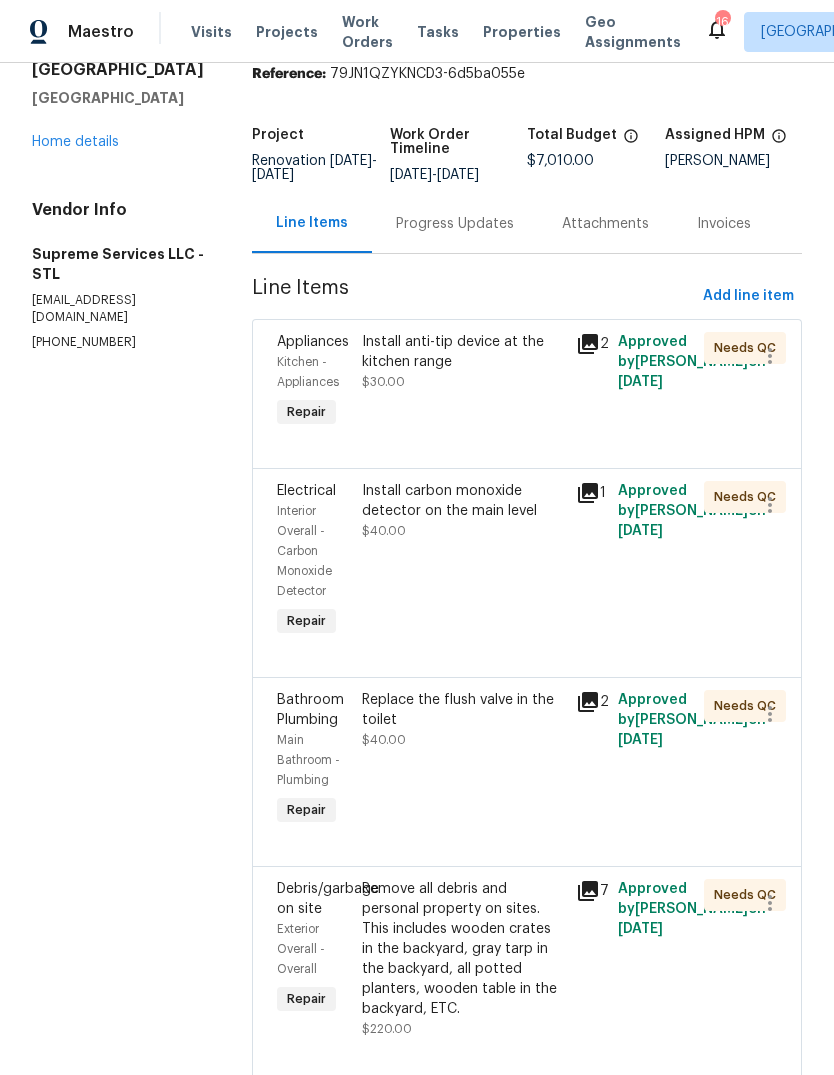 scroll, scrollTop: 48, scrollLeft: 0, axis: vertical 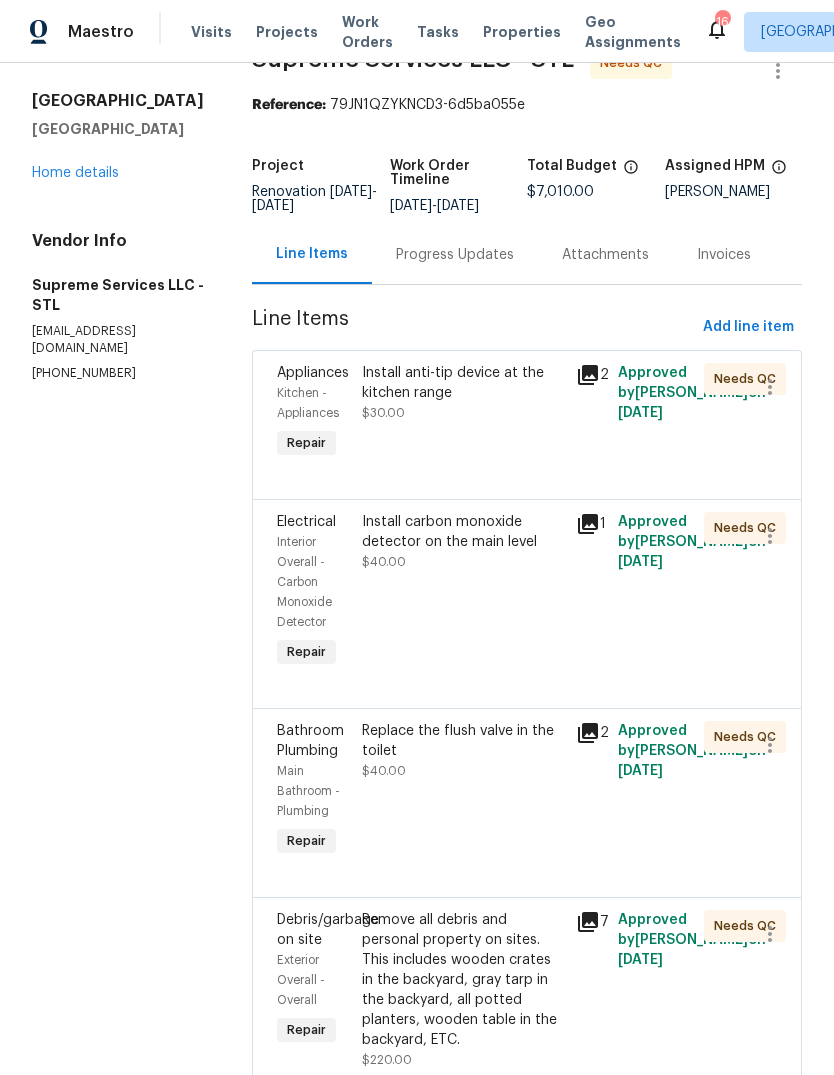 click 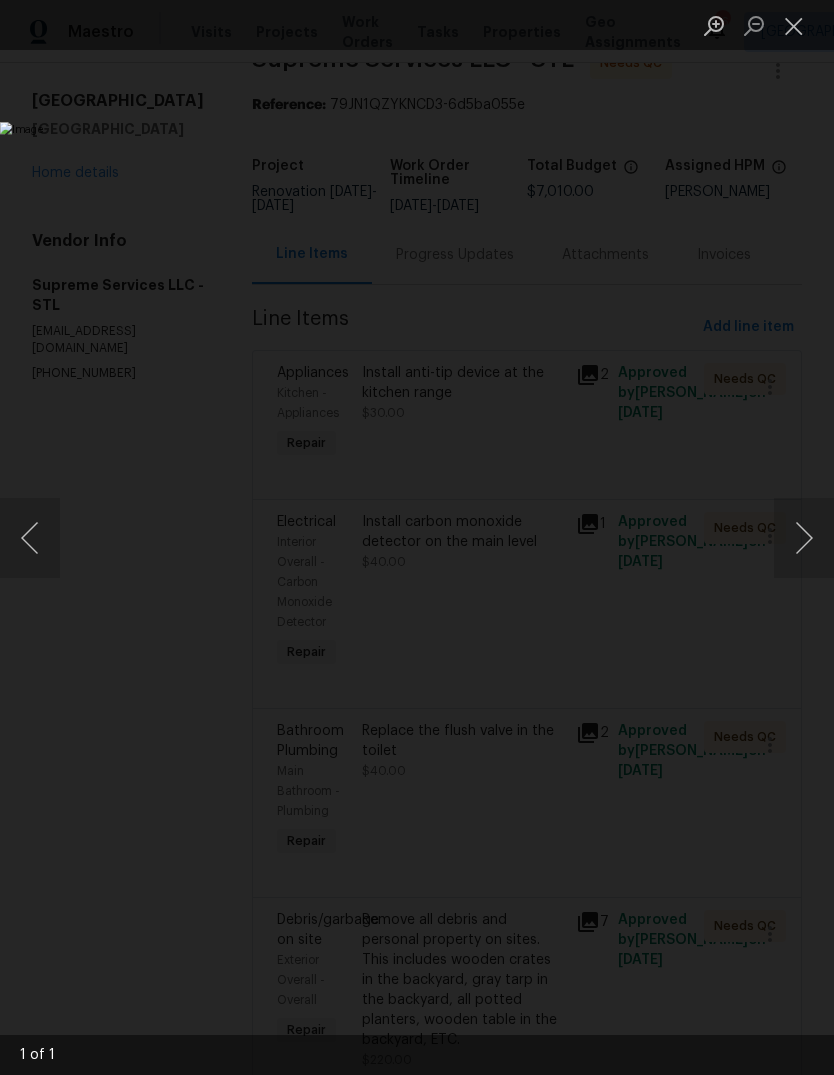 click at bounding box center (794, 25) 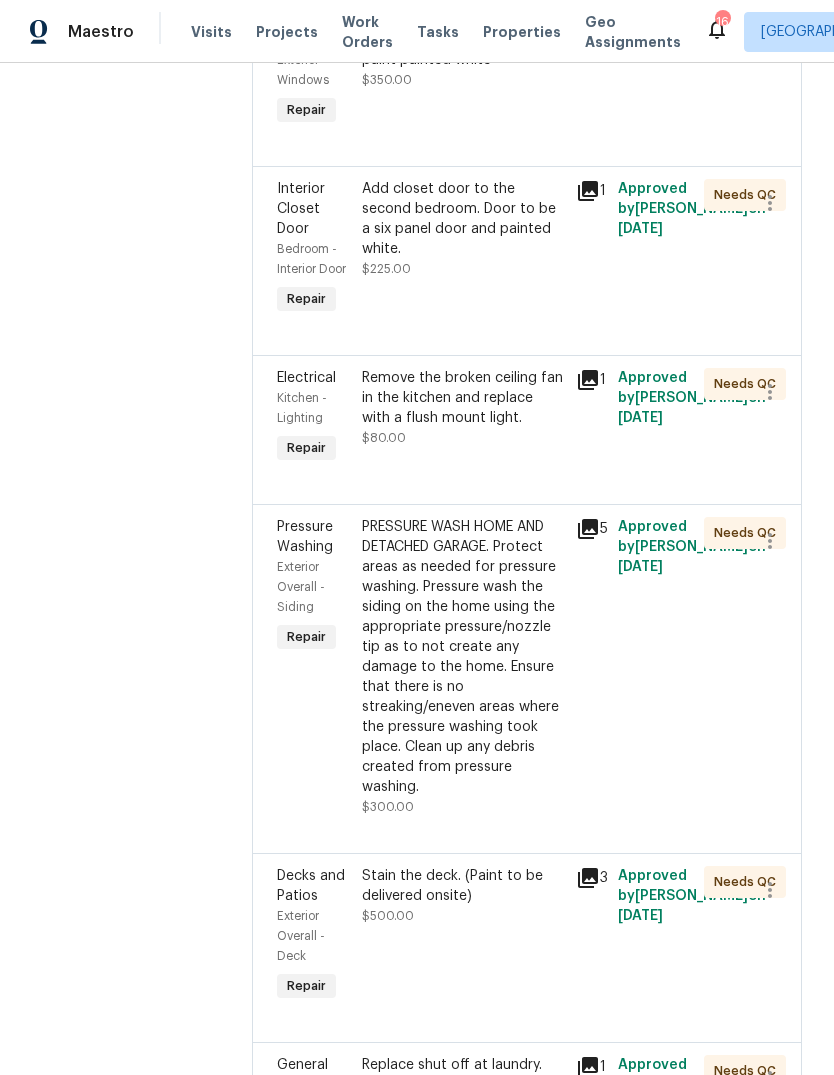 scroll, scrollTop: 3239, scrollLeft: 0, axis: vertical 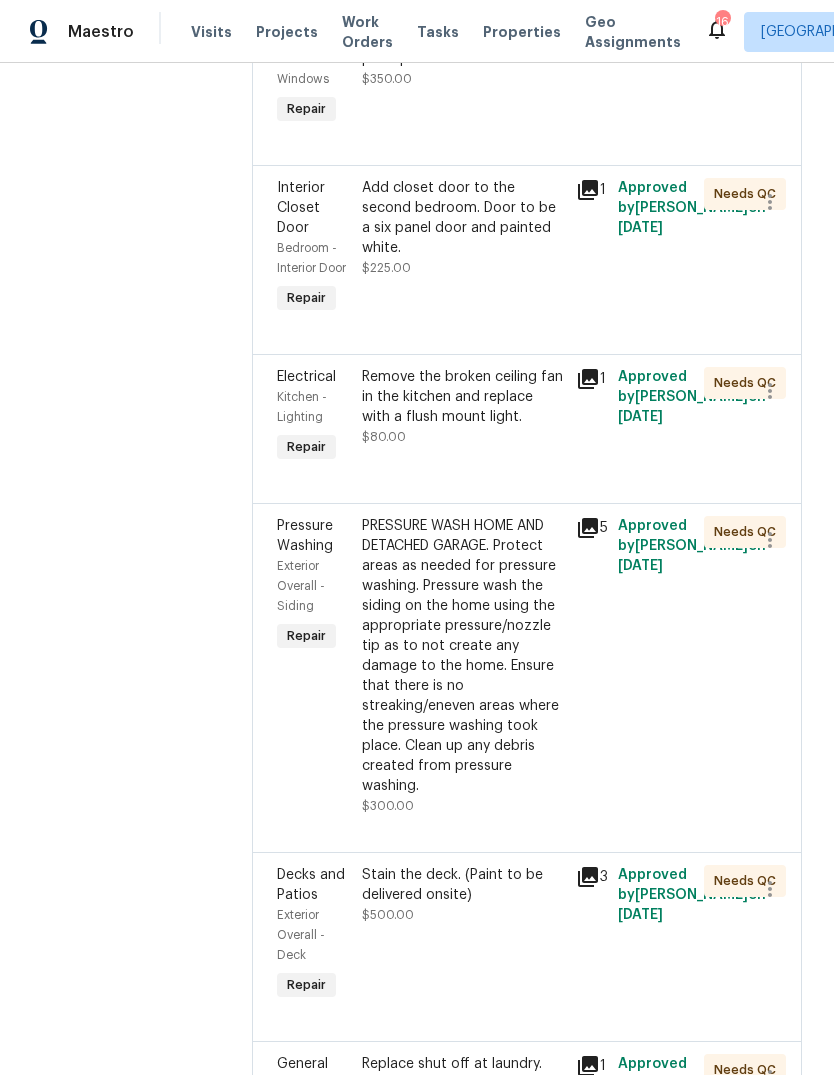 click 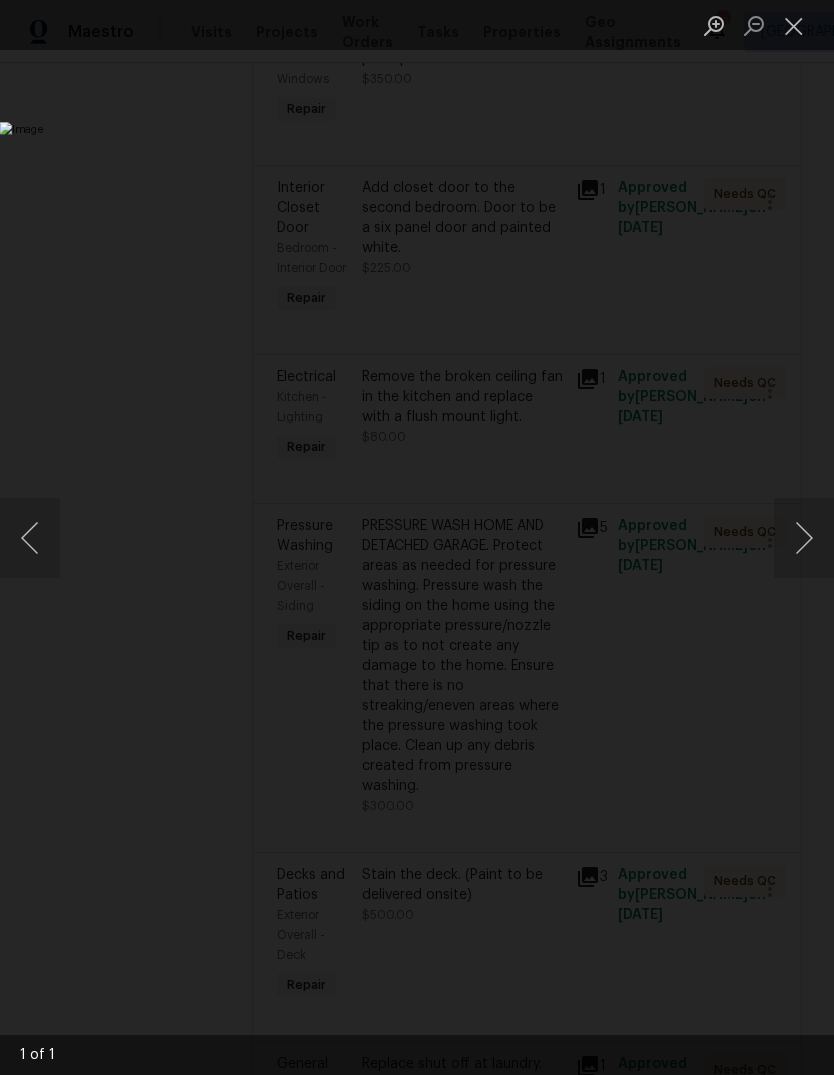 click at bounding box center [804, 538] 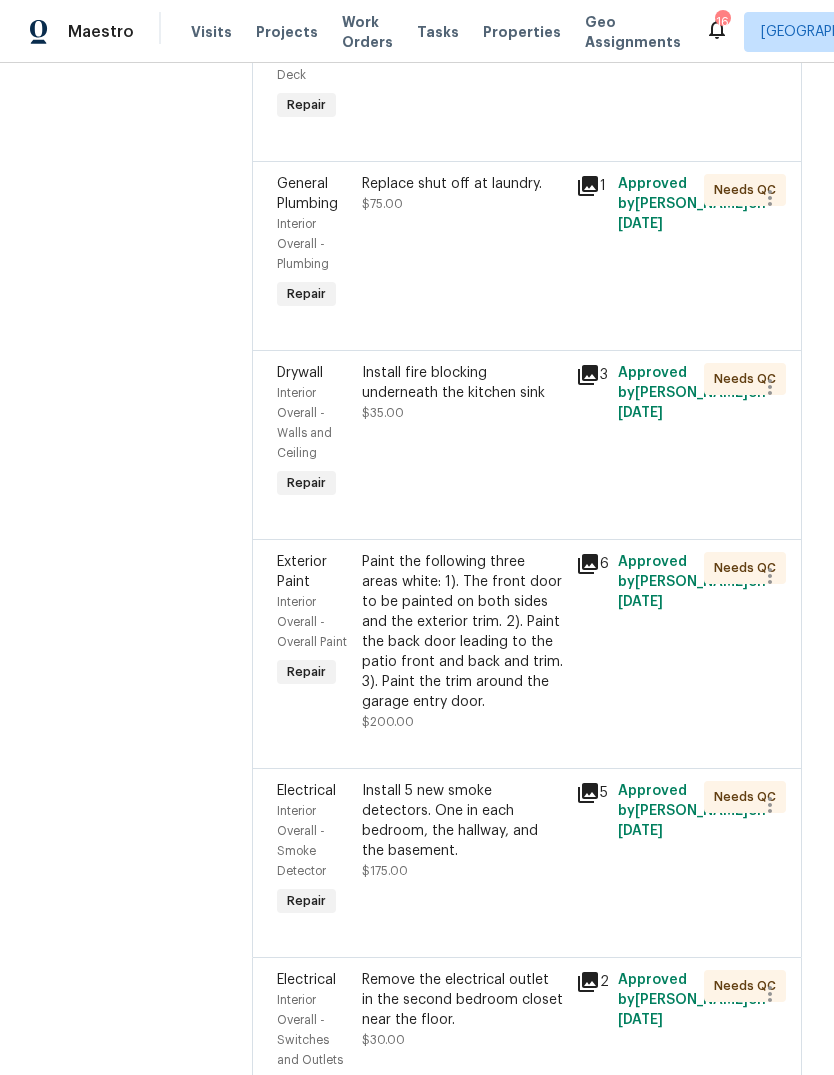 scroll, scrollTop: 4118, scrollLeft: 0, axis: vertical 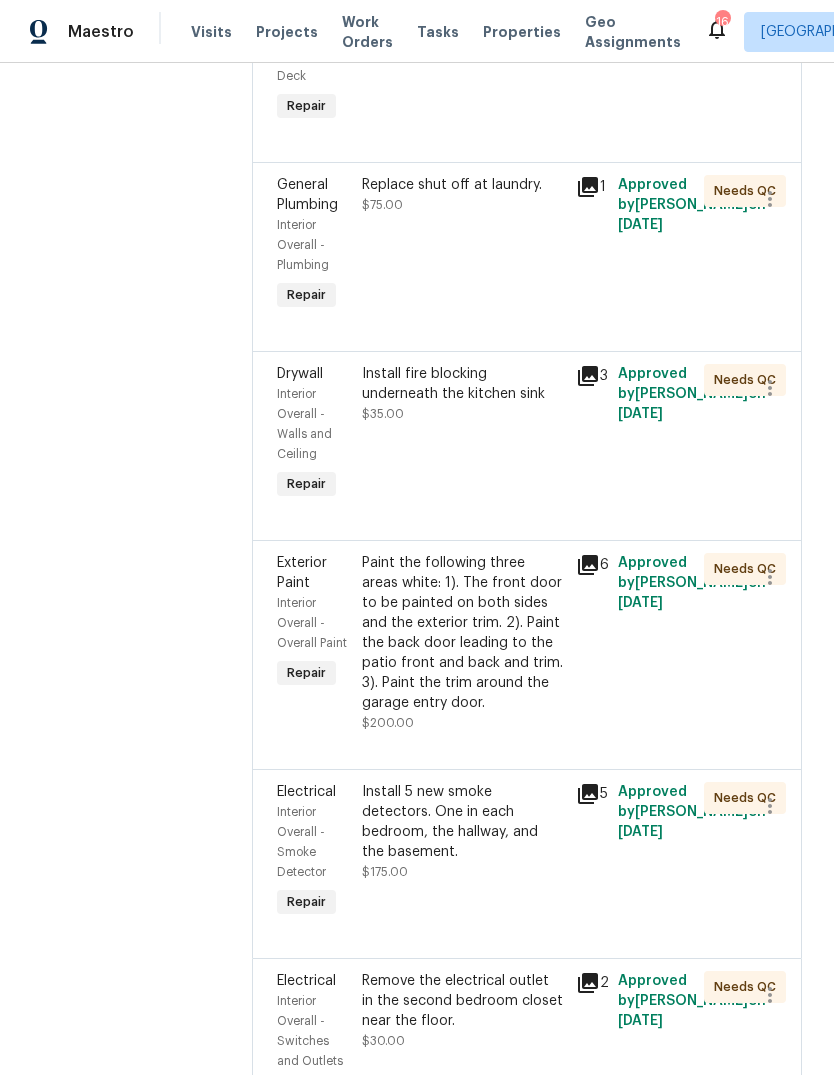 click 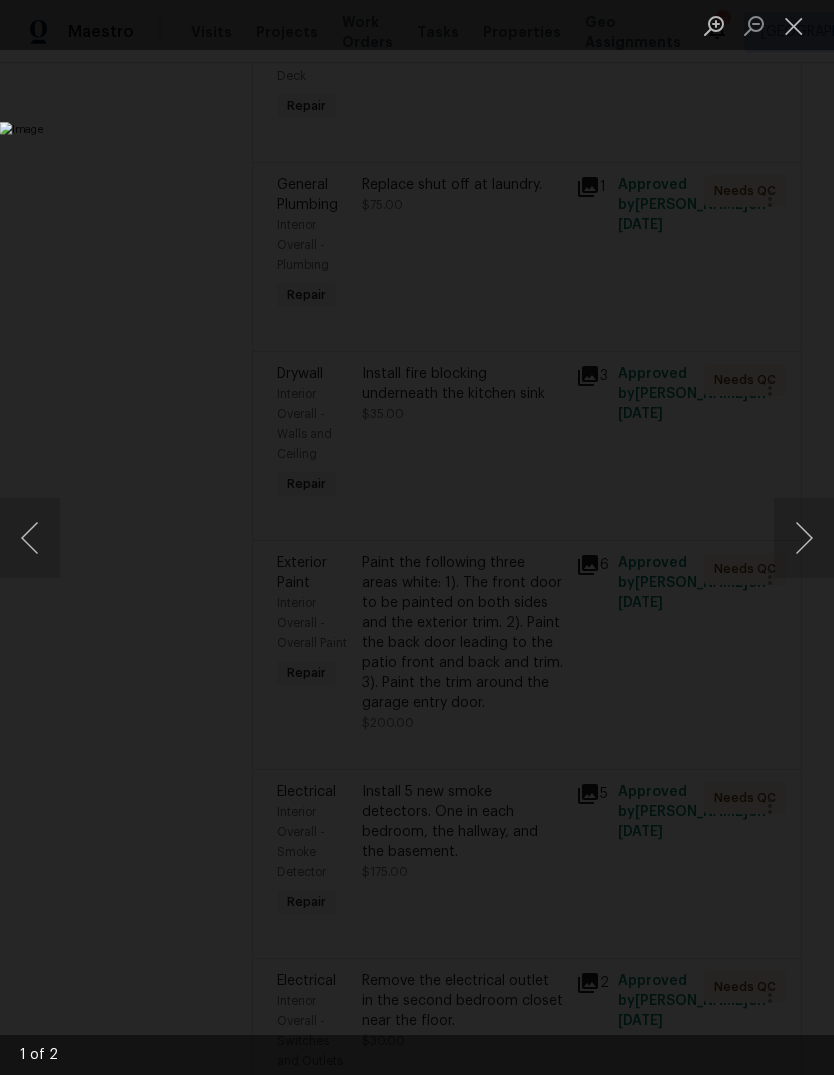 click at bounding box center (804, 538) 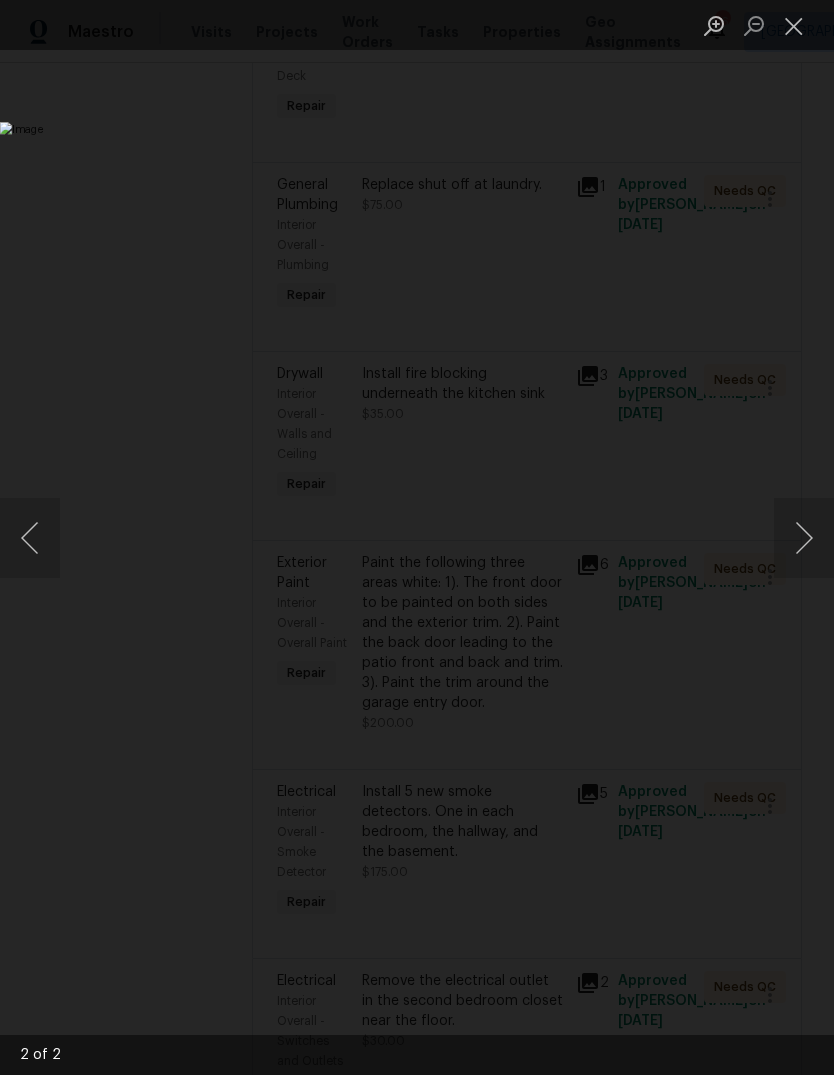 click at bounding box center (804, 538) 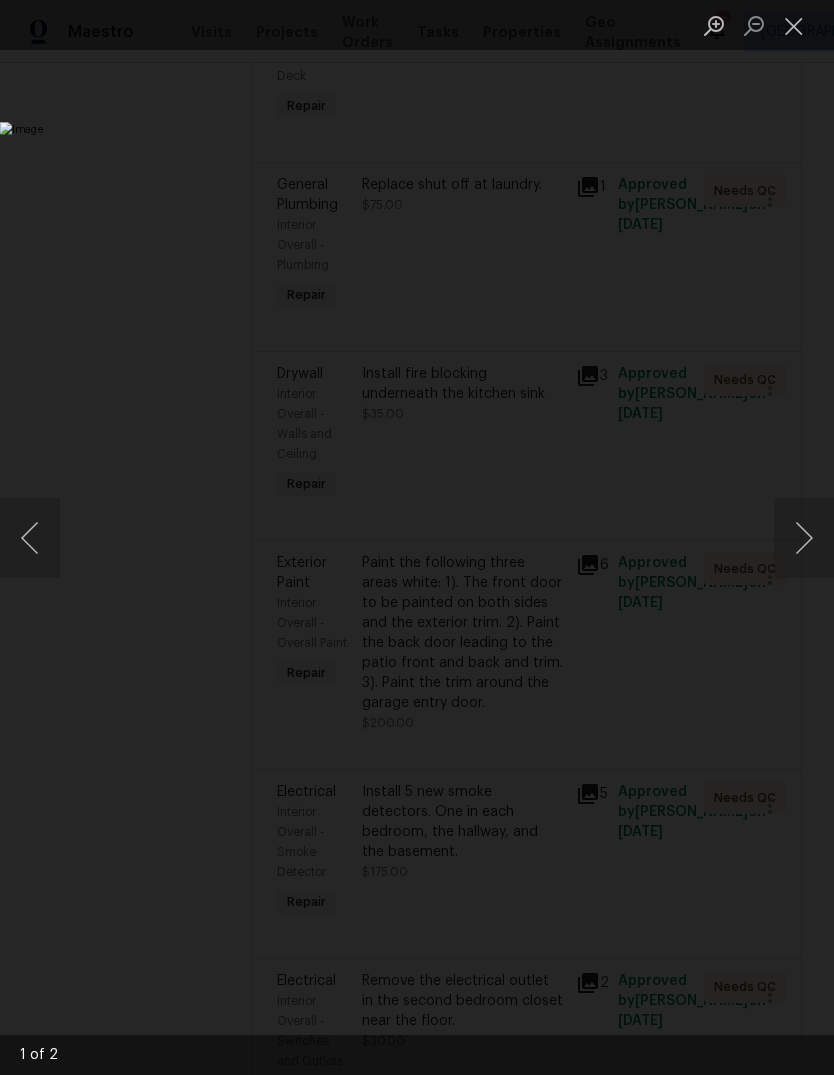 click at bounding box center [794, 25] 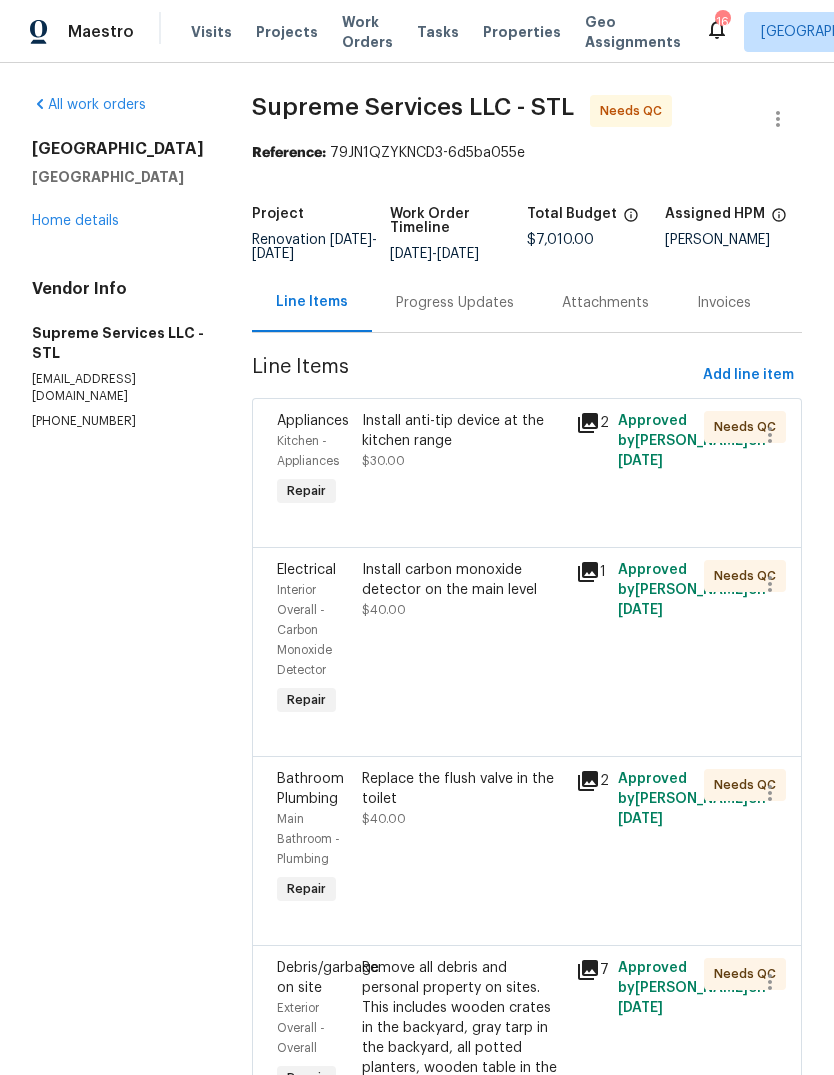 scroll, scrollTop: 0, scrollLeft: 0, axis: both 